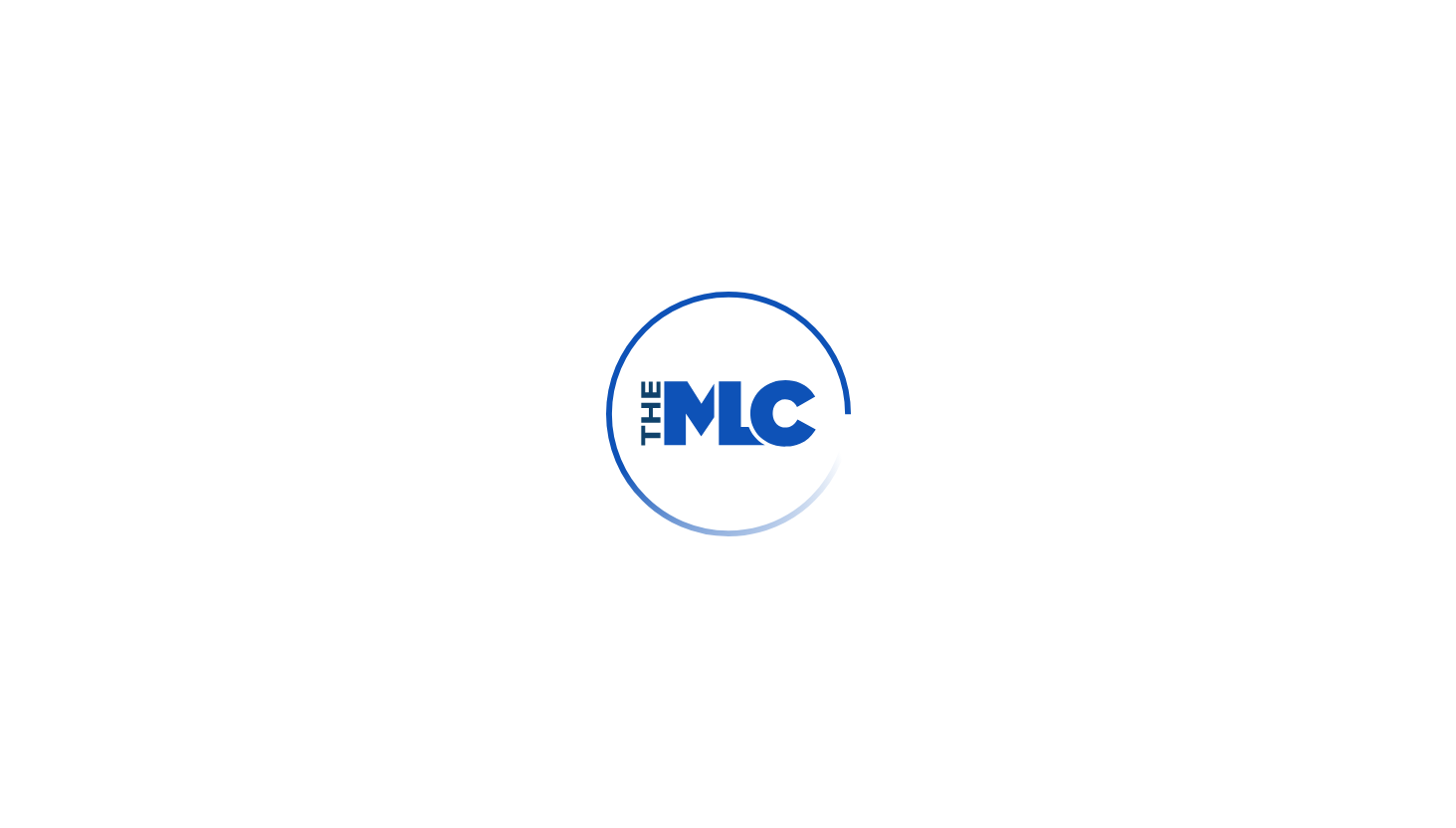 scroll, scrollTop: 0, scrollLeft: 0, axis: both 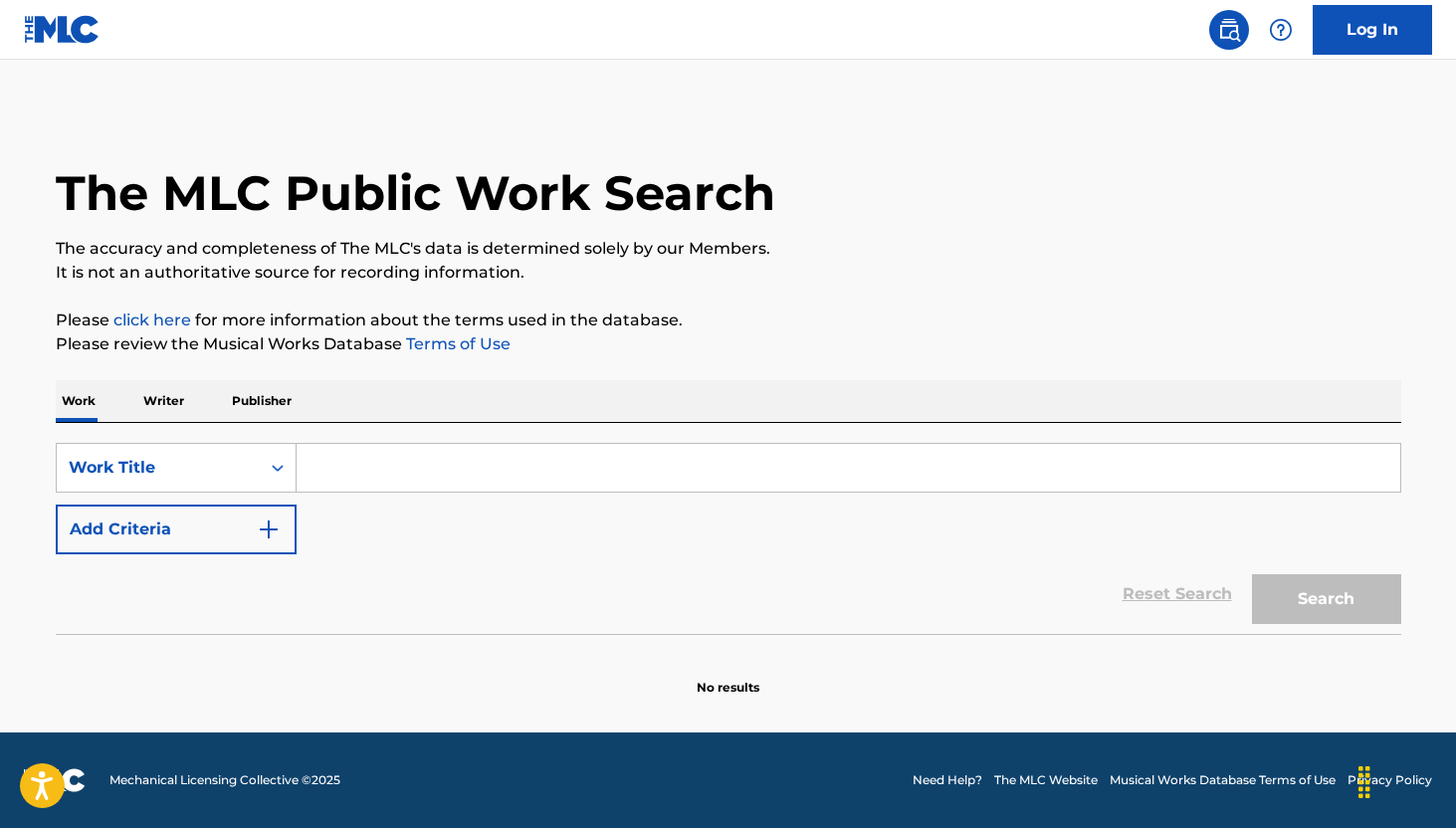 click at bounding box center (848, 468) 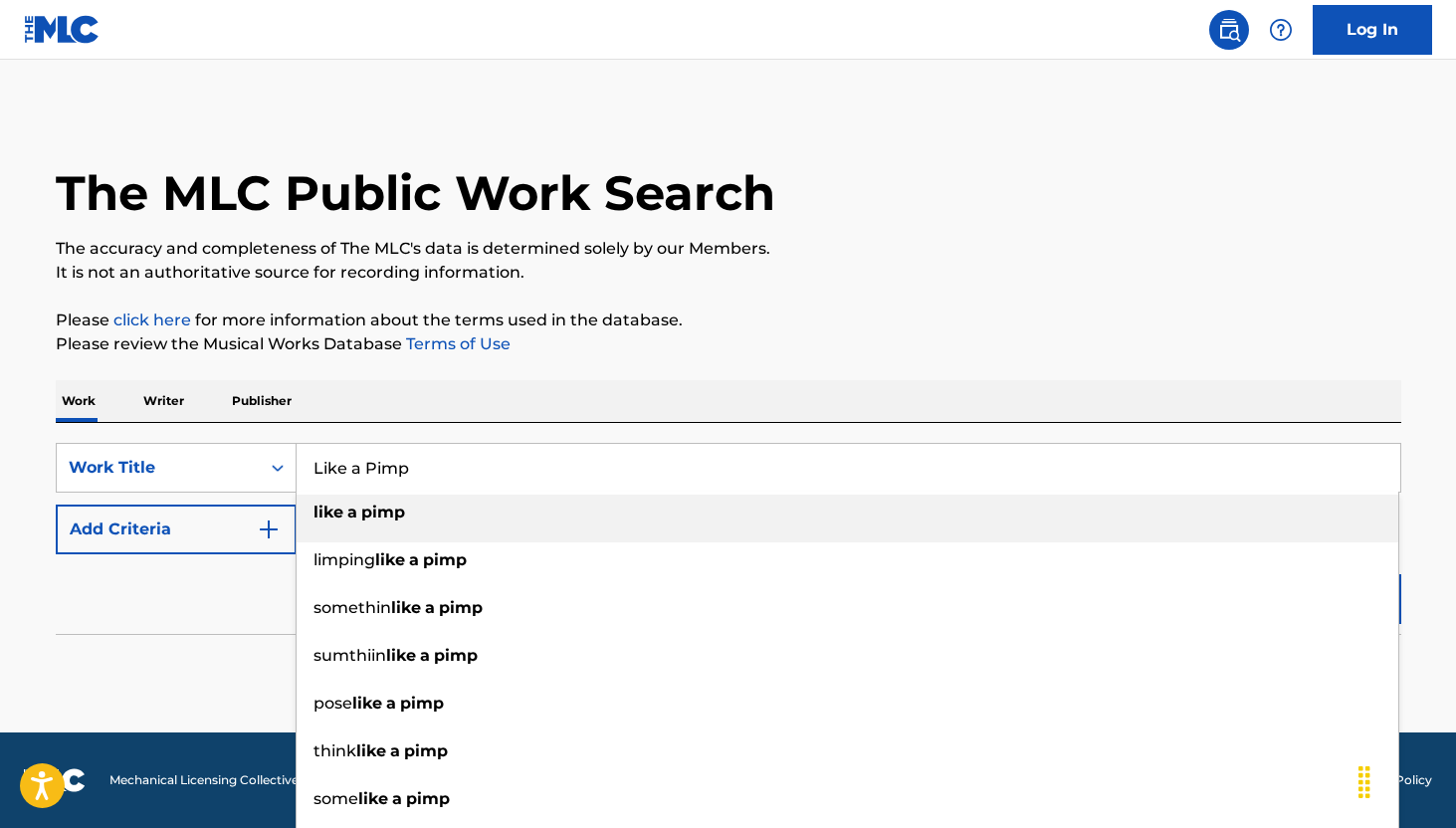 type on "Like a Pimp" 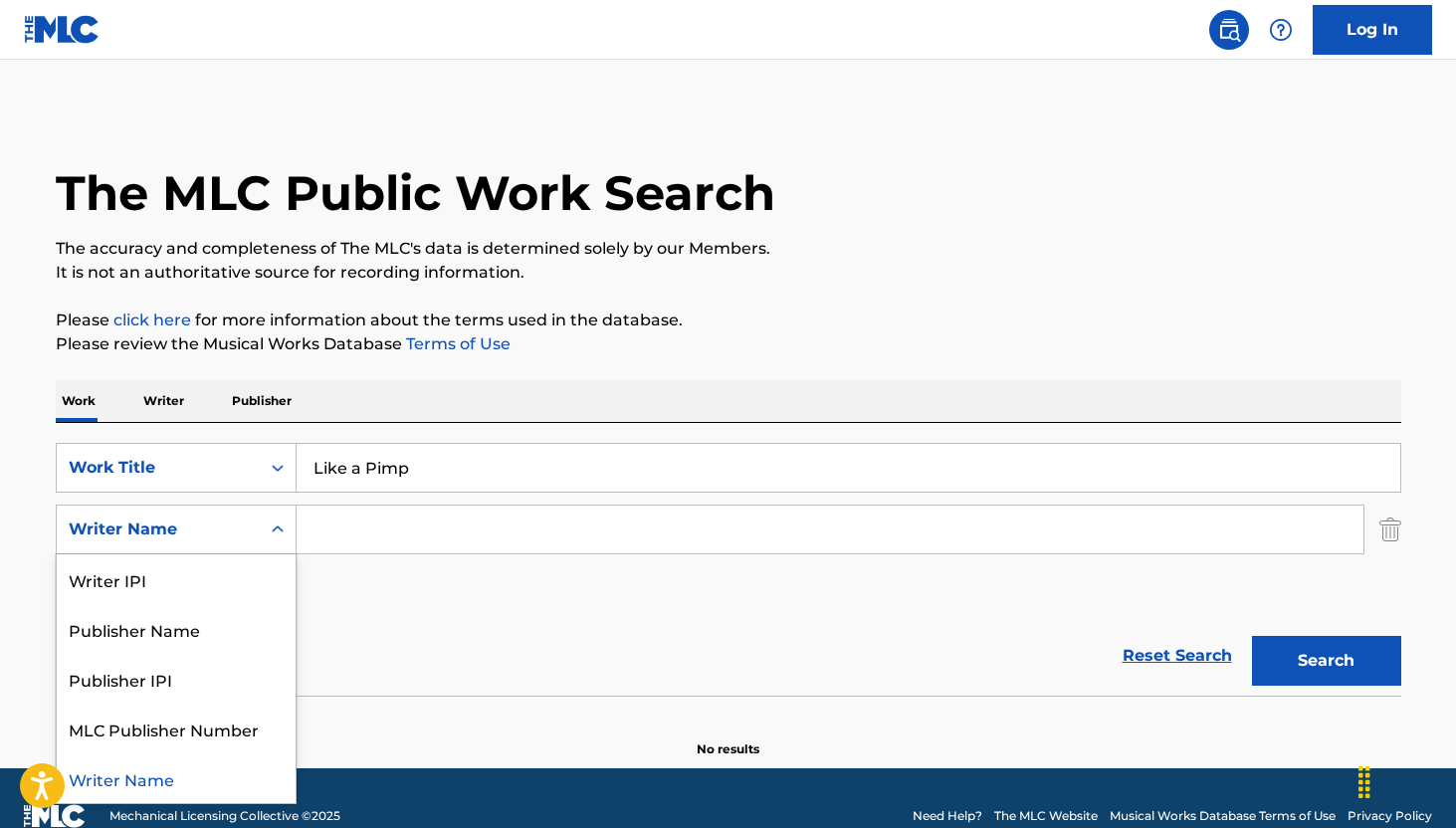 click on "Writer Name" at bounding box center [158, 529] 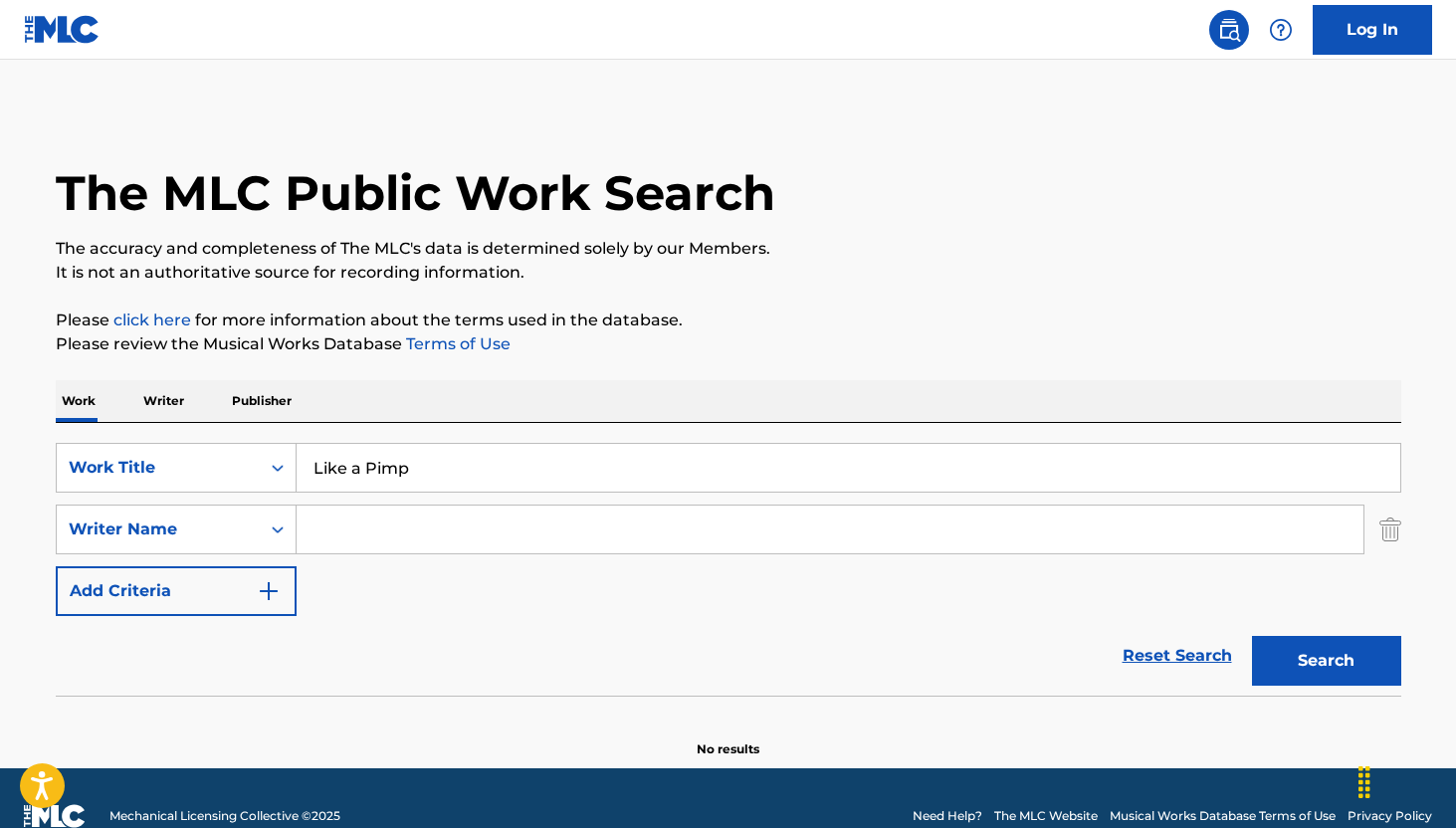 click at bounding box center (830, 529) 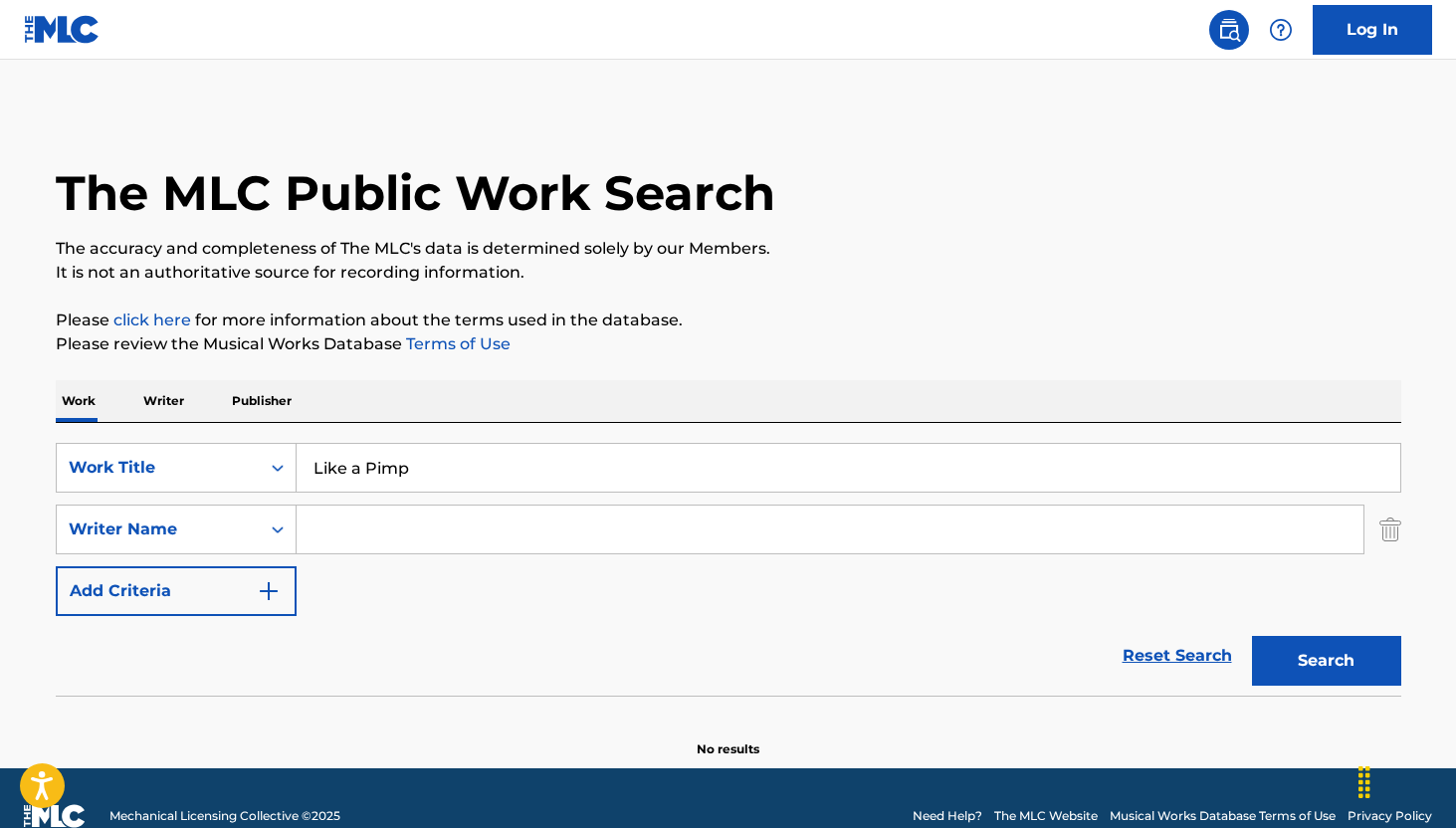 paste on "[FIRST] [LAST] [LAST]" 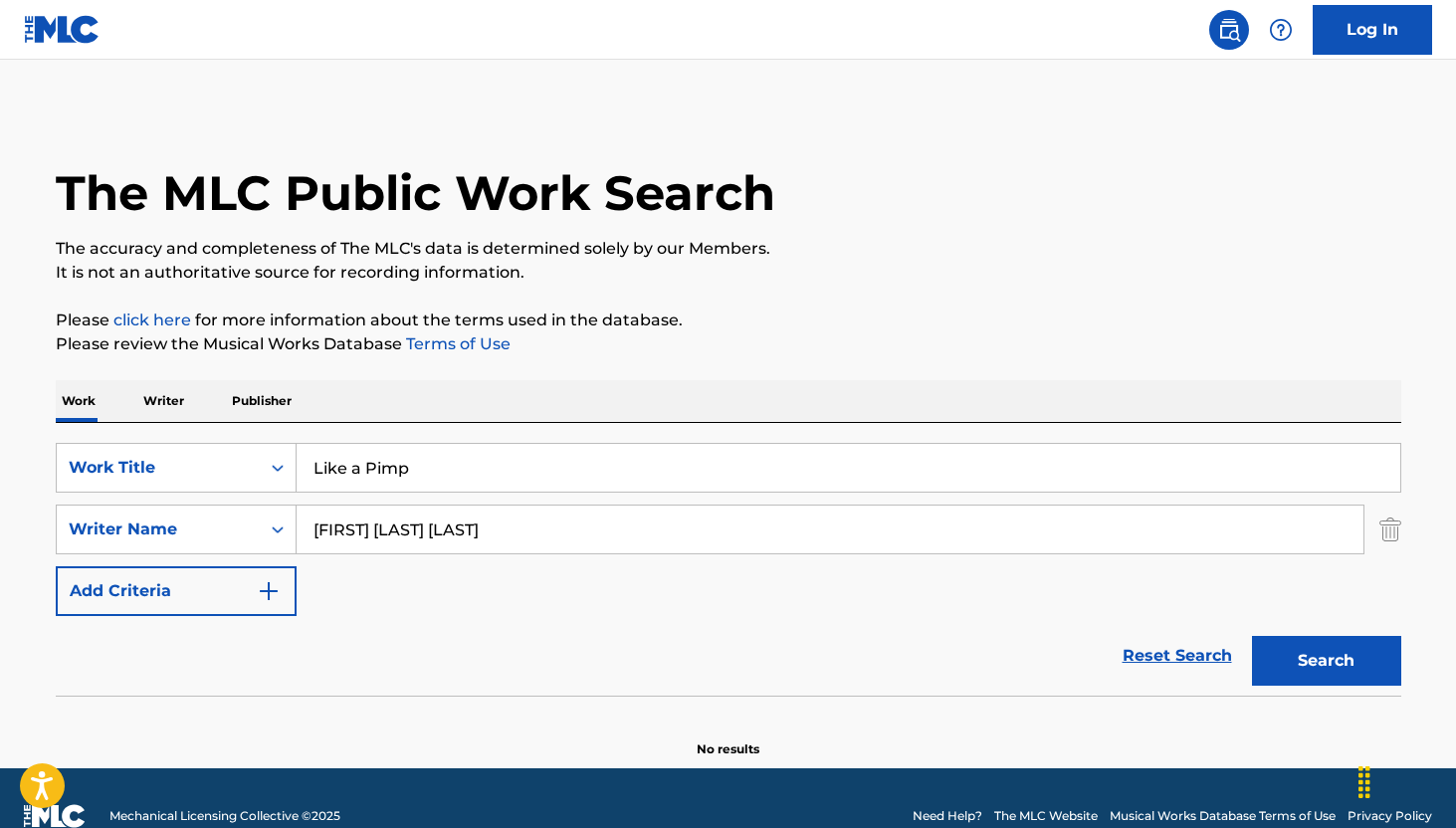 click on "Search" at bounding box center [1327, 661] 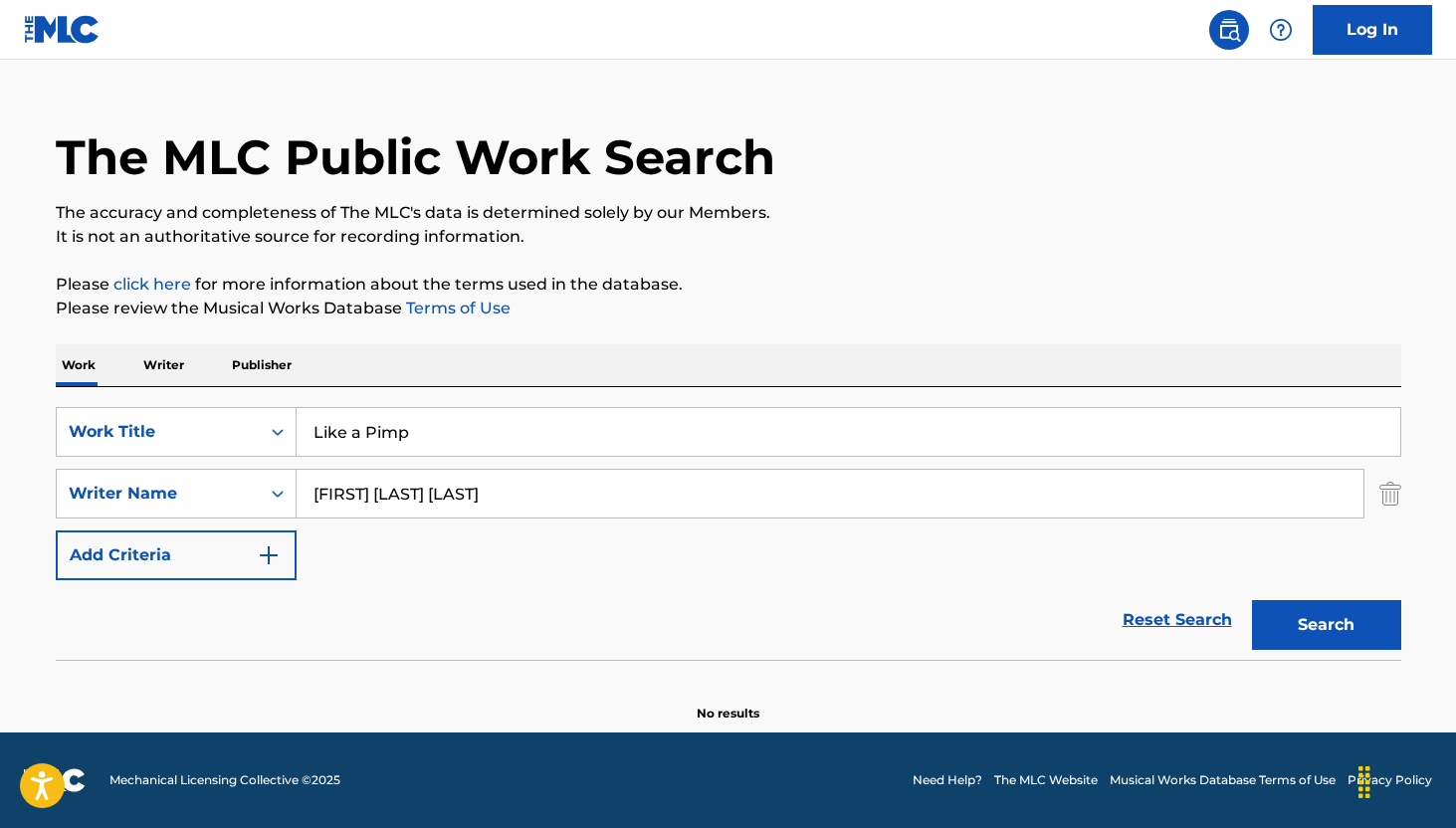 click on "[FIRST] [LAST] [LAST]" at bounding box center (830, 494) 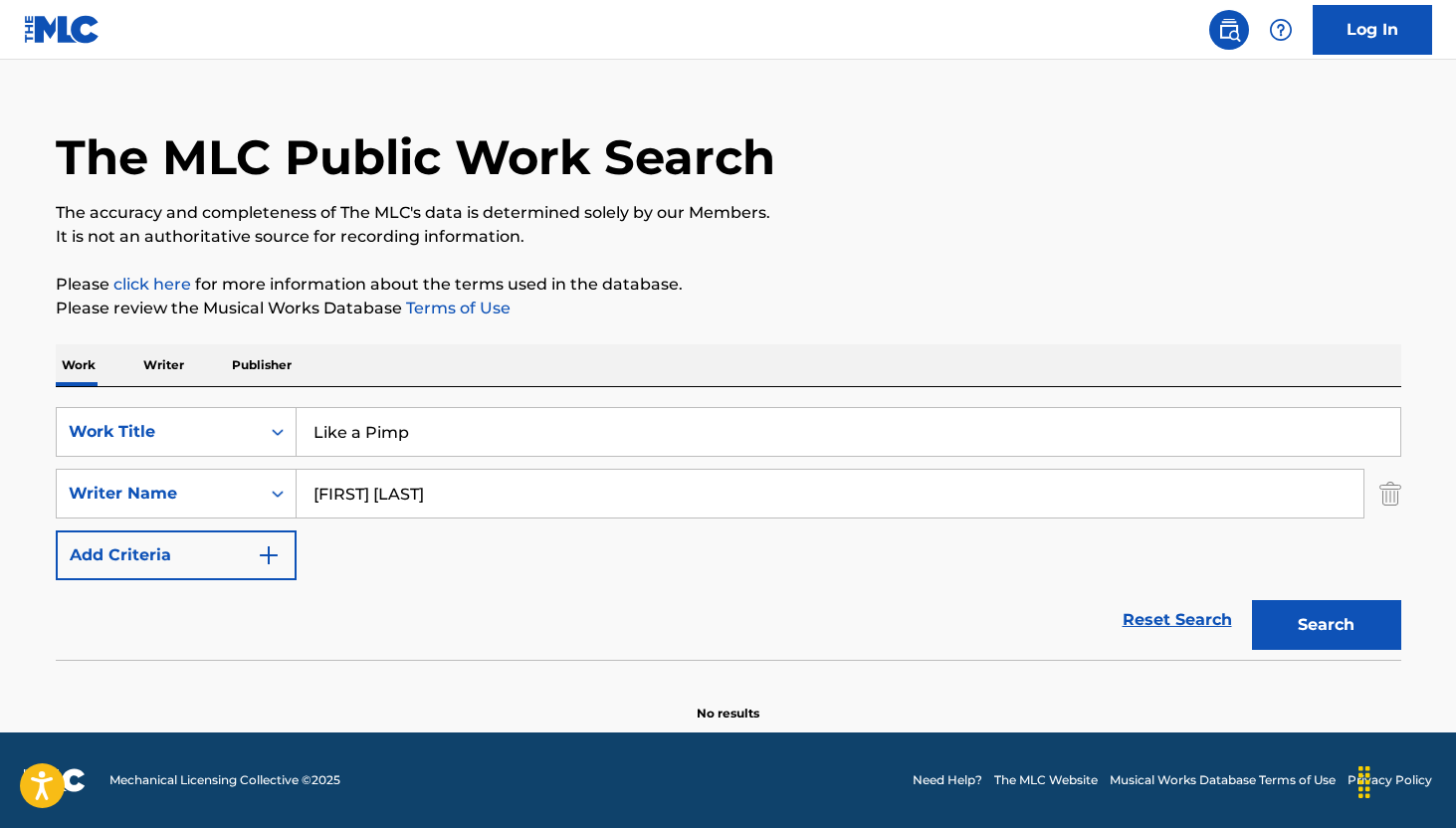 type on "[FIRST] [LAST]" 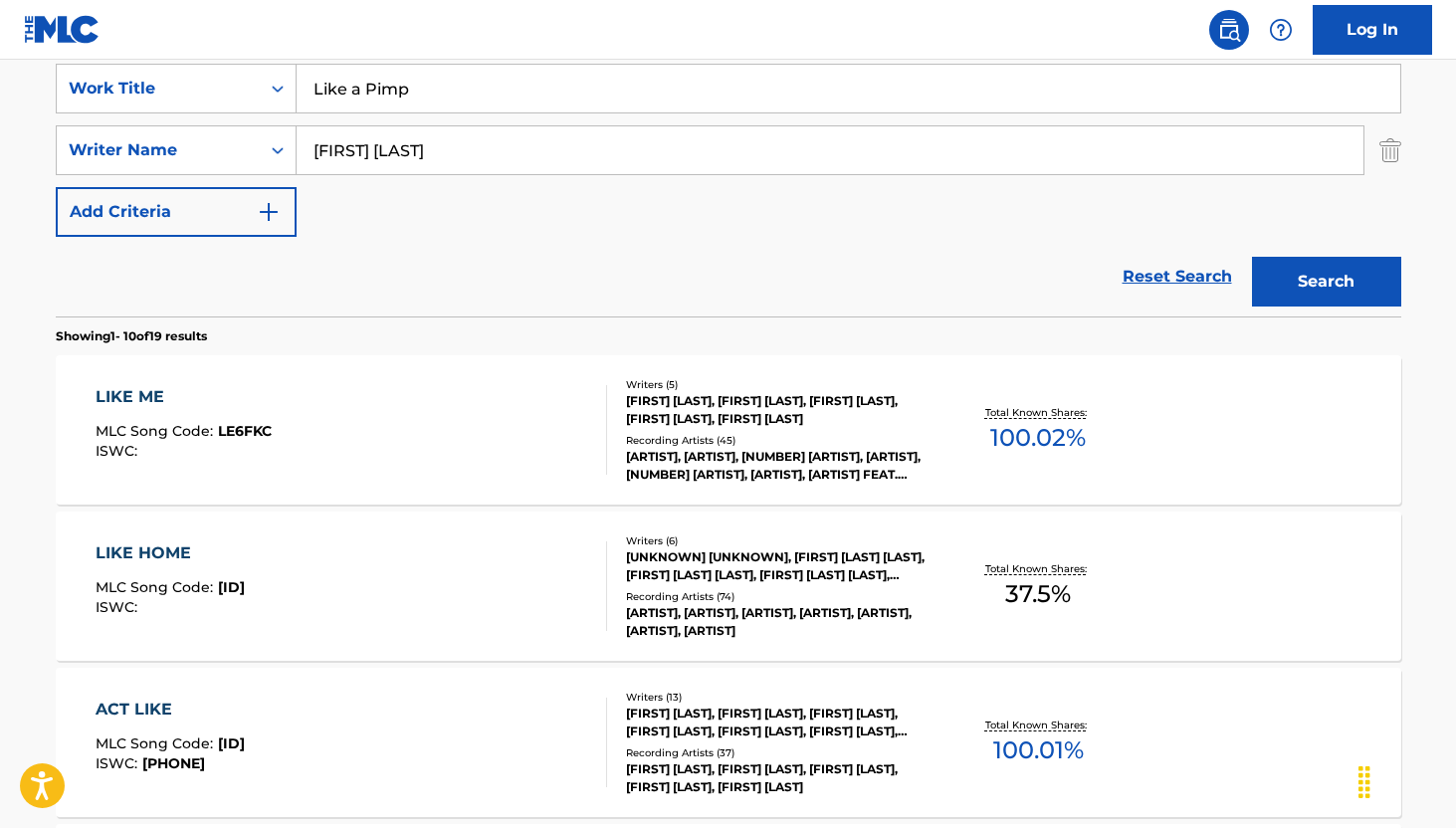 scroll, scrollTop: 0, scrollLeft: 0, axis: both 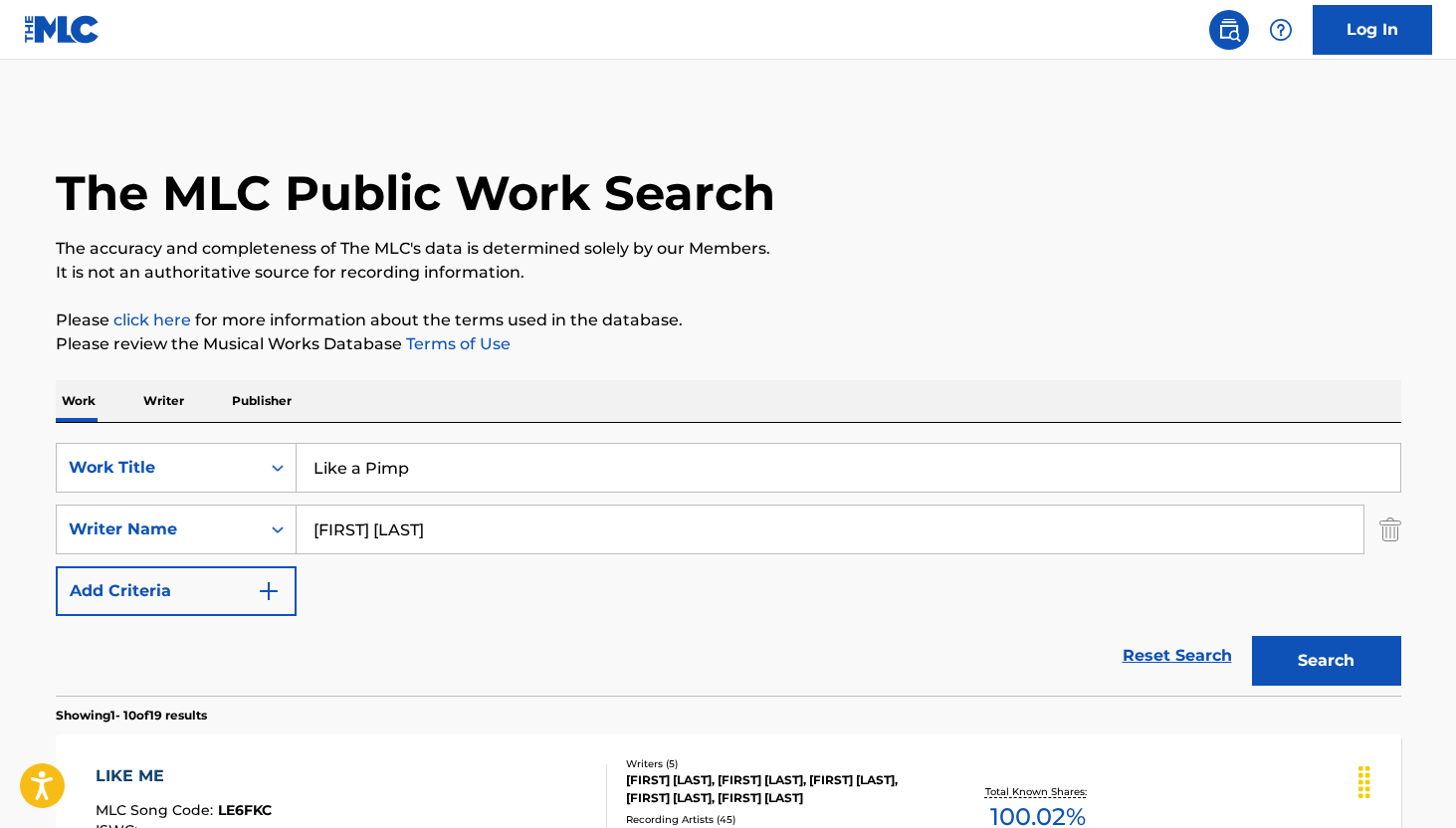 click on "Like a Pimp" at bounding box center (848, 468) 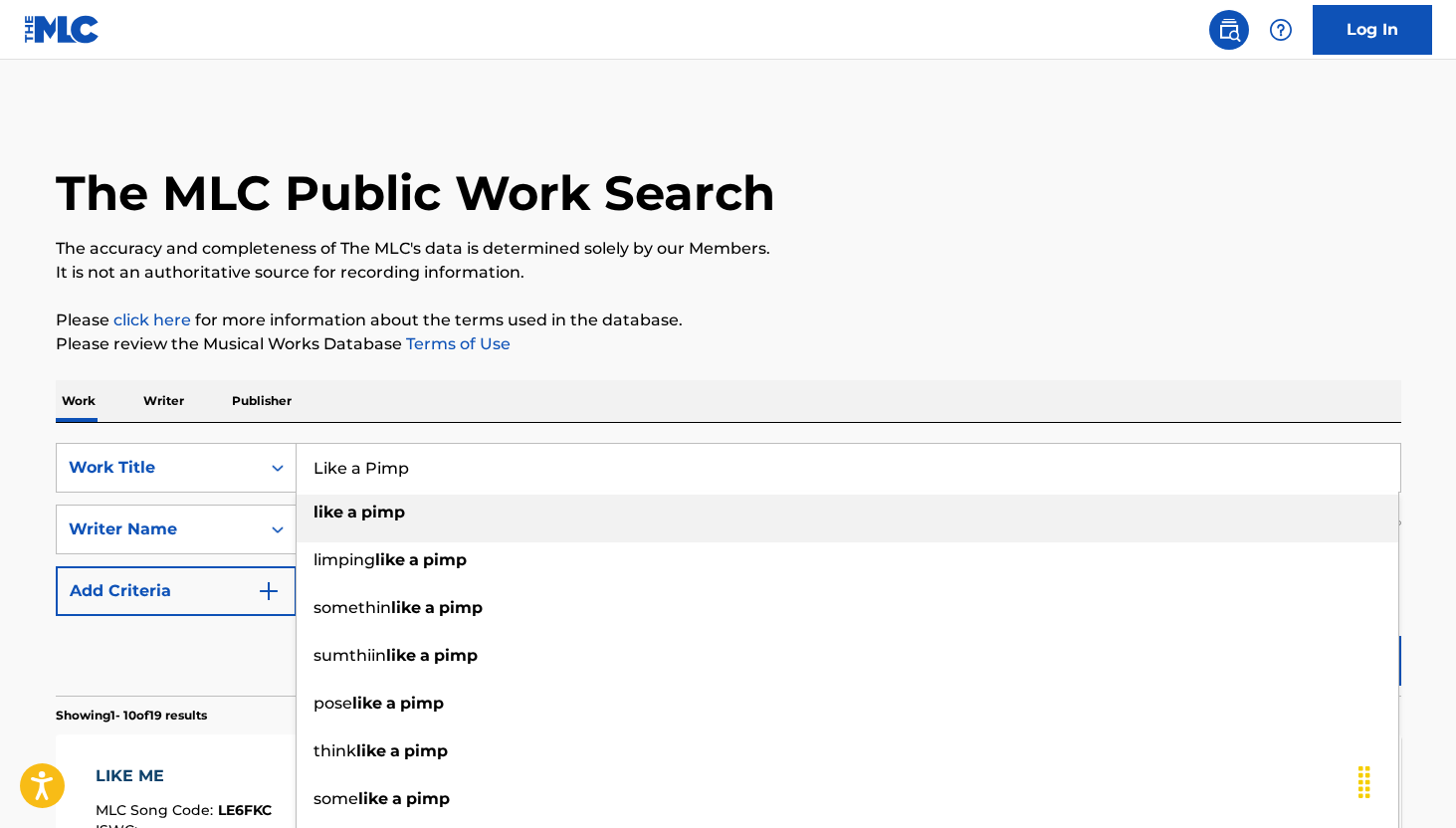 click on "pimp" at bounding box center (383, 512) 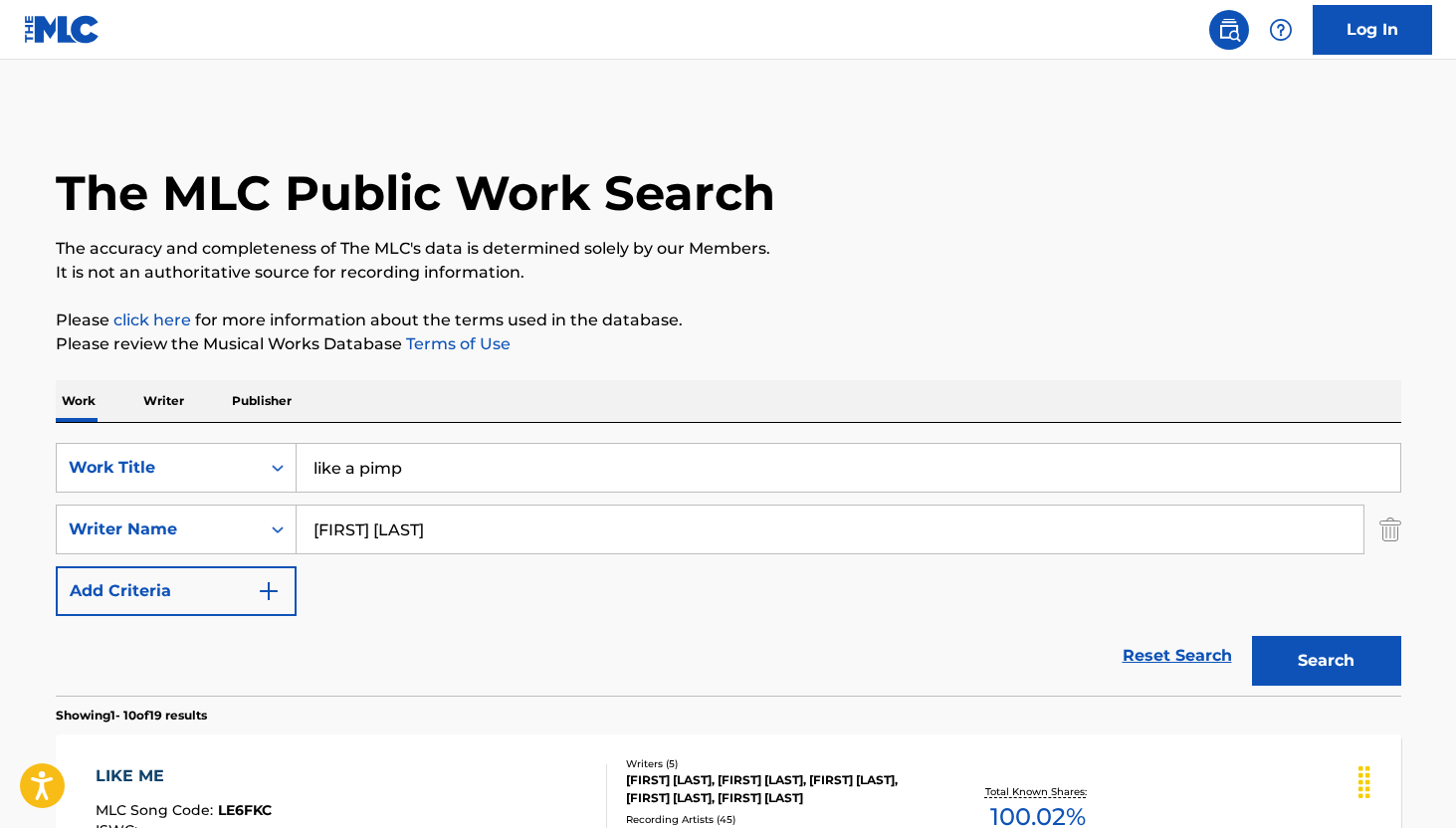 click on "Search" at bounding box center (1327, 661) 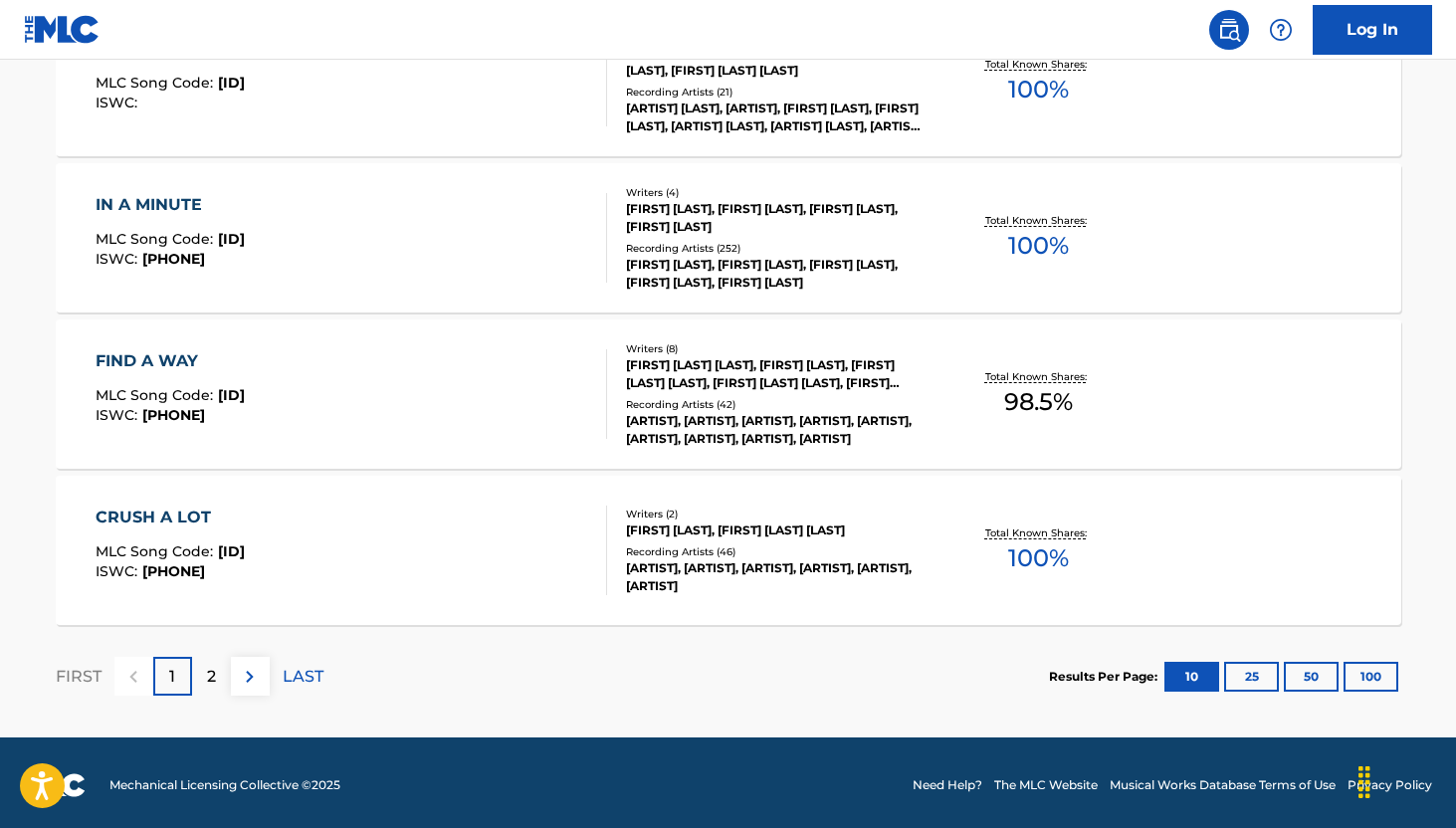 scroll, scrollTop: 1670, scrollLeft: 0, axis: vertical 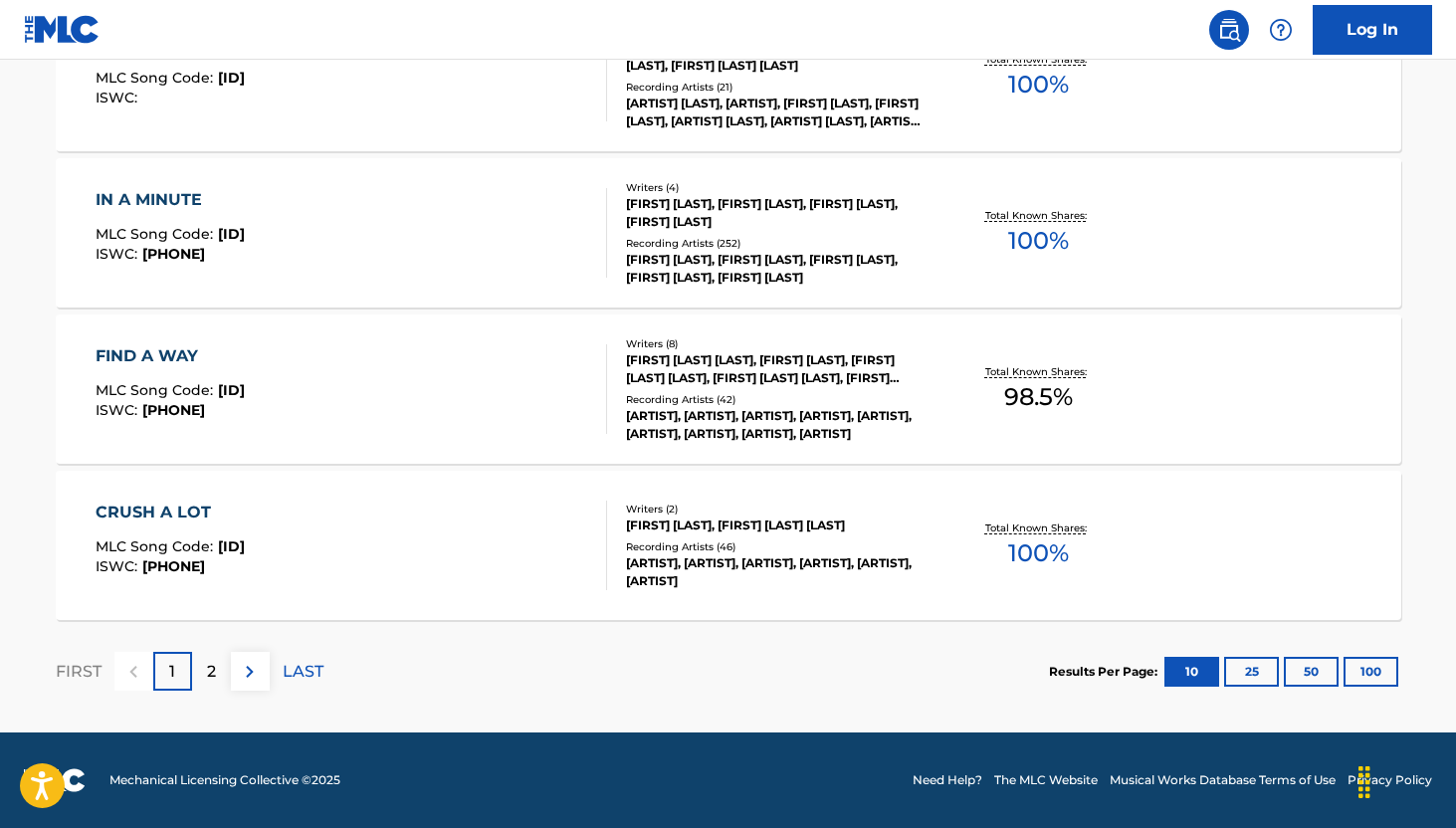 click at bounding box center [250, 672] 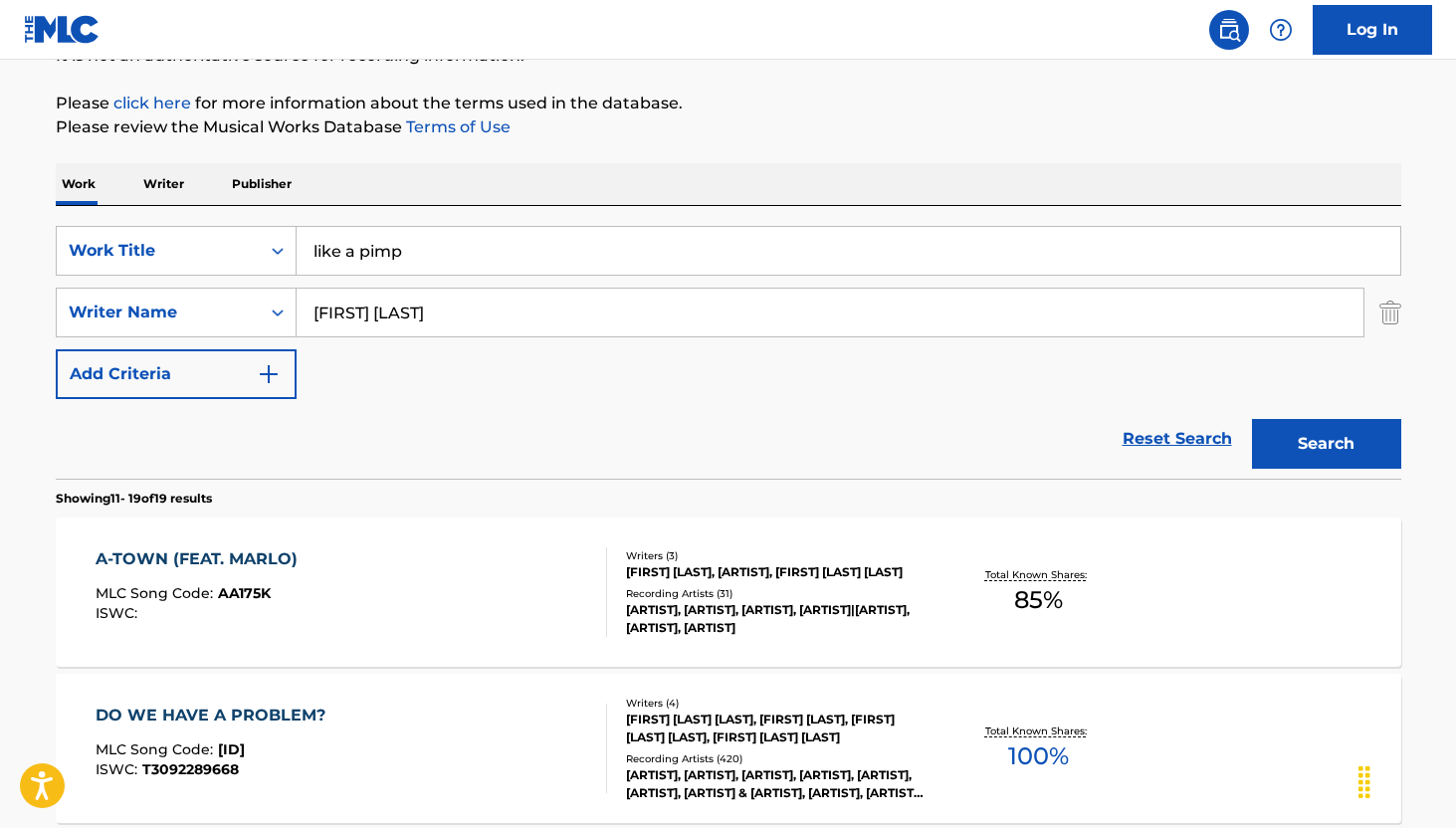 scroll, scrollTop: 216, scrollLeft: 0, axis: vertical 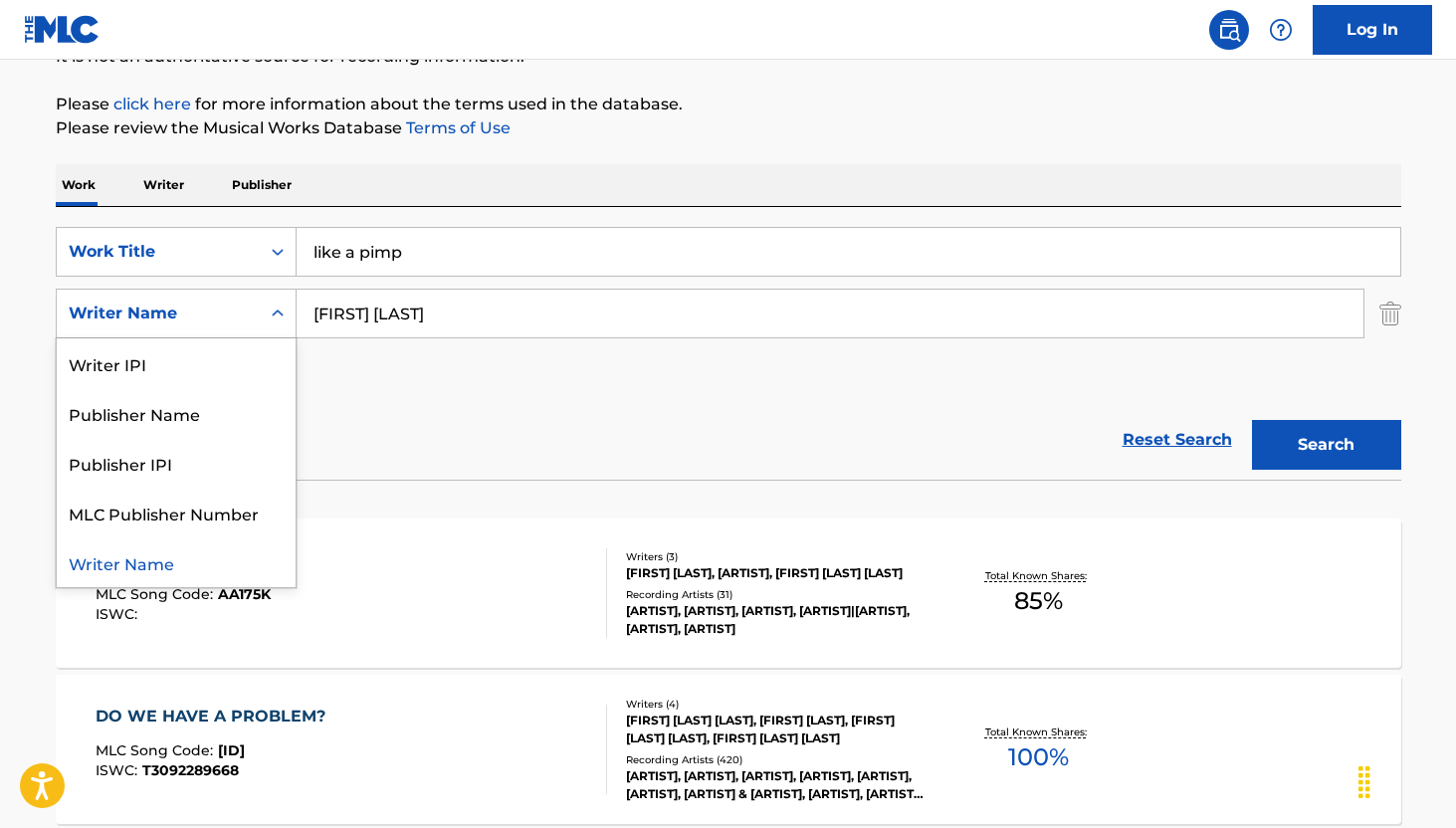 click on "Writer Name" at bounding box center (158, 313) 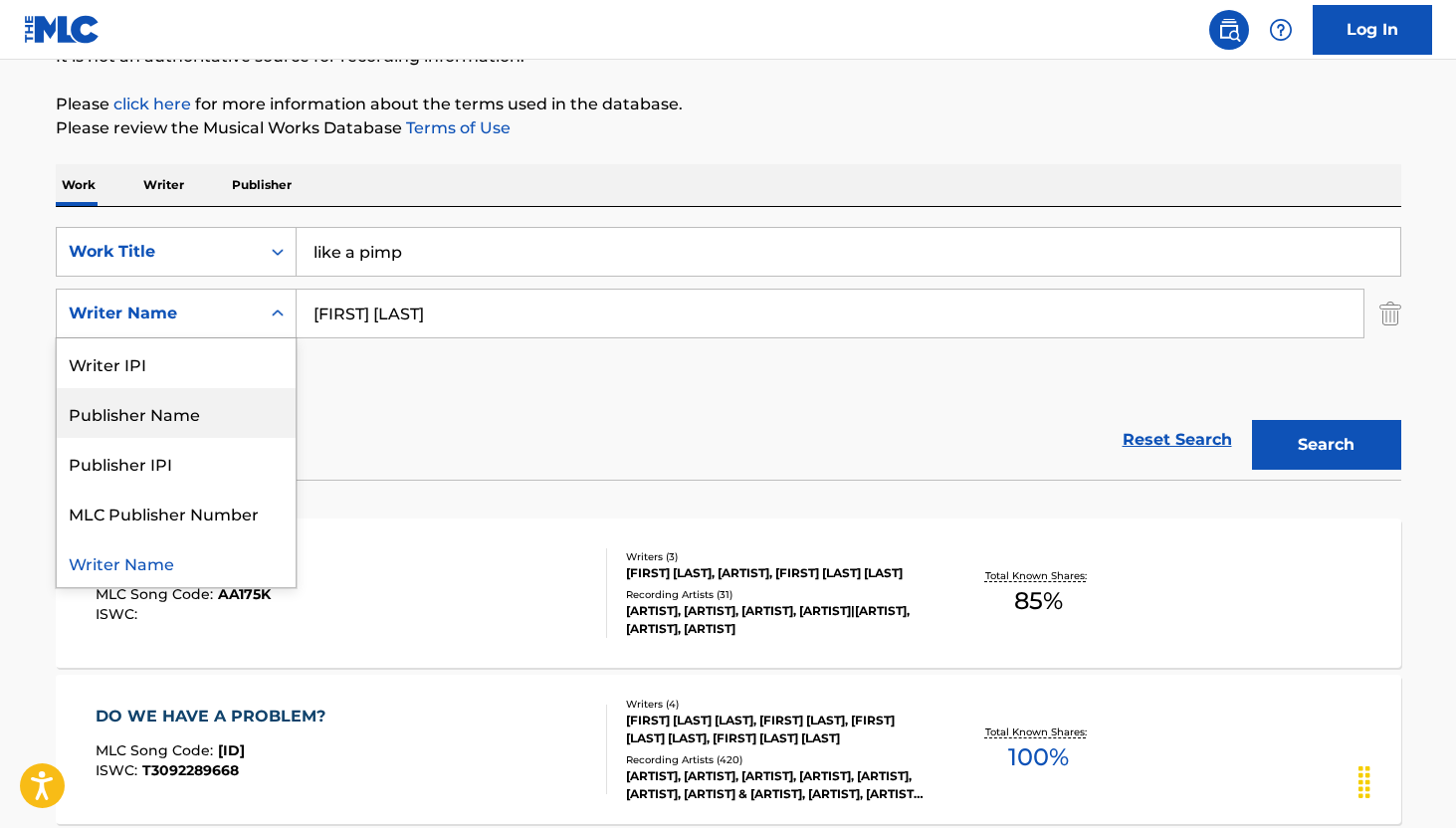click on "Reset Search Search" at bounding box center (728, 440) 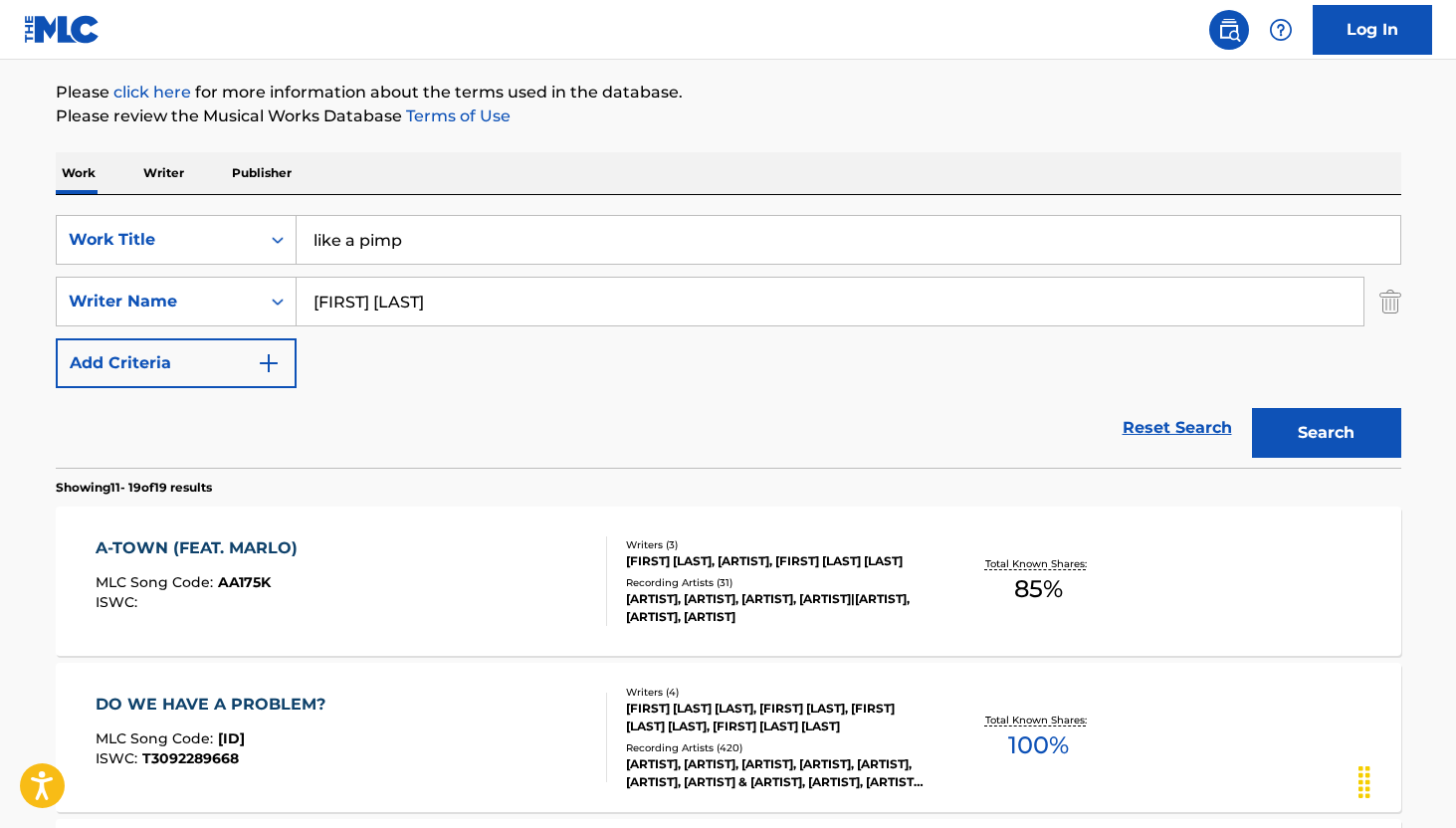 scroll, scrollTop: 234, scrollLeft: 0, axis: vertical 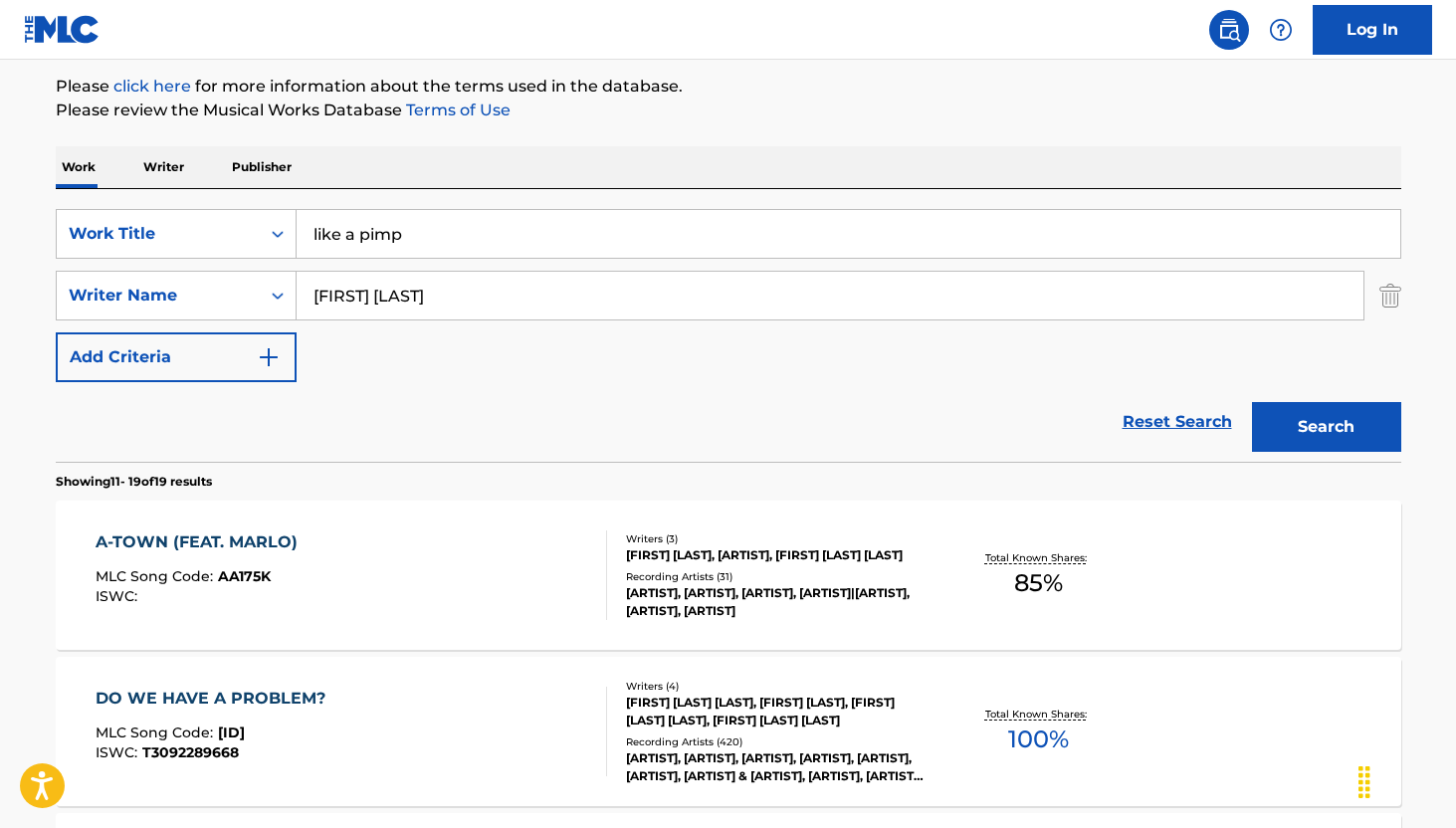 click on "like a pimp" at bounding box center [848, 234] 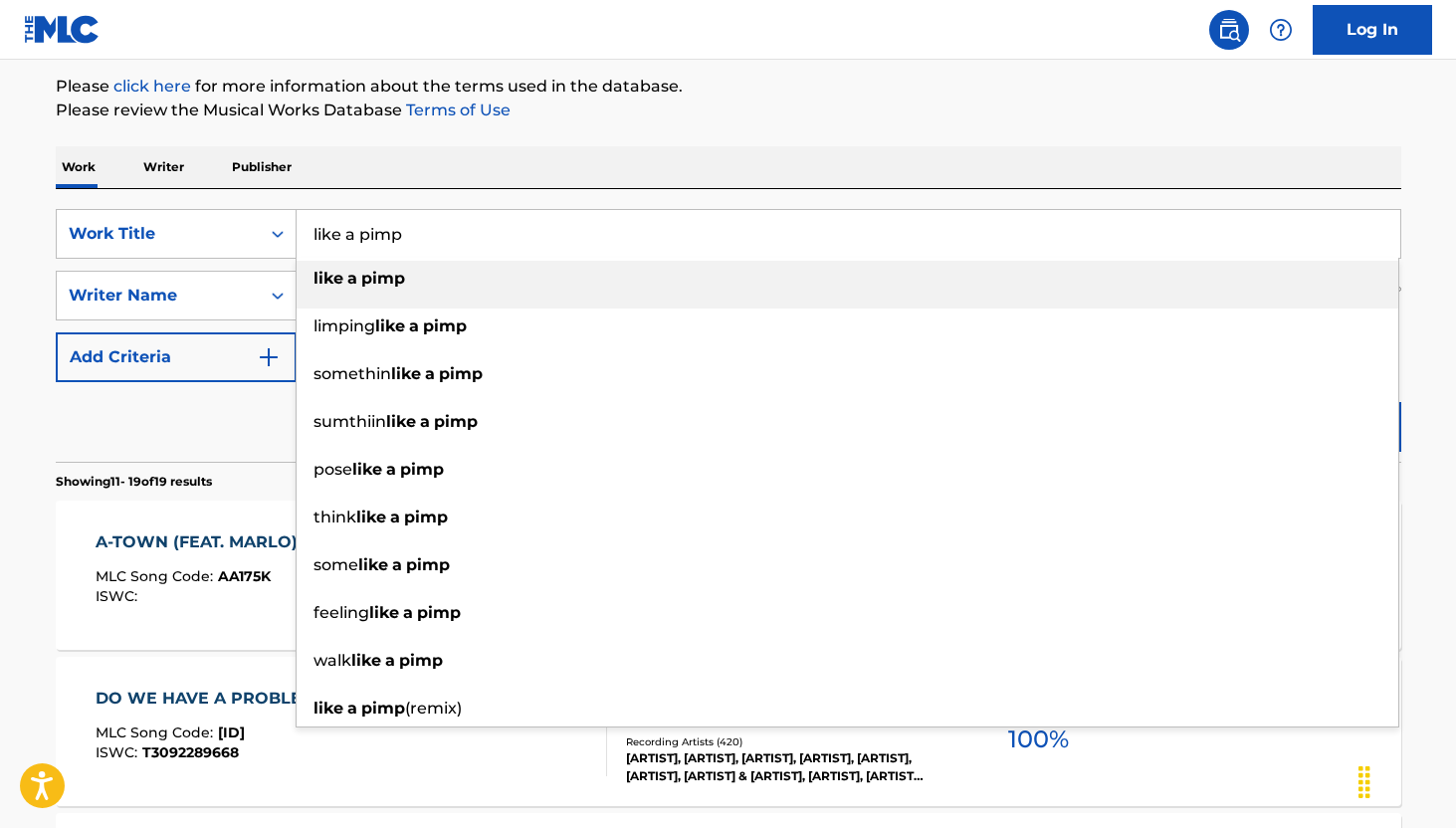 click on "like a pimp" at bounding box center [848, 234] 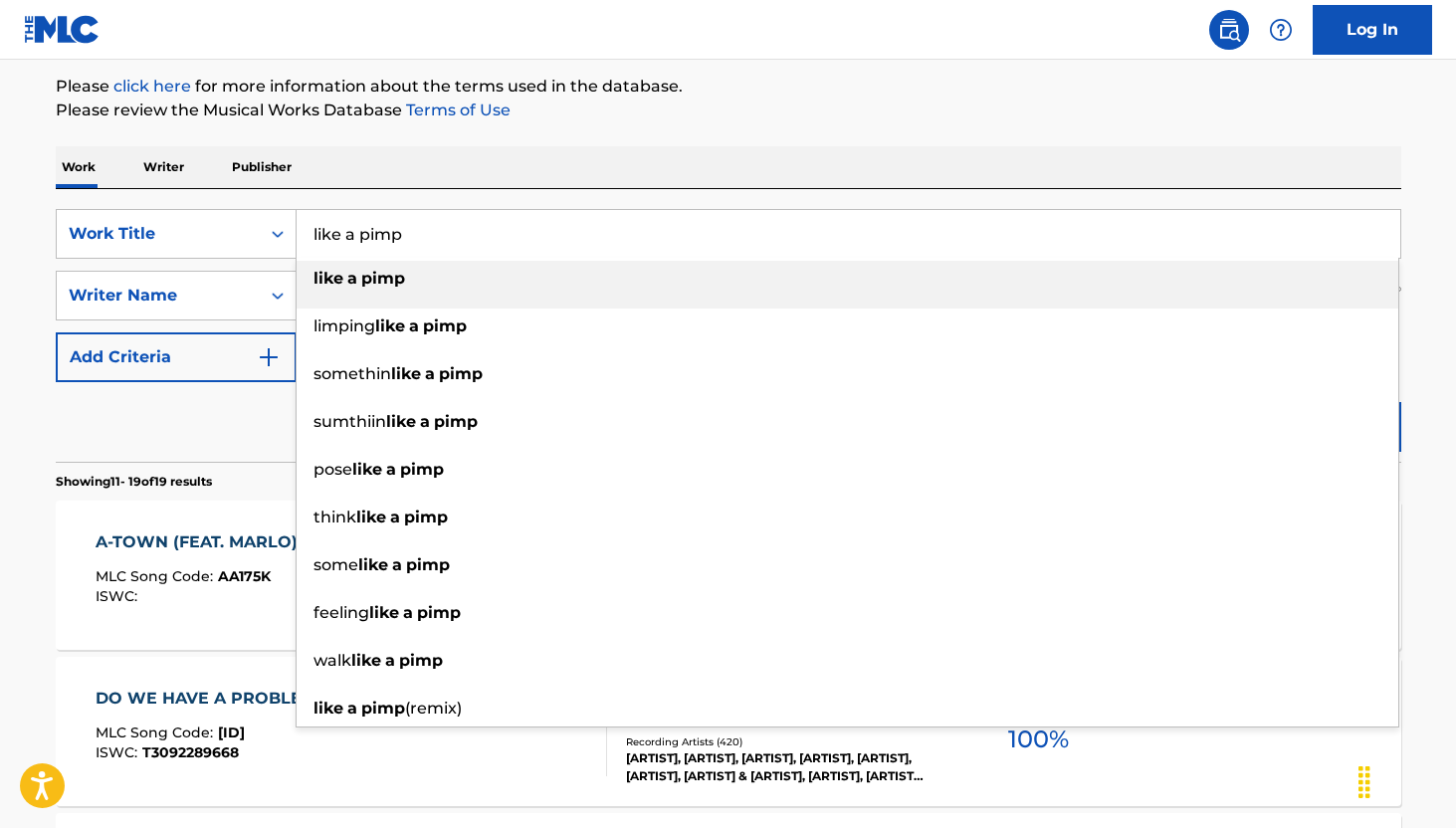 click on "Work Writer Publisher" at bounding box center [728, 167] 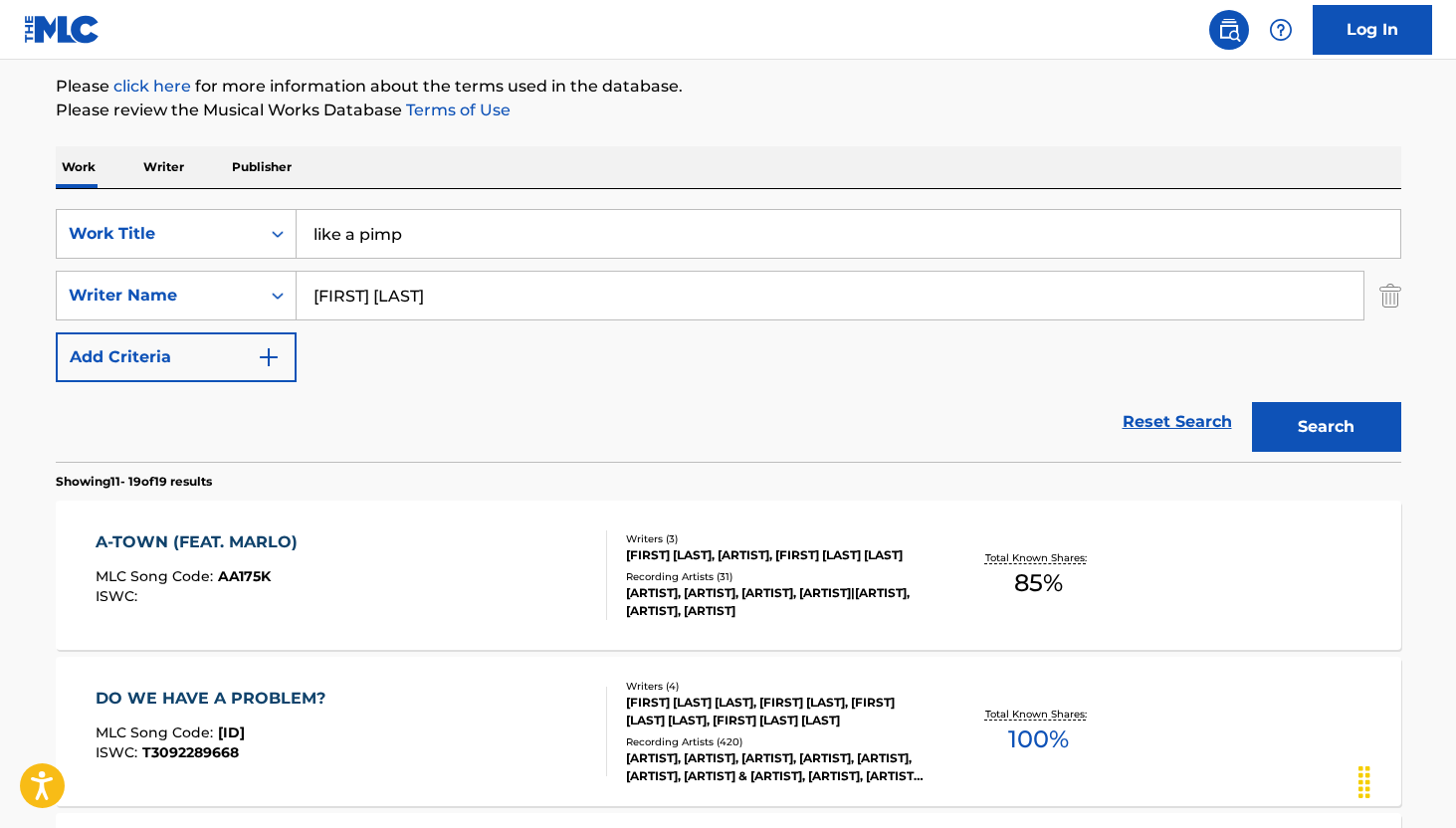 click on "like a pimp" at bounding box center [848, 234] 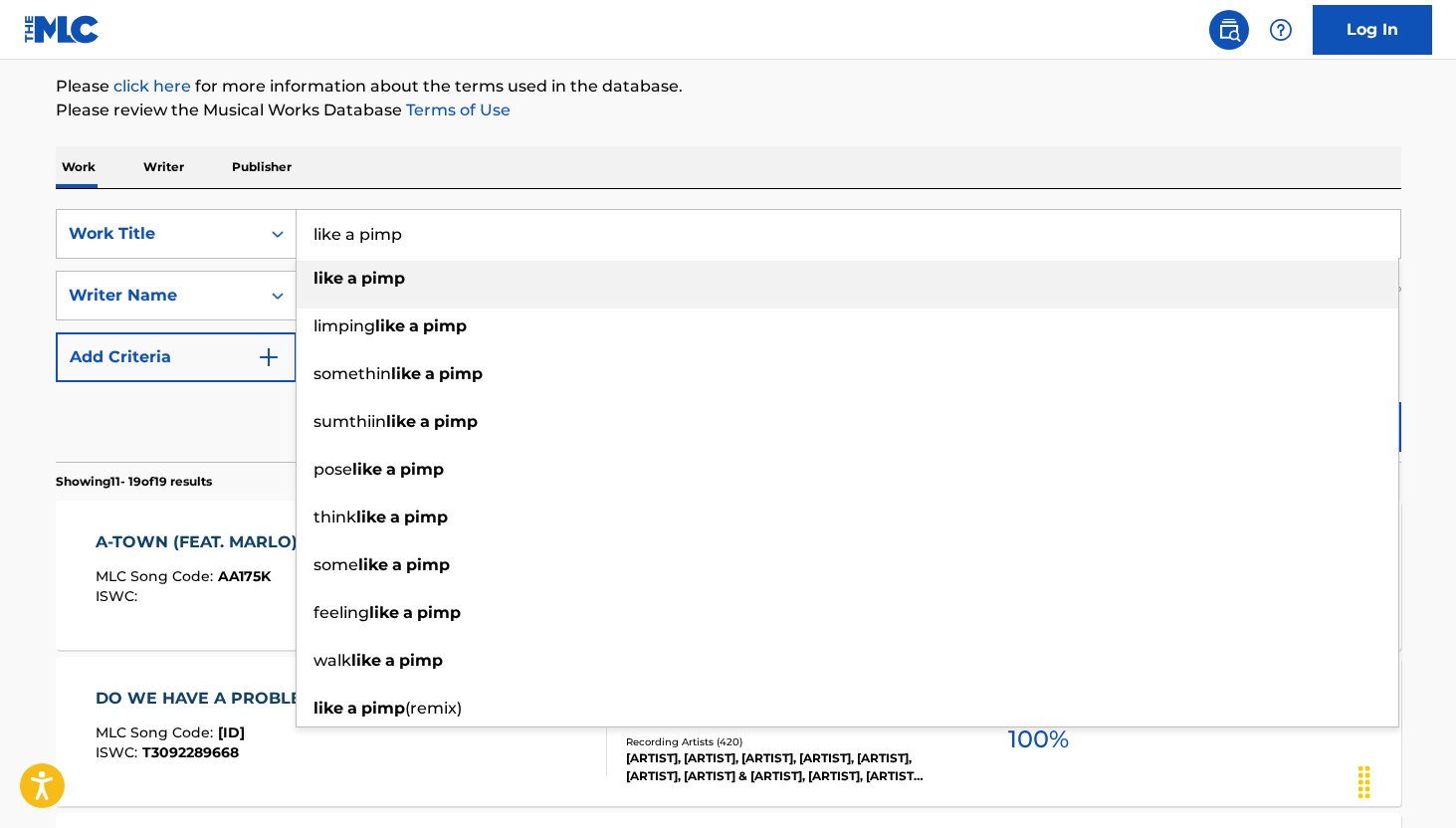 click on "like a pimp" at bounding box center (848, 234) 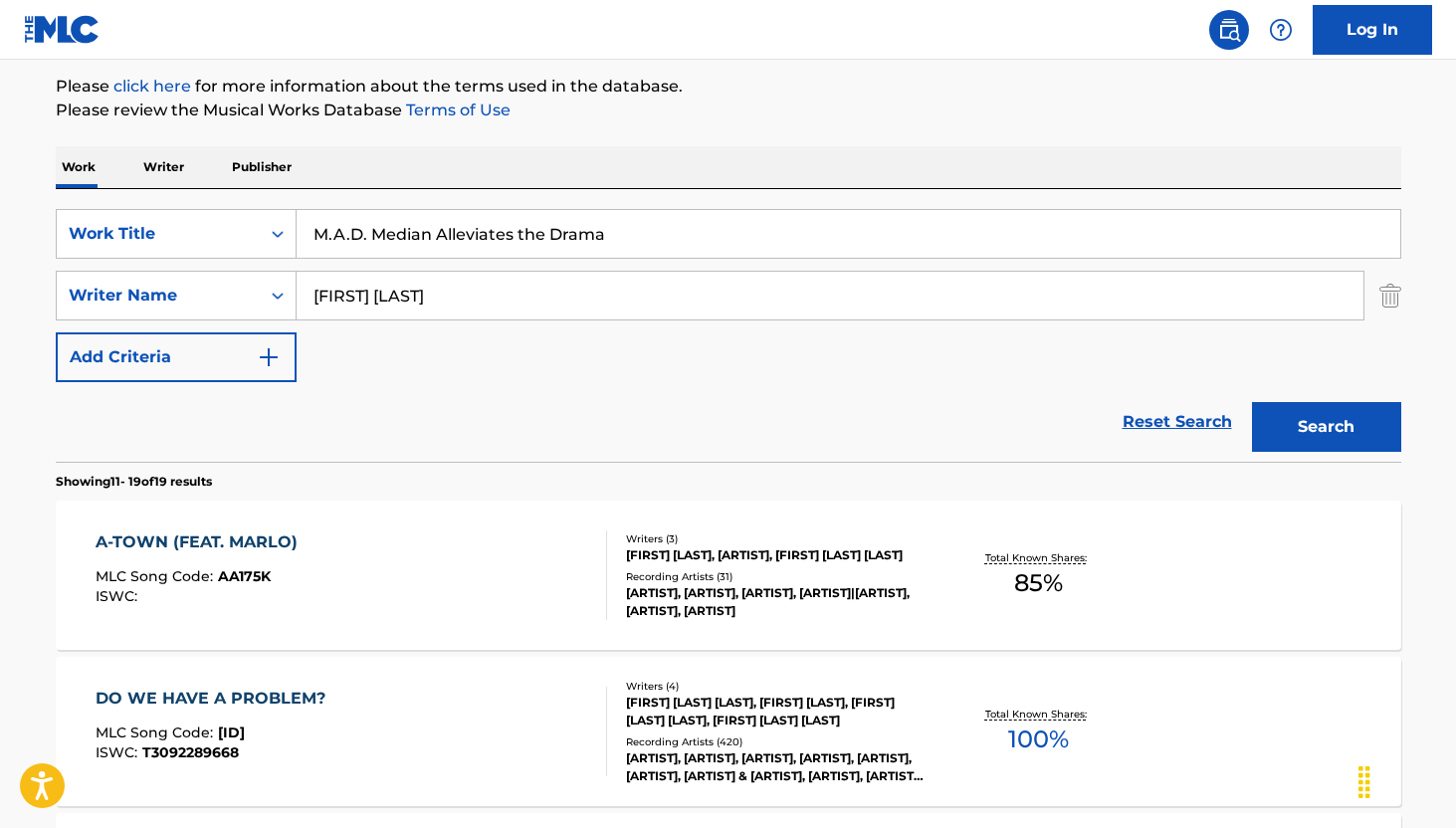 type on "M.A.D. Median Alleviates the Drama" 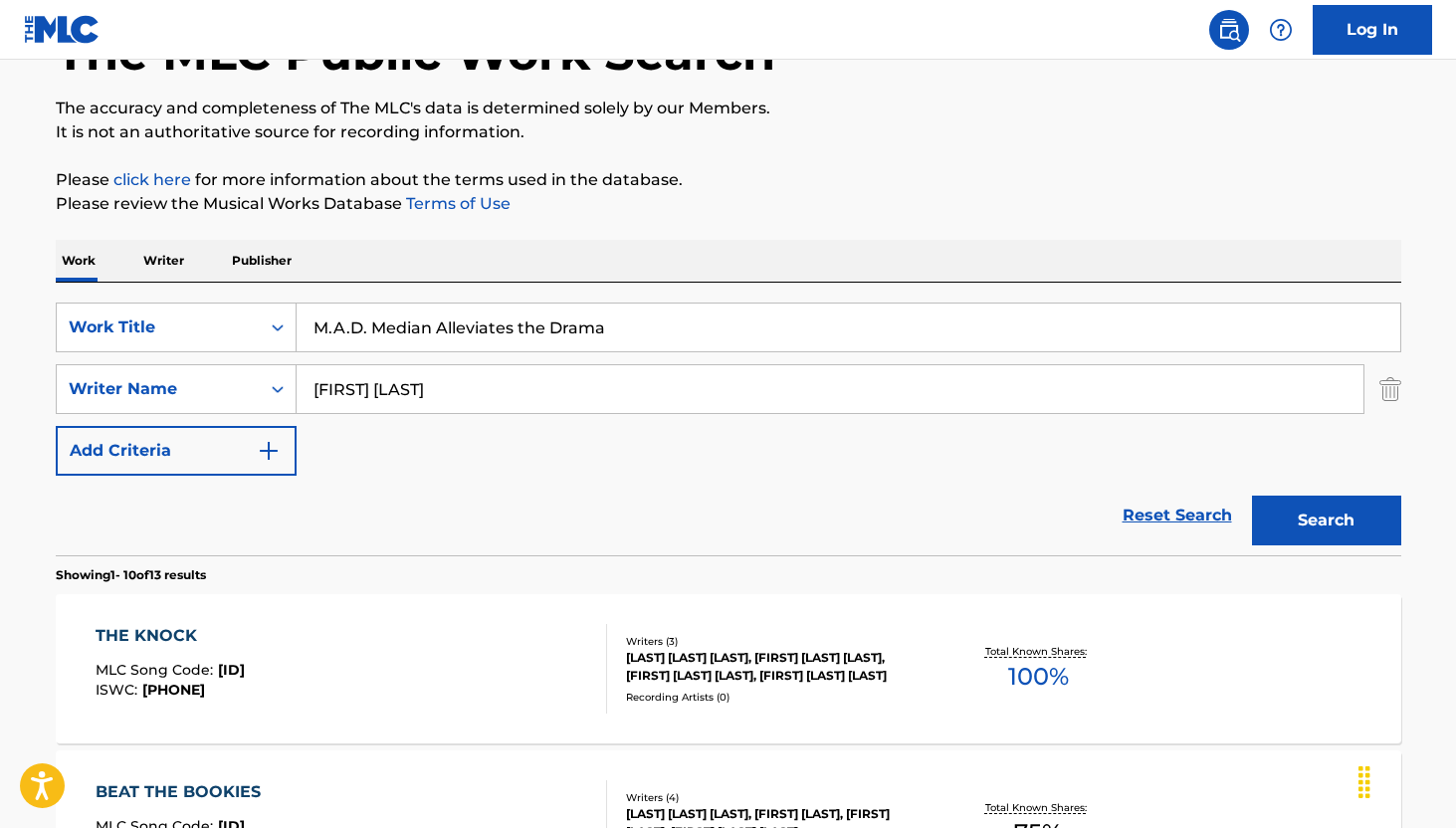 scroll, scrollTop: 100, scrollLeft: 0, axis: vertical 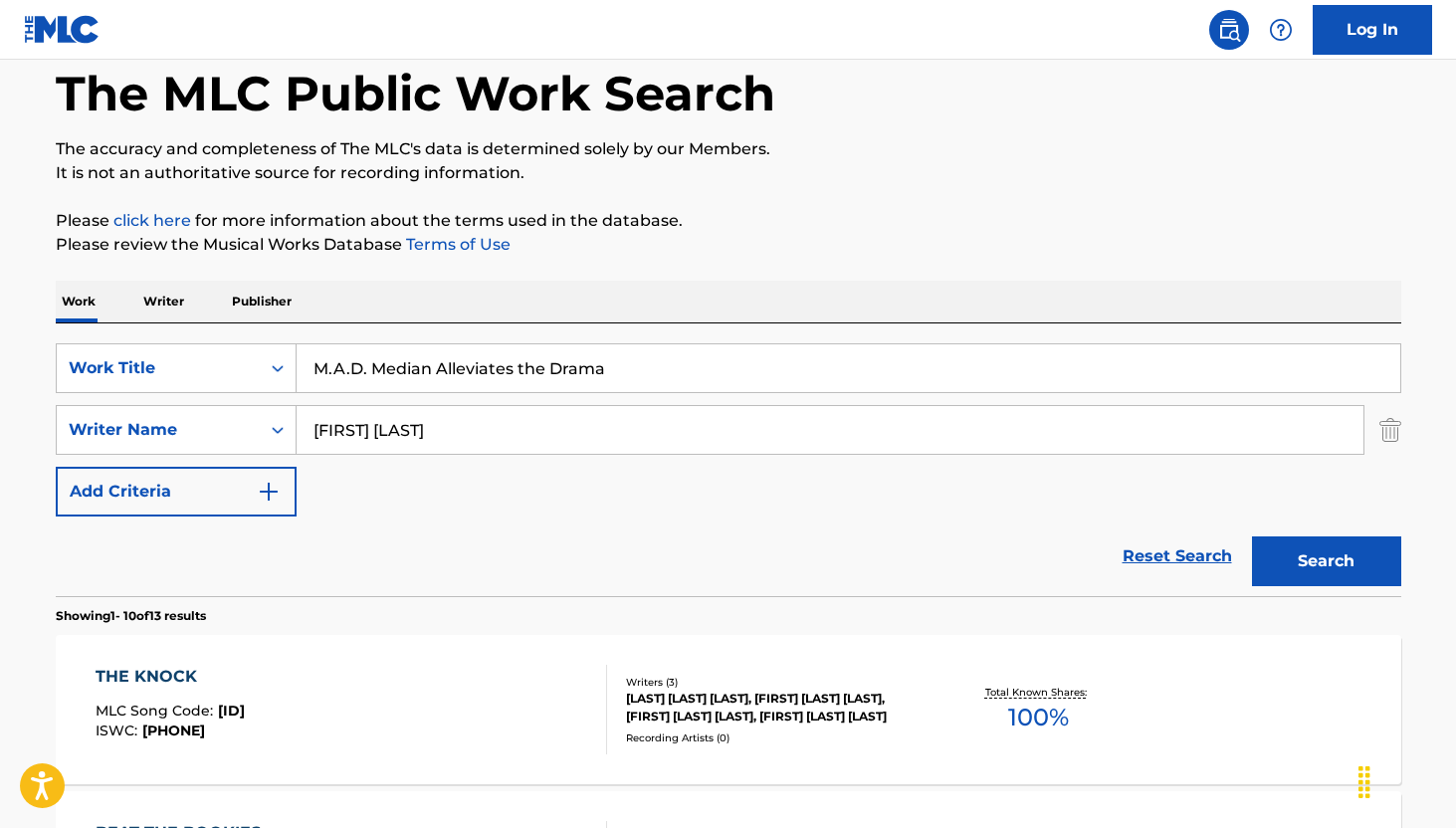 click on "M.A.D. Median Alleviates the Drama" at bounding box center [848, 368] 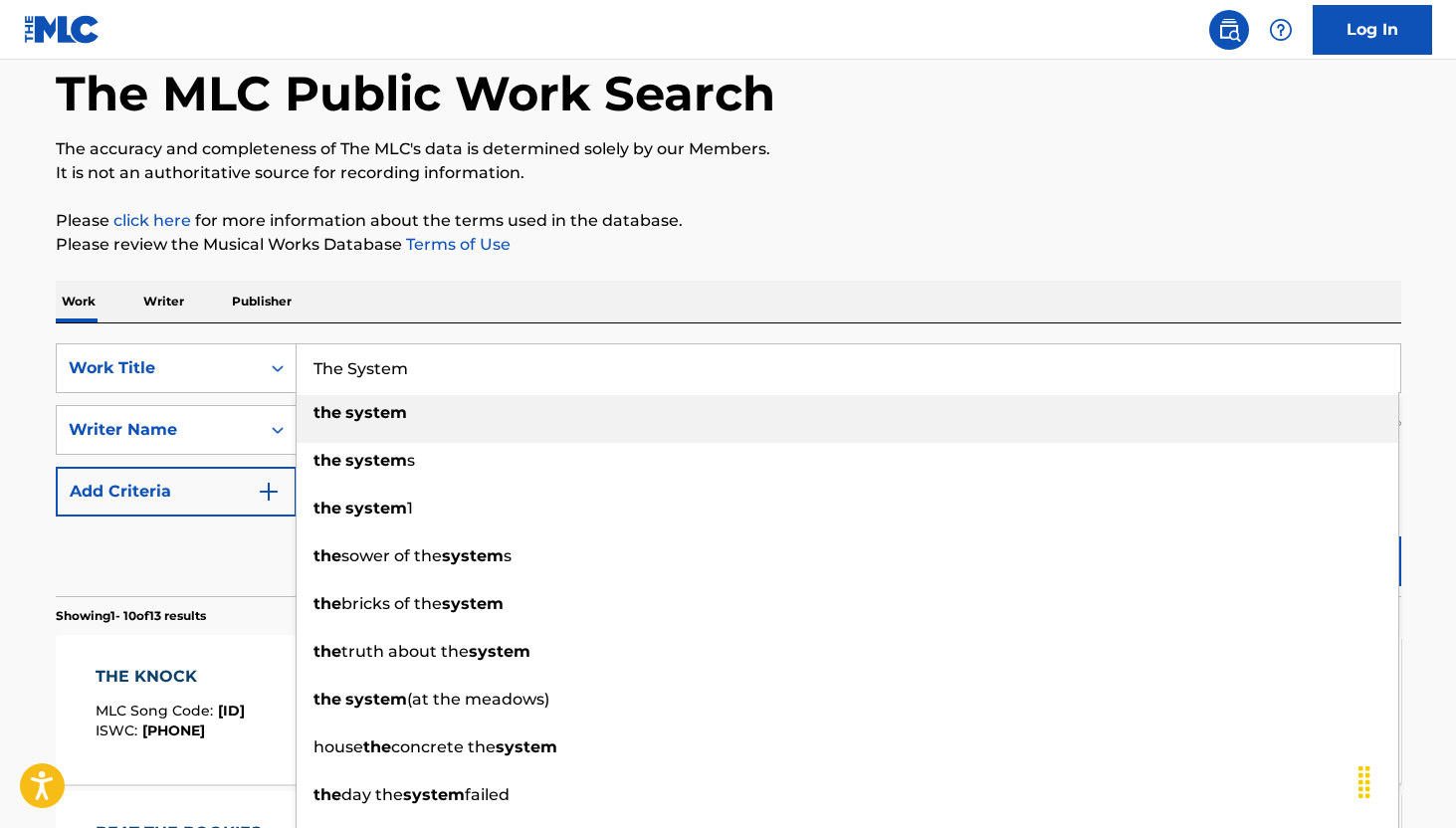 type on "The System" 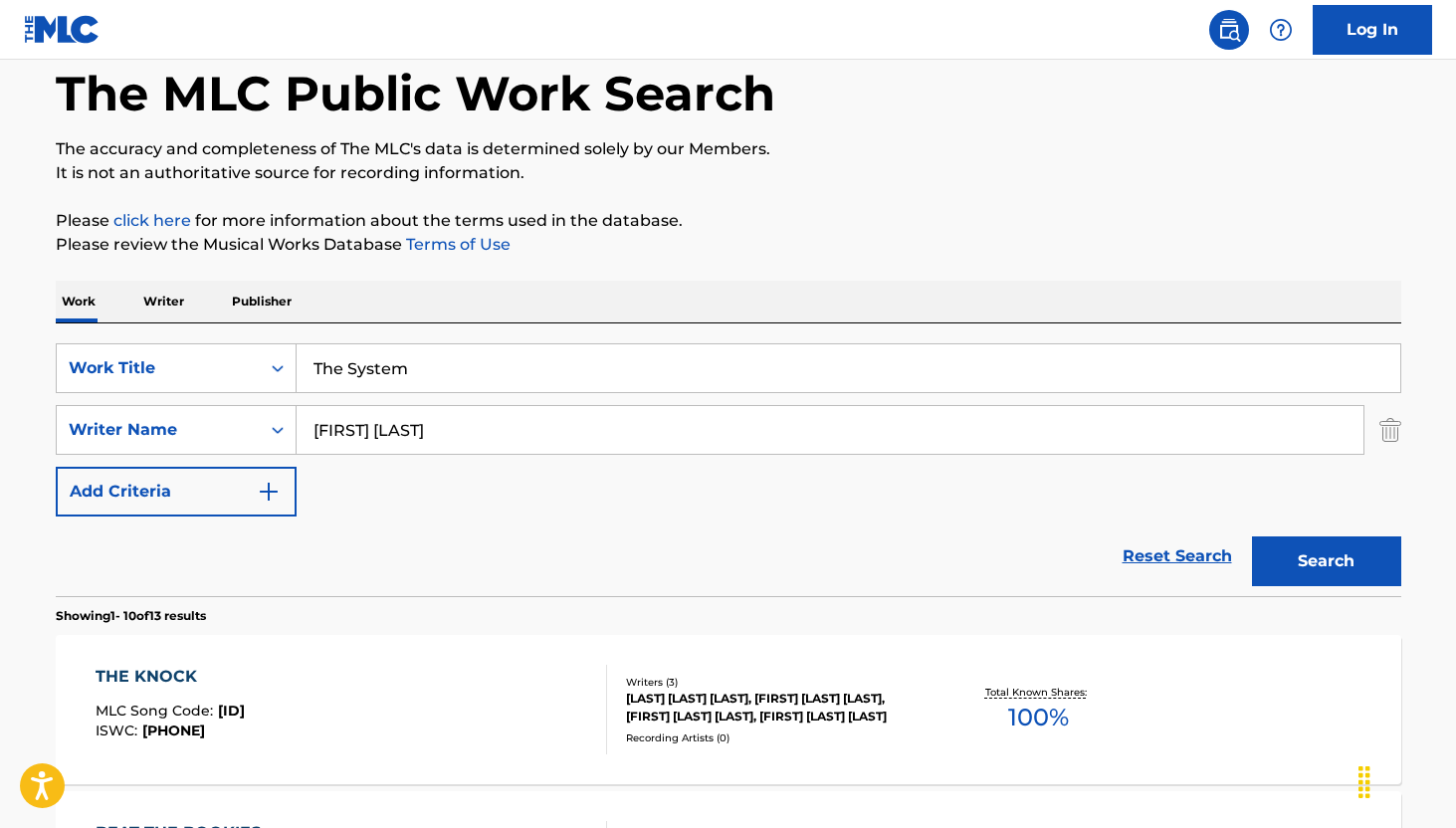 click on "Work Writer Publisher" at bounding box center (728, 302) 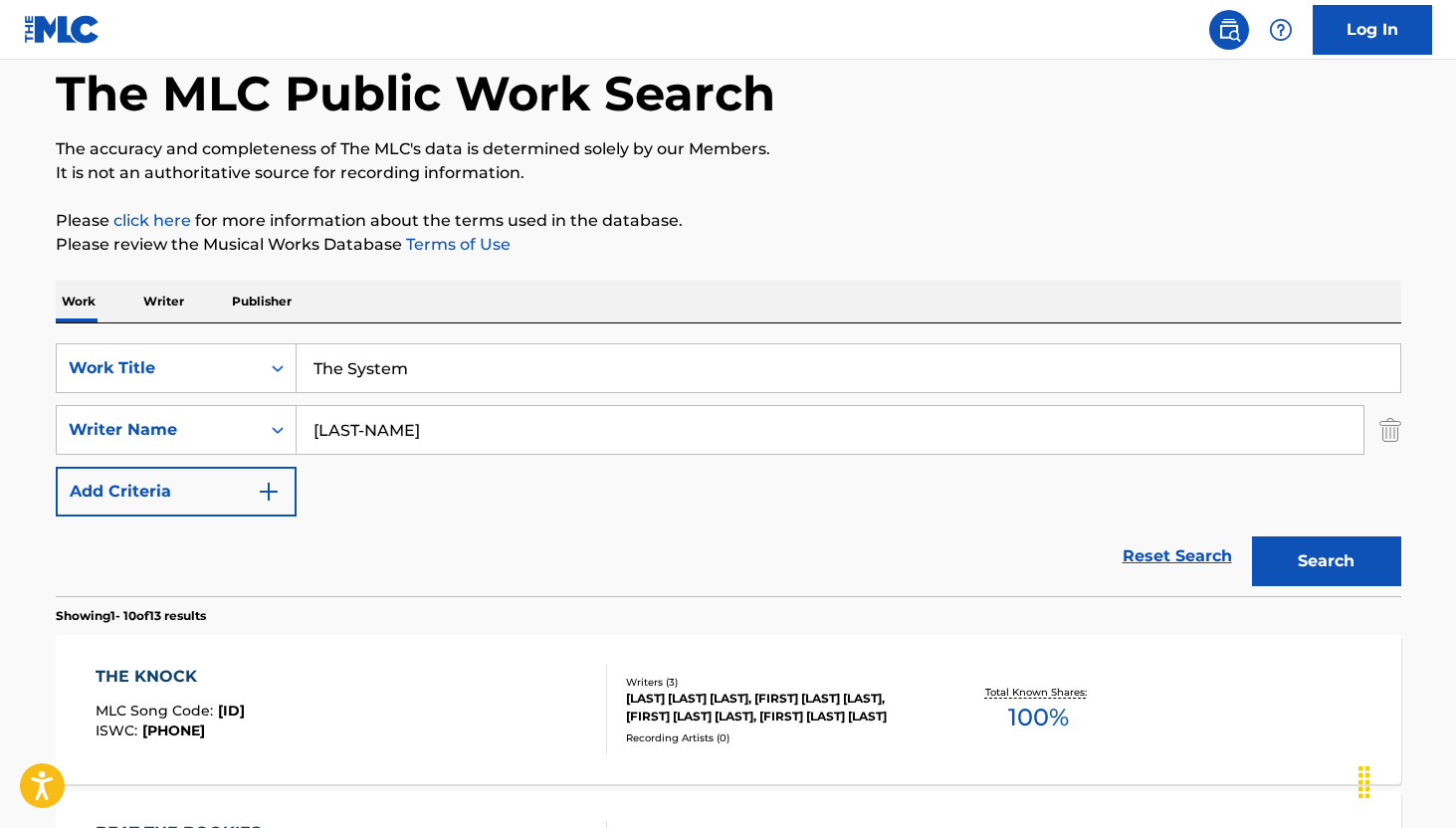 click on "Search" at bounding box center (1327, 561) 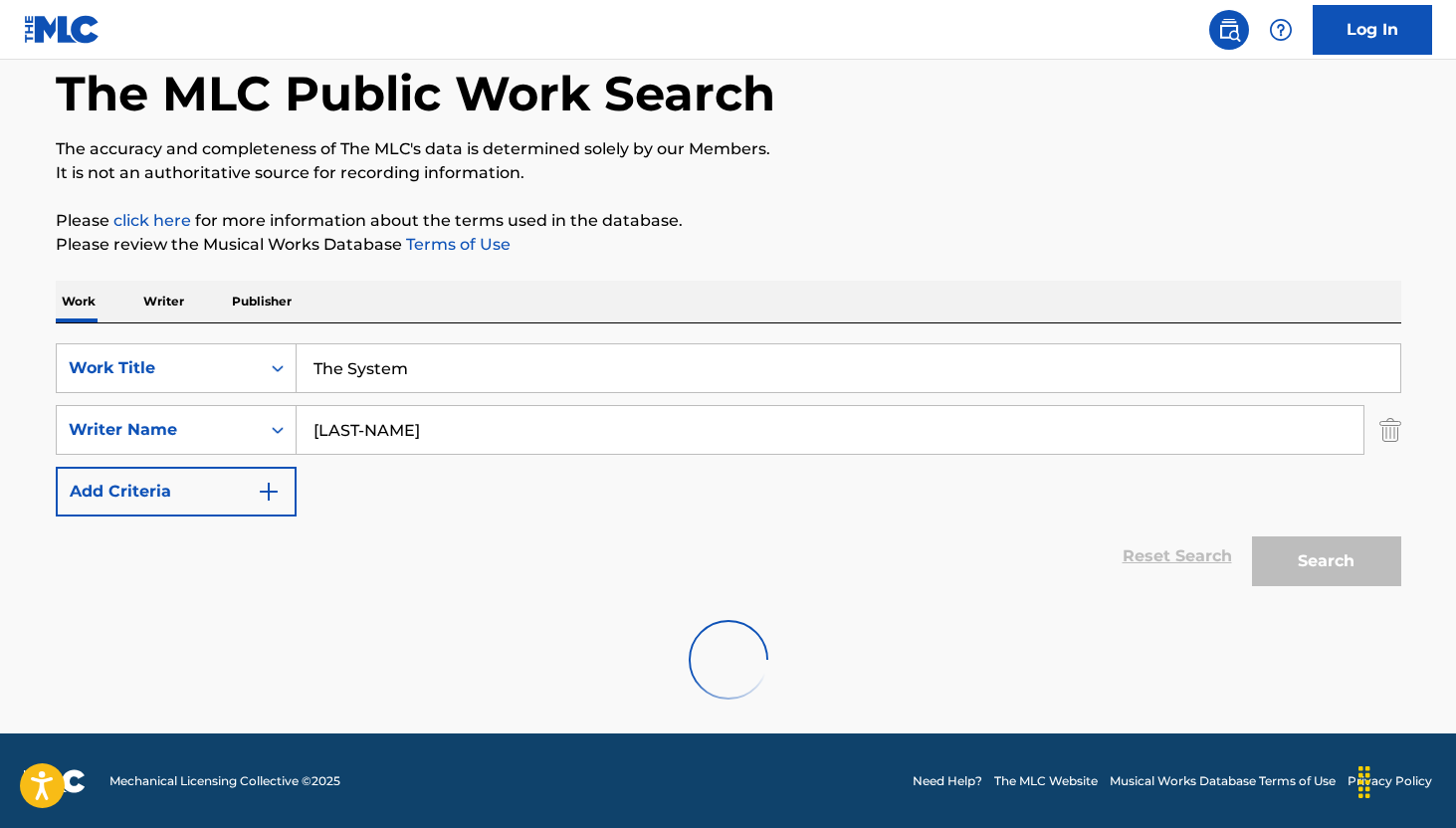 scroll, scrollTop: 36, scrollLeft: 0, axis: vertical 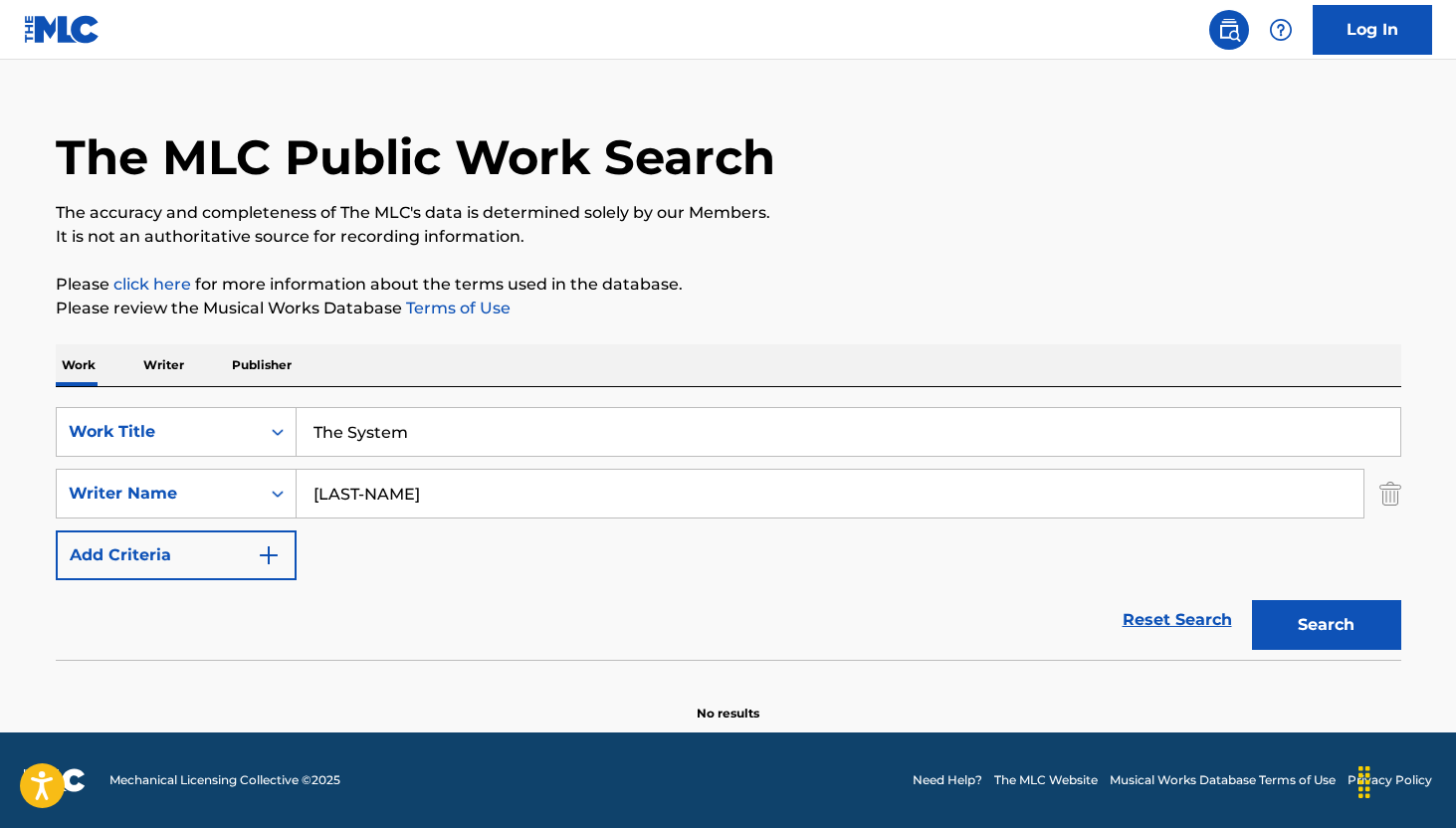 click on "[LAST-NAME]" at bounding box center (830, 494) 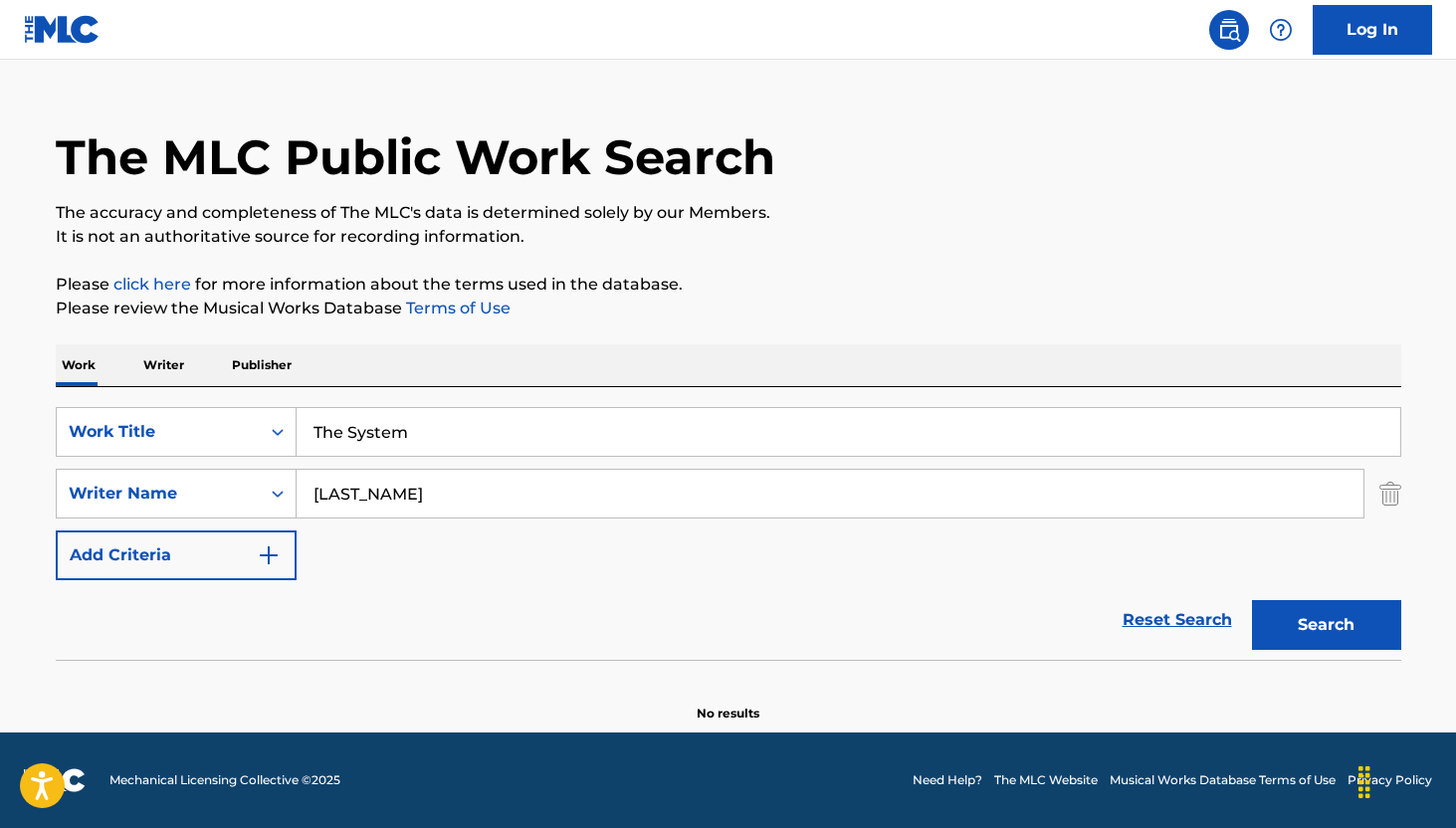 click on "Search" at bounding box center (1327, 625) 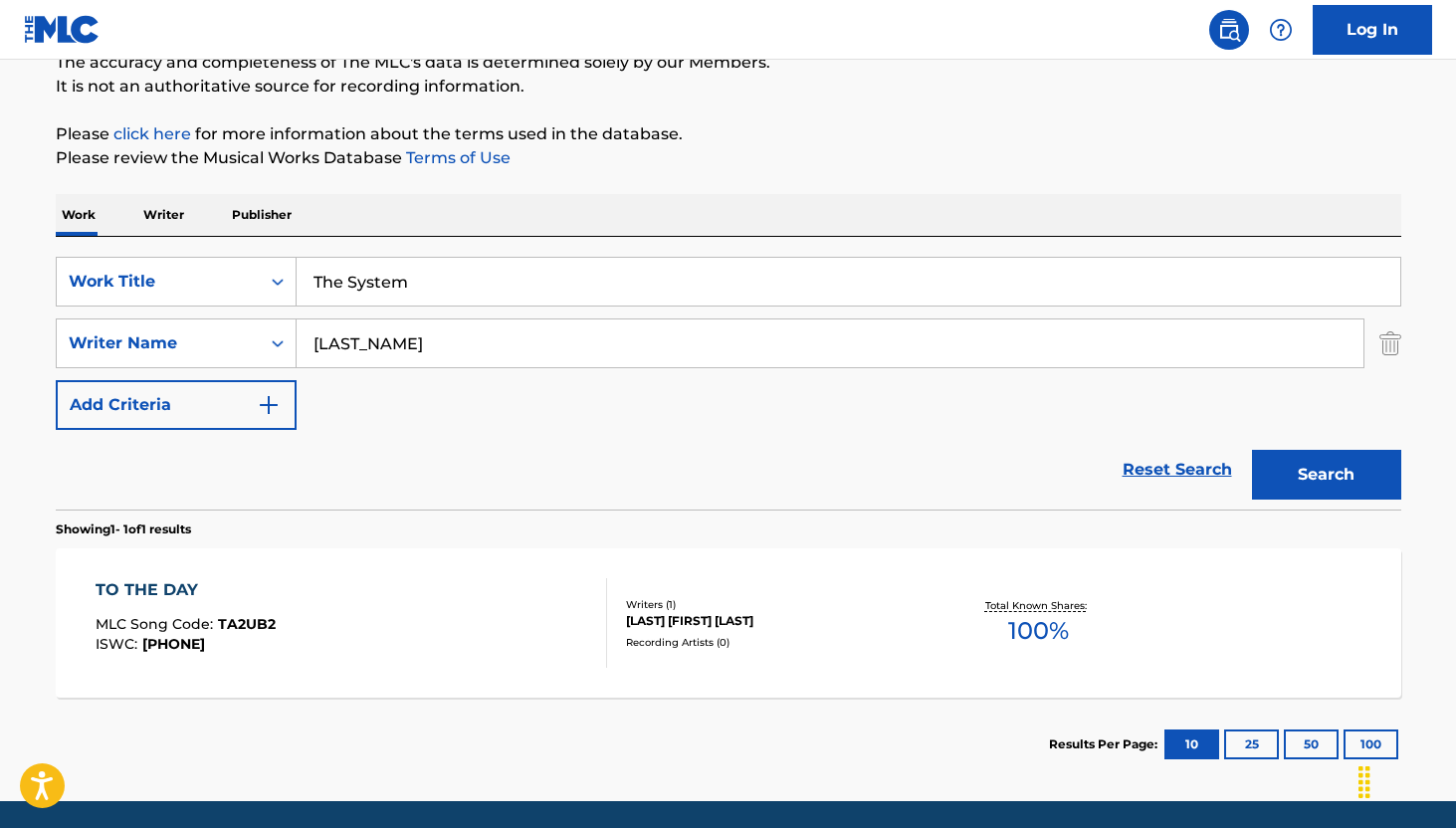 scroll, scrollTop: 255, scrollLeft: 0, axis: vertical 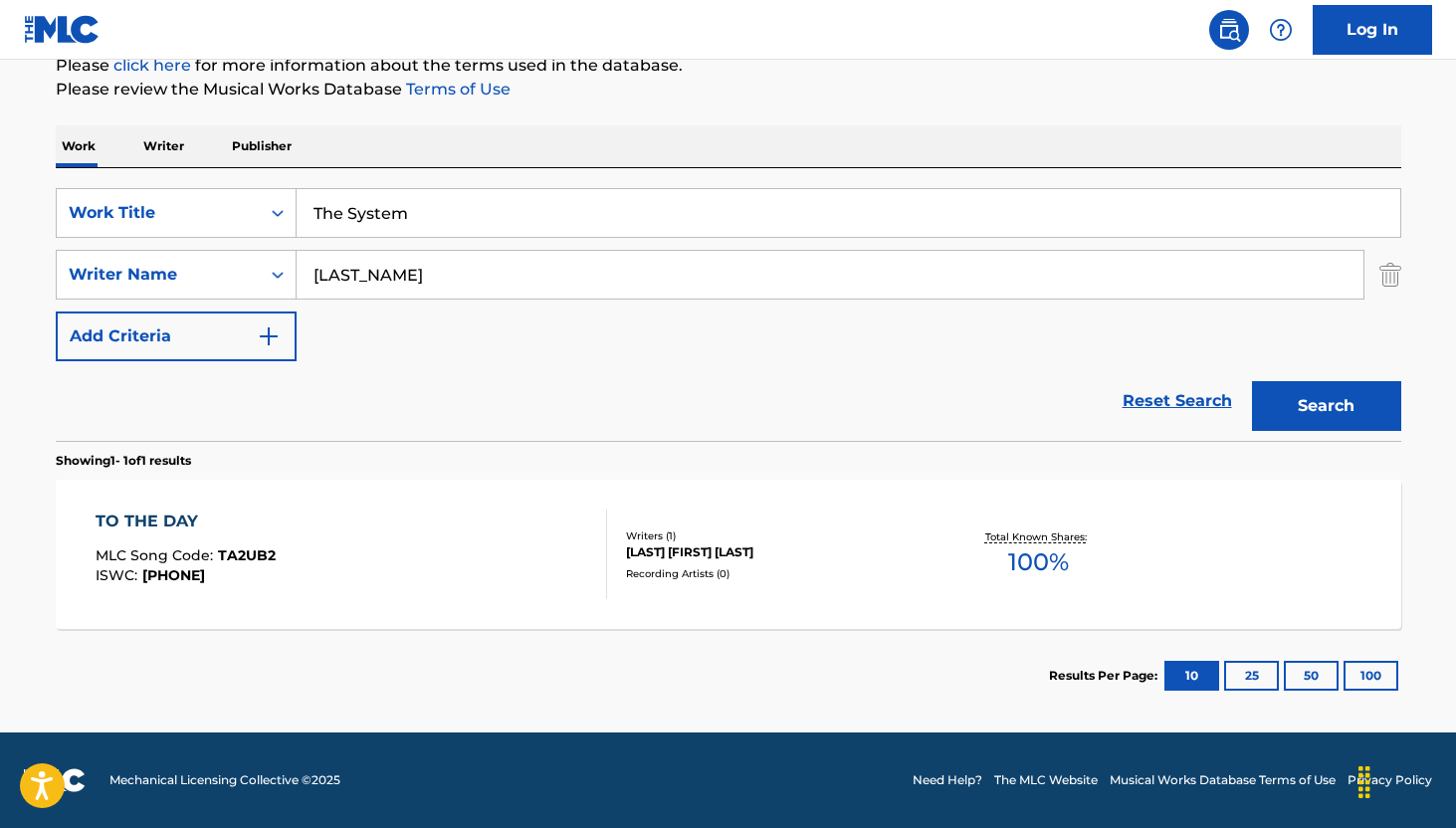 click on "[LAST_NAME]" at bounding box center [830, 275] 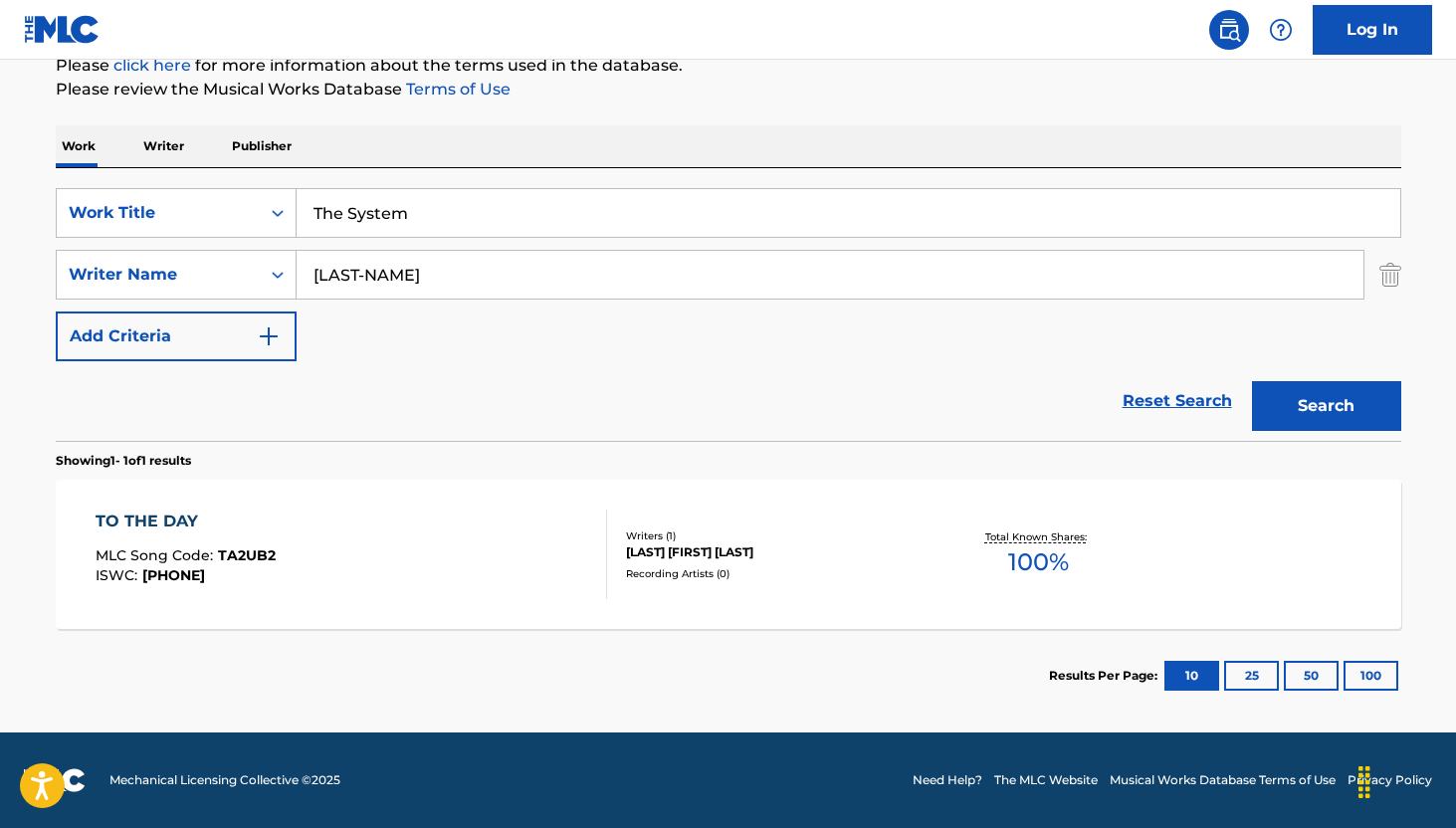 click on "[LAST-NAME]" at bounding box center [830, 275] 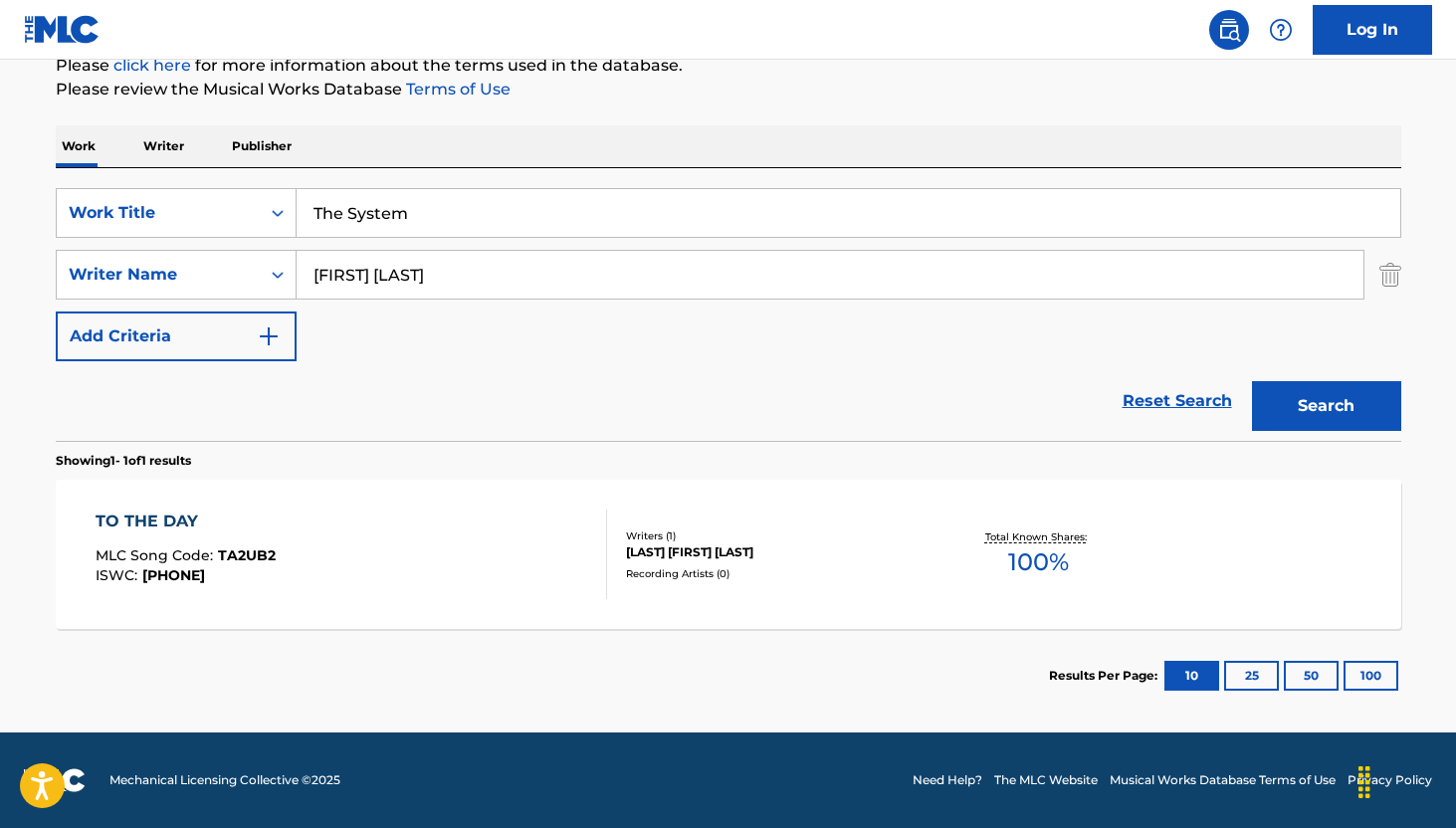 click on "Search" at bounding box center [1327, 406] 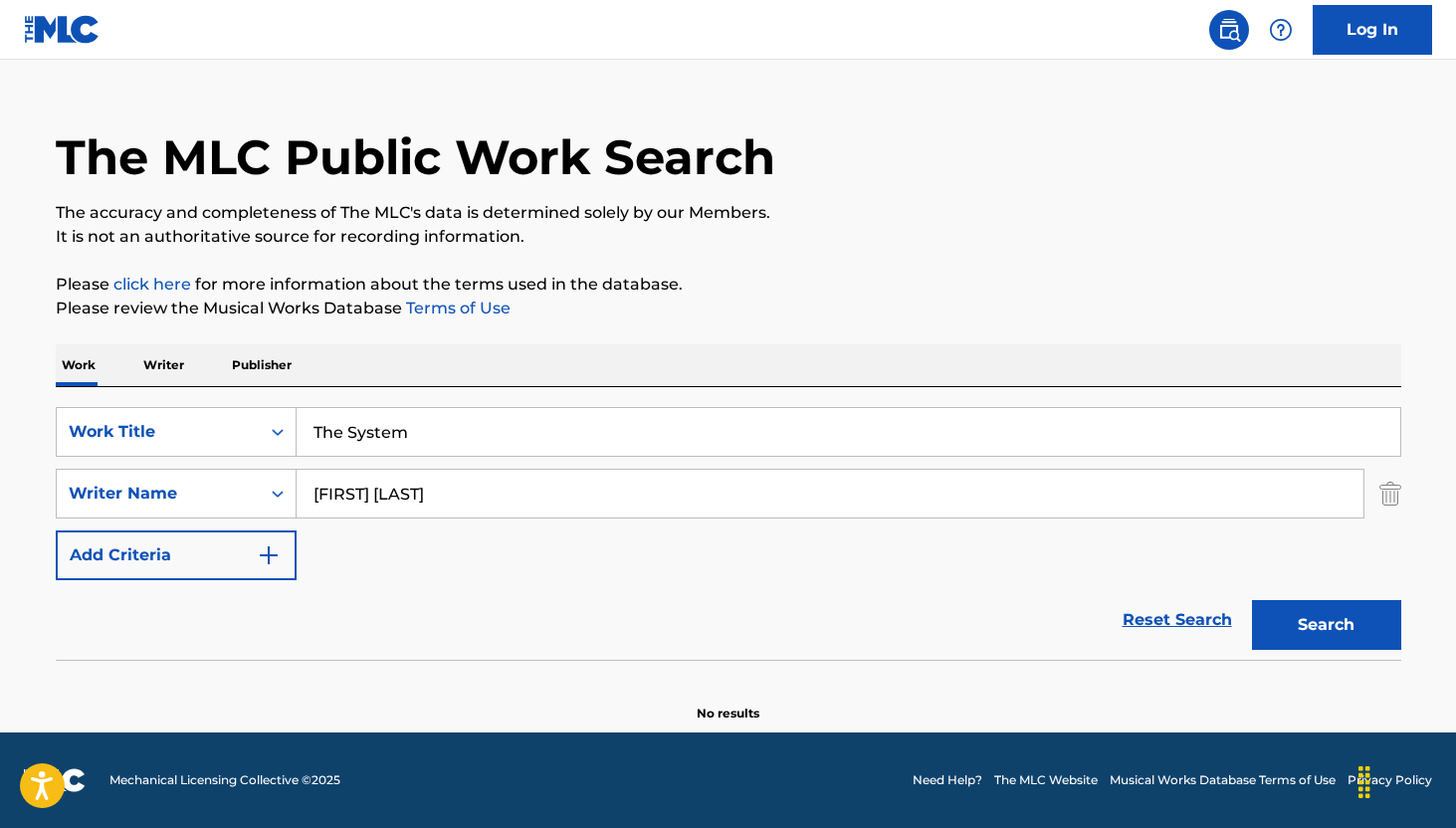 click on "[FIRST] [LAST]" at bounding box center [830, 494] 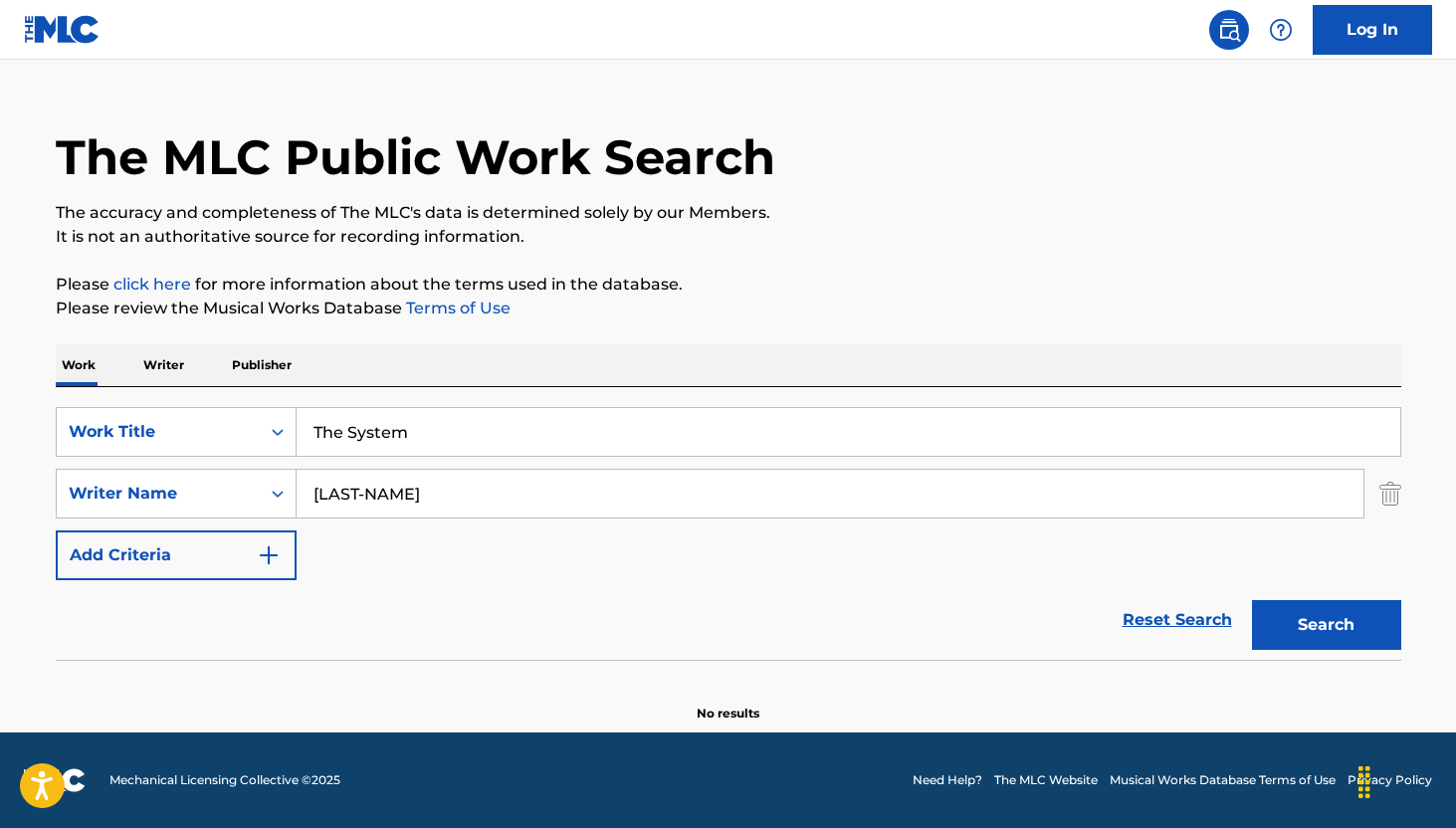 click on "Search" at bounding box center (1327, 625) 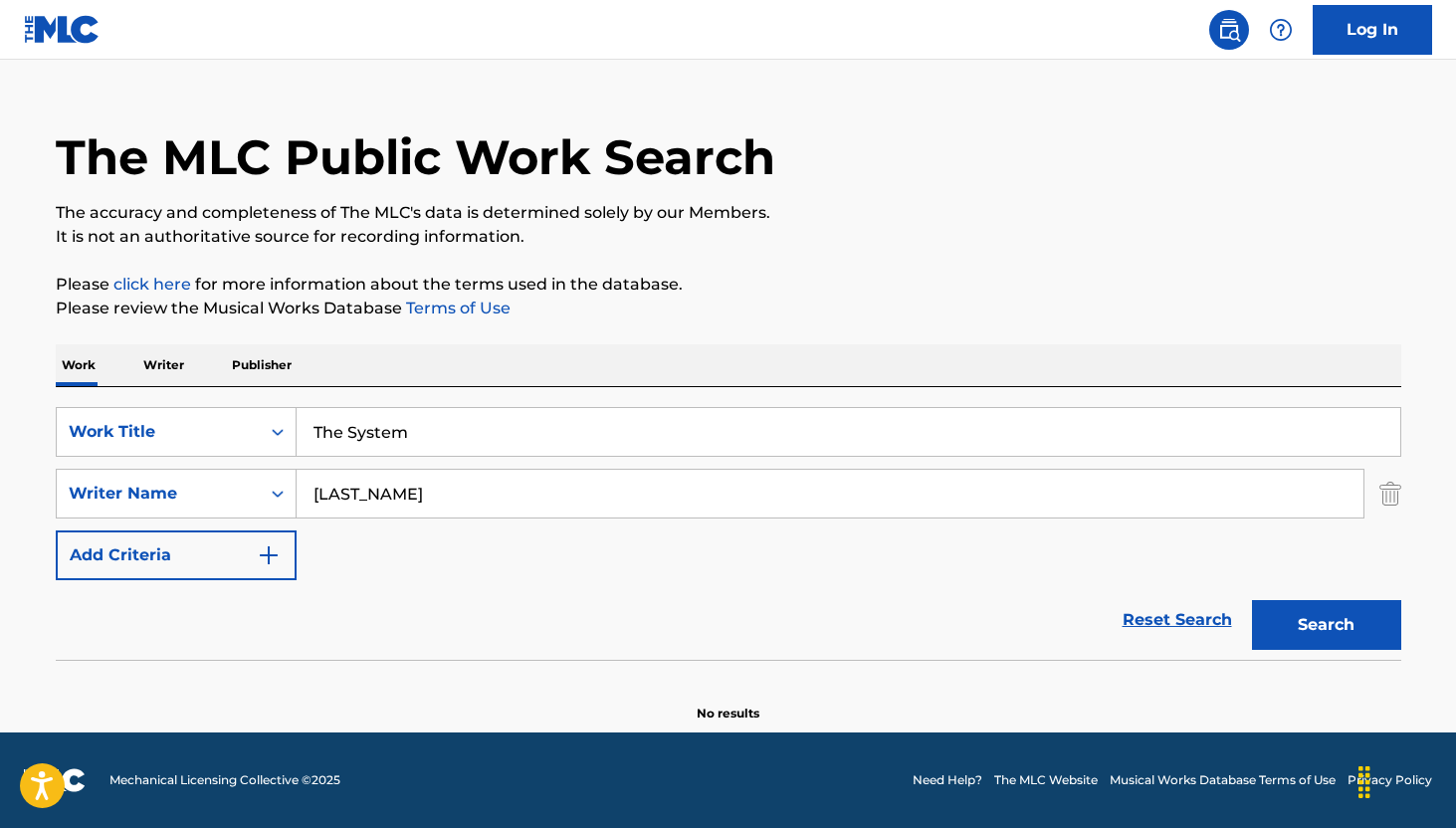 type on "[LAST_NAME]" 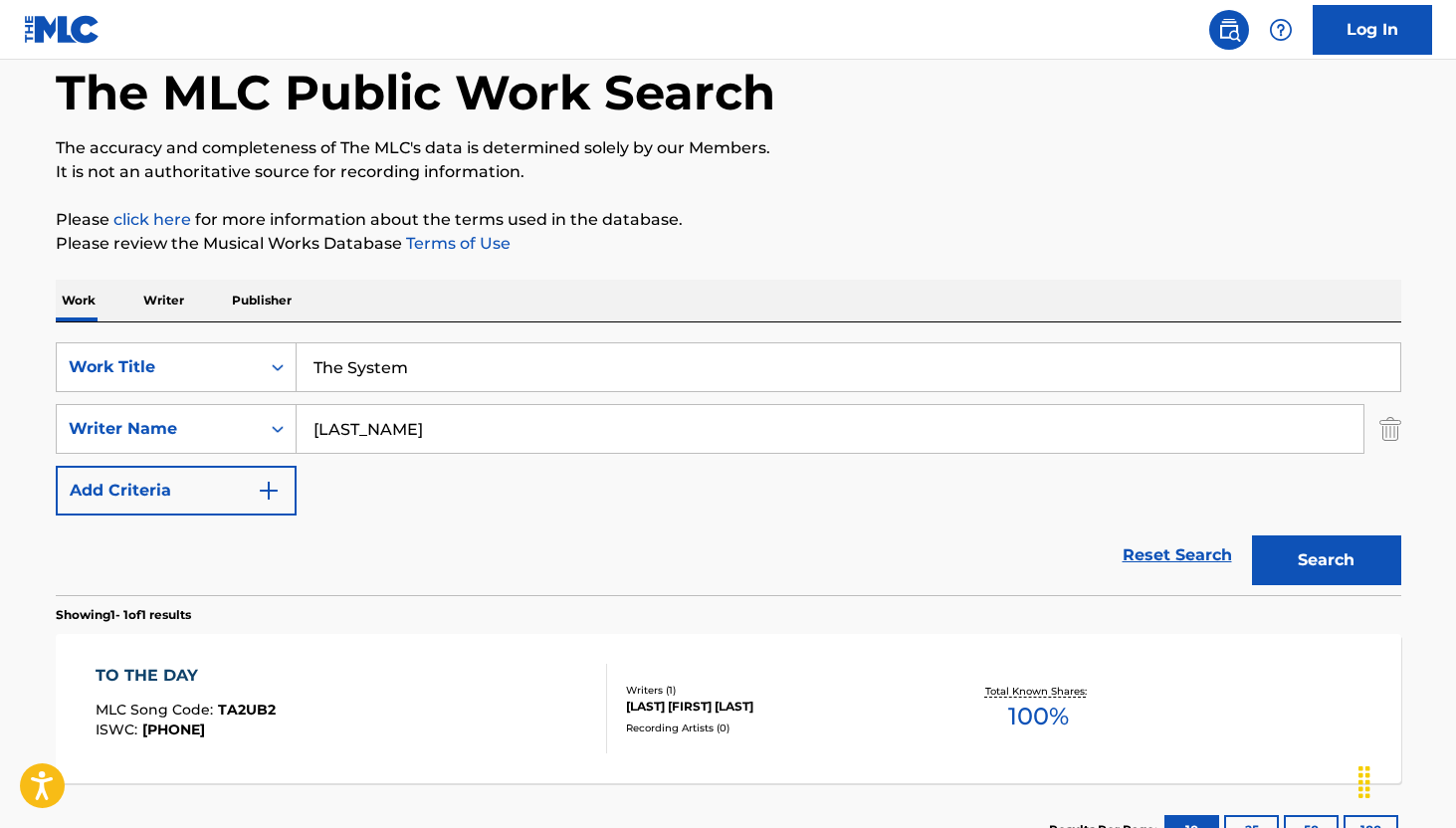 scroll, scrollTop: 255, scrollLeft: 0, axis: vertical 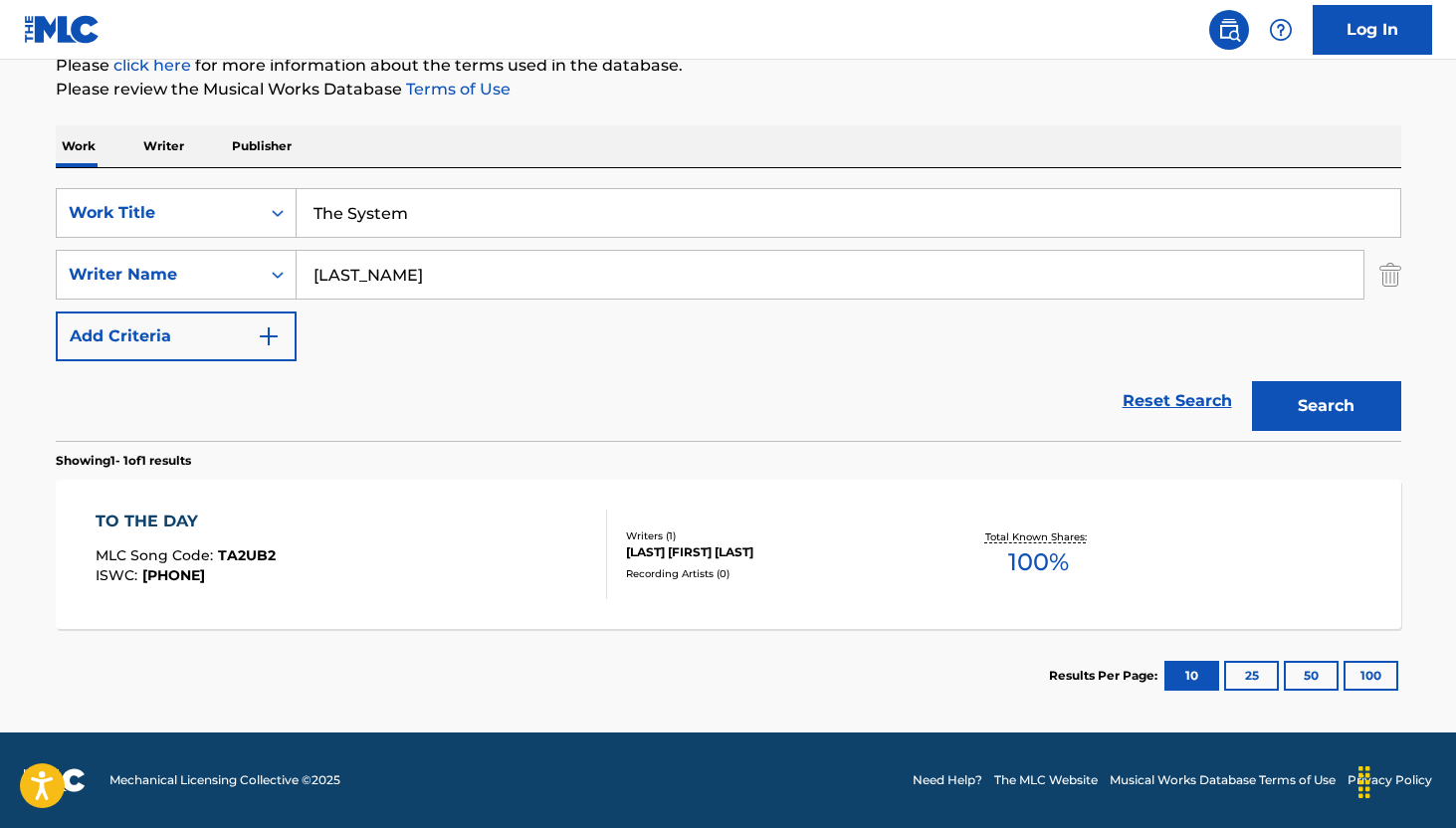 click on "TO THE DAY MLC Song Code : [ID] ISWC : [PHONE] Writers ( 1 ) [LAST] [FIRST] [LAST] Recording Artists ( 0 ) Total Known Shares: 100 %" at bounding box center [728, 554] 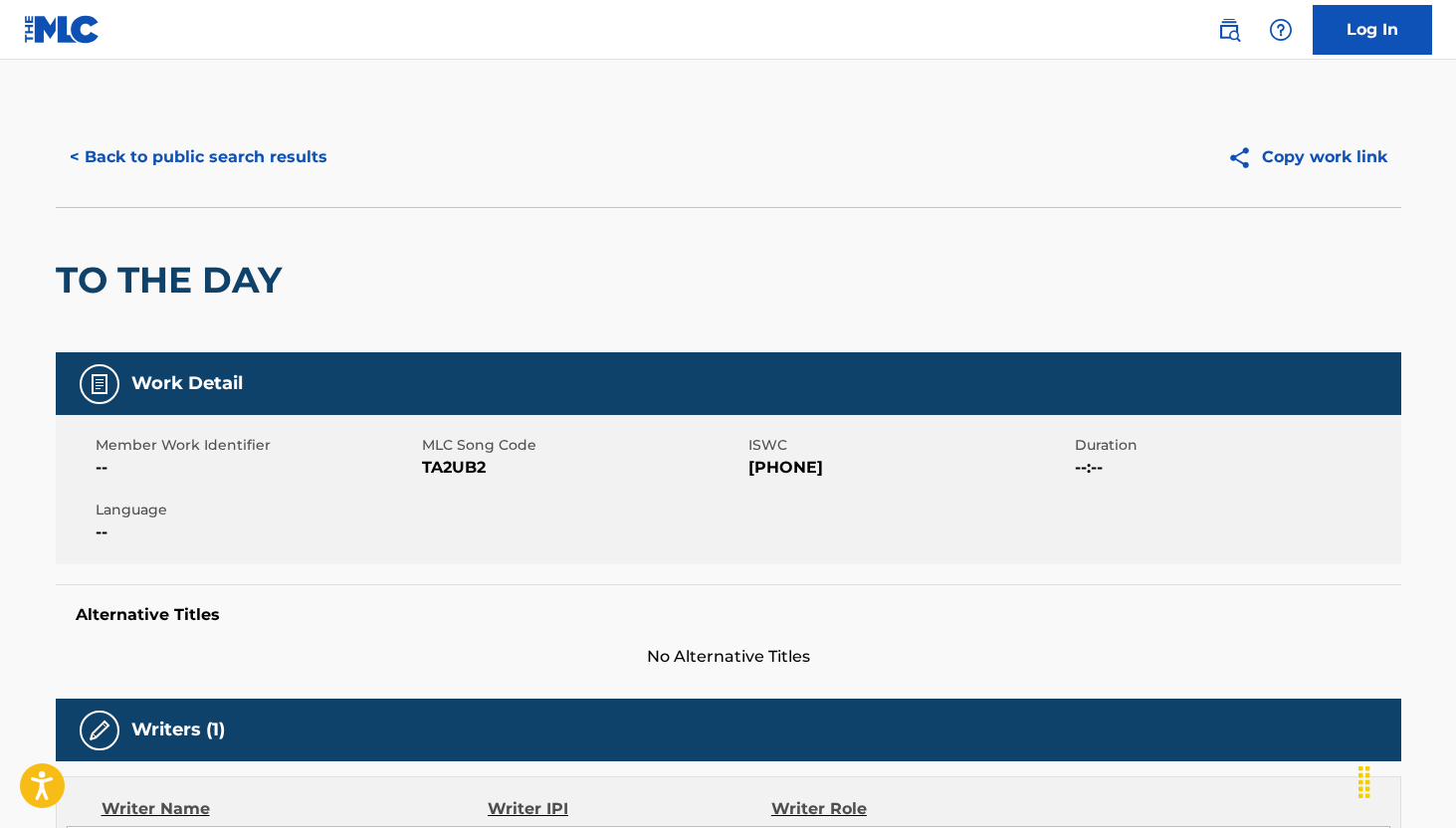 scroll, scrollTop: 0, scrollLeft: 0, axis: both 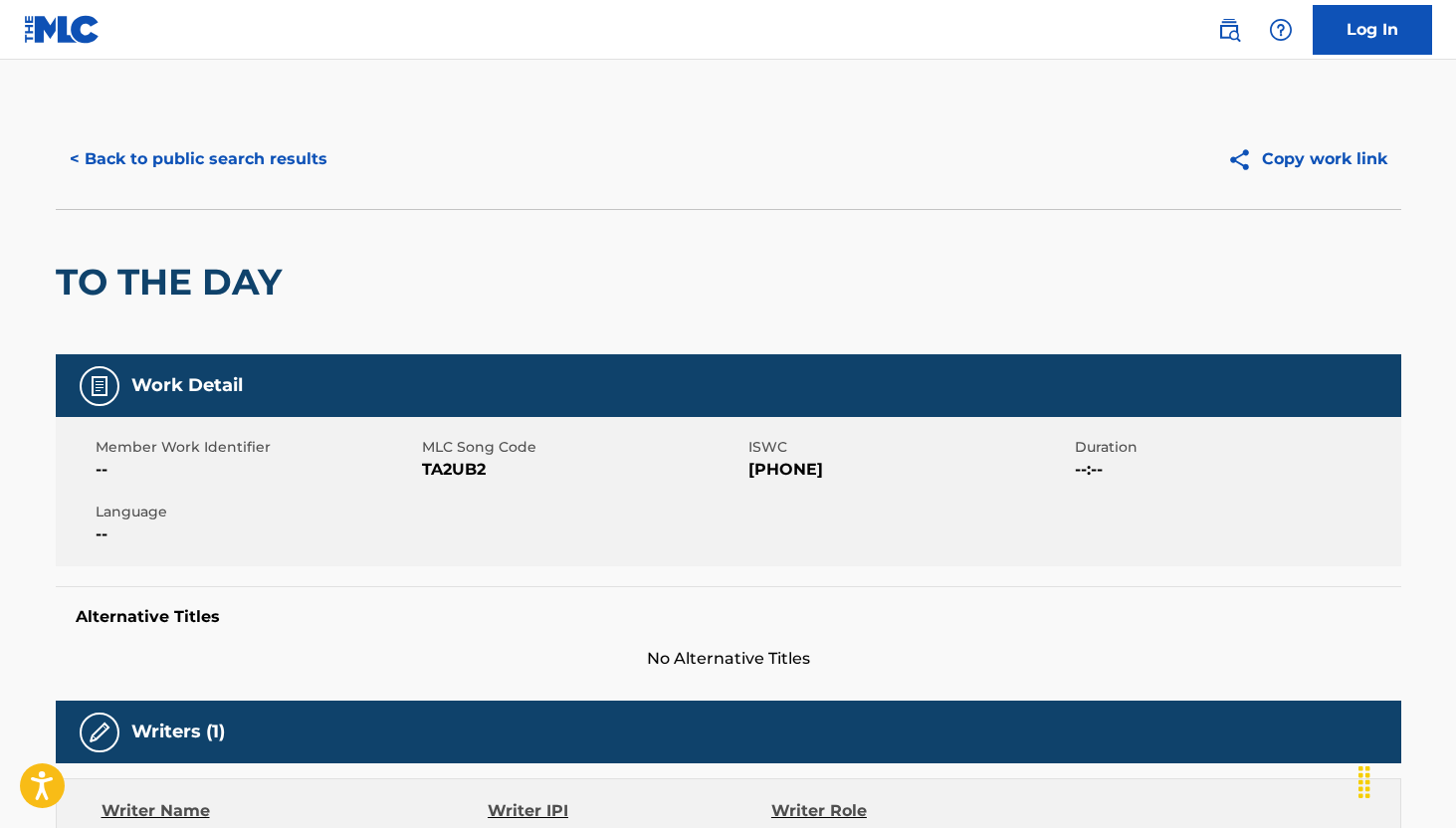 click on "< Back to public search results" at bounding box center [198, 159] 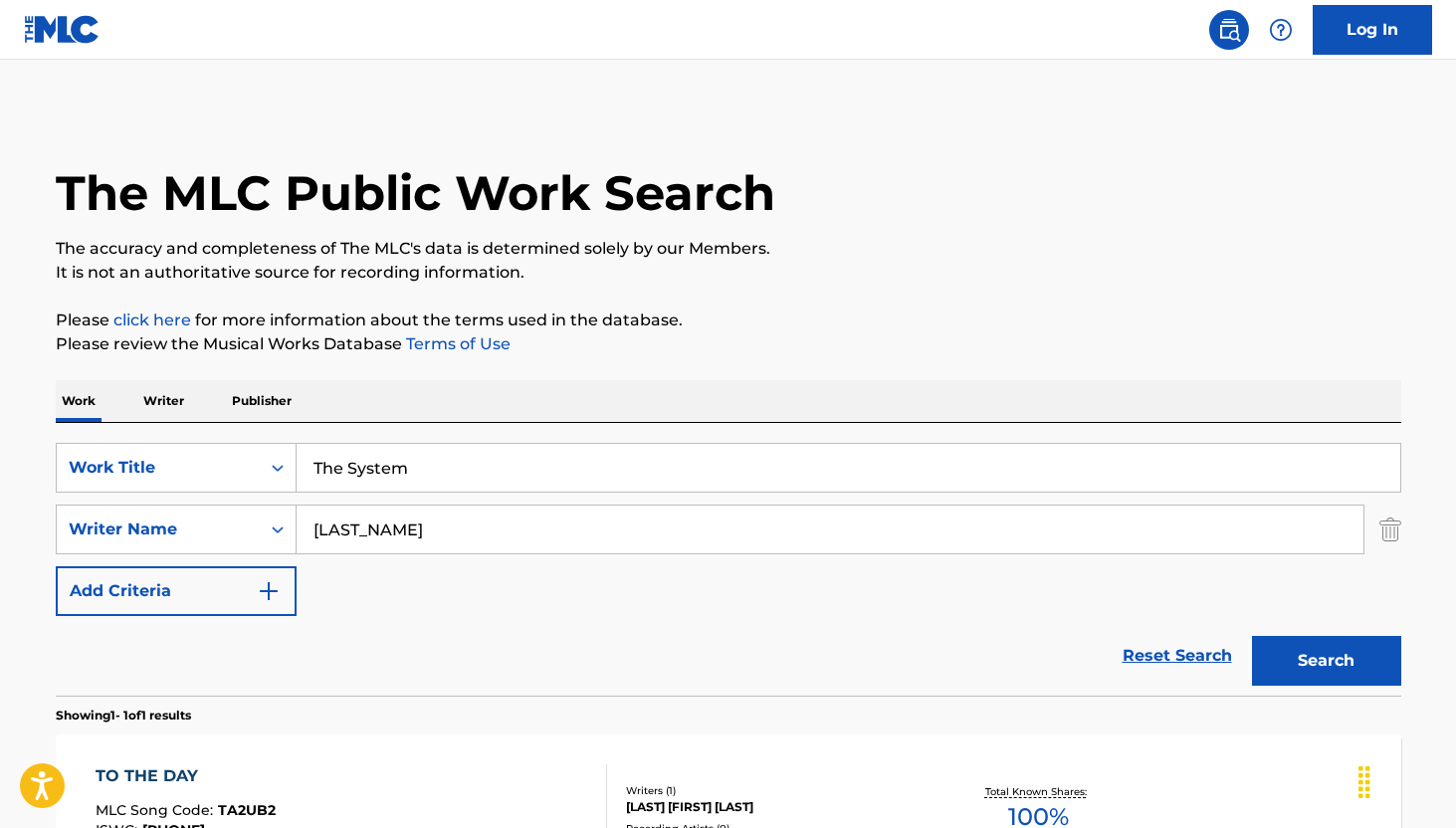 scroll, scrollTop: 141, scrollLeft: 0, axis: vertical 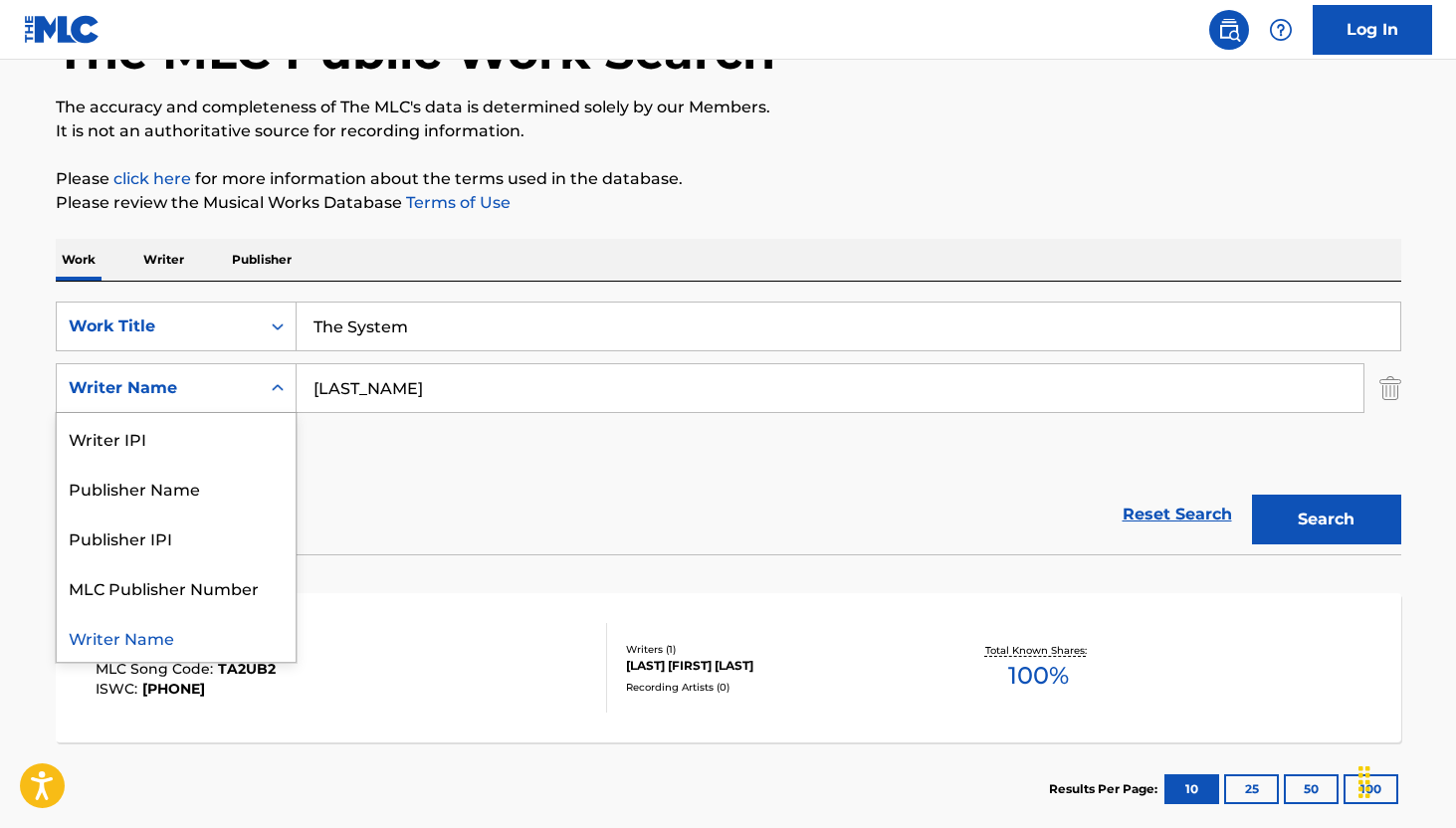 click on "Writer Name" at bounding box center (158, 388) 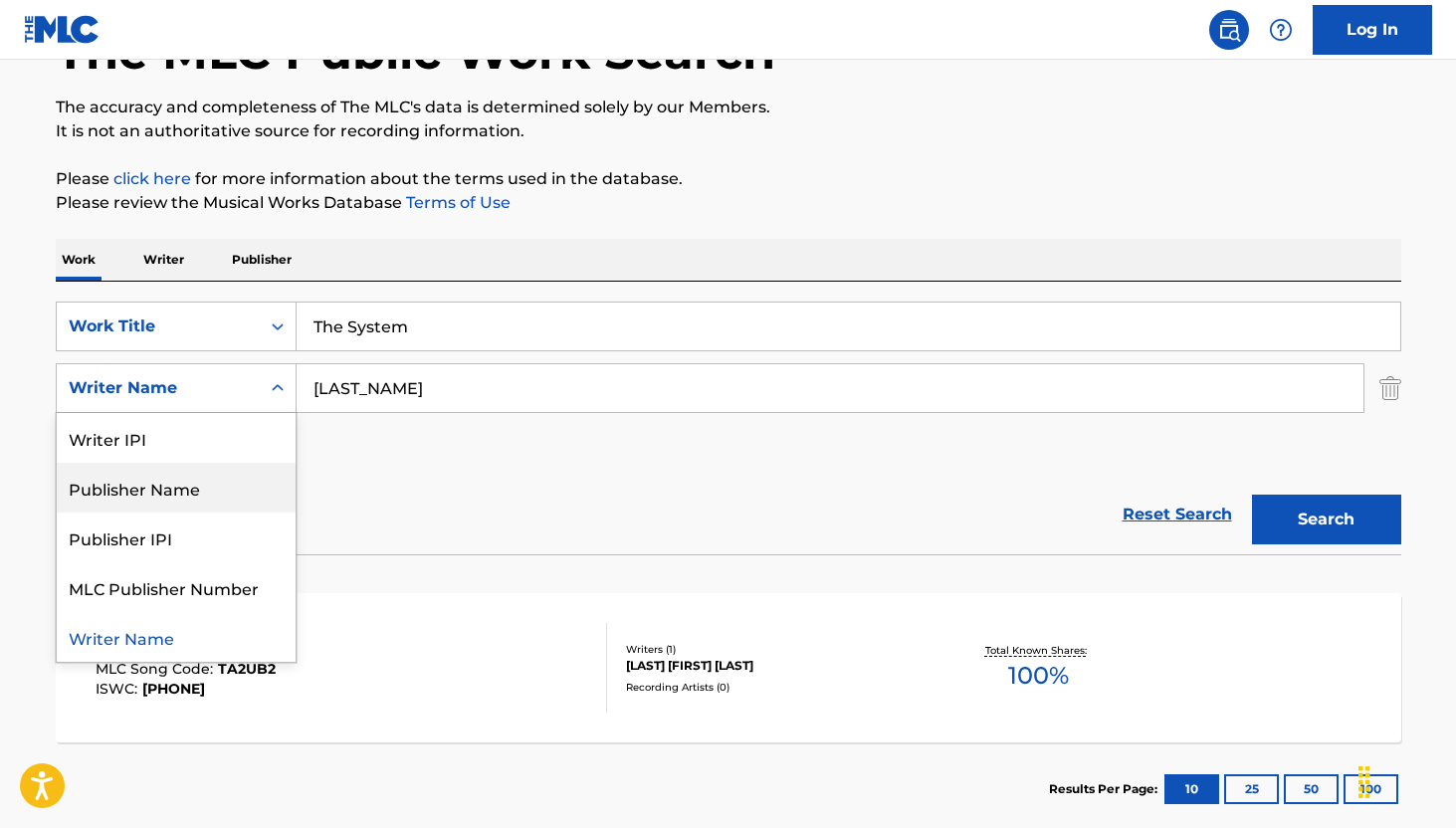 click on "Publisher Name" at bounding box center (176, 488) 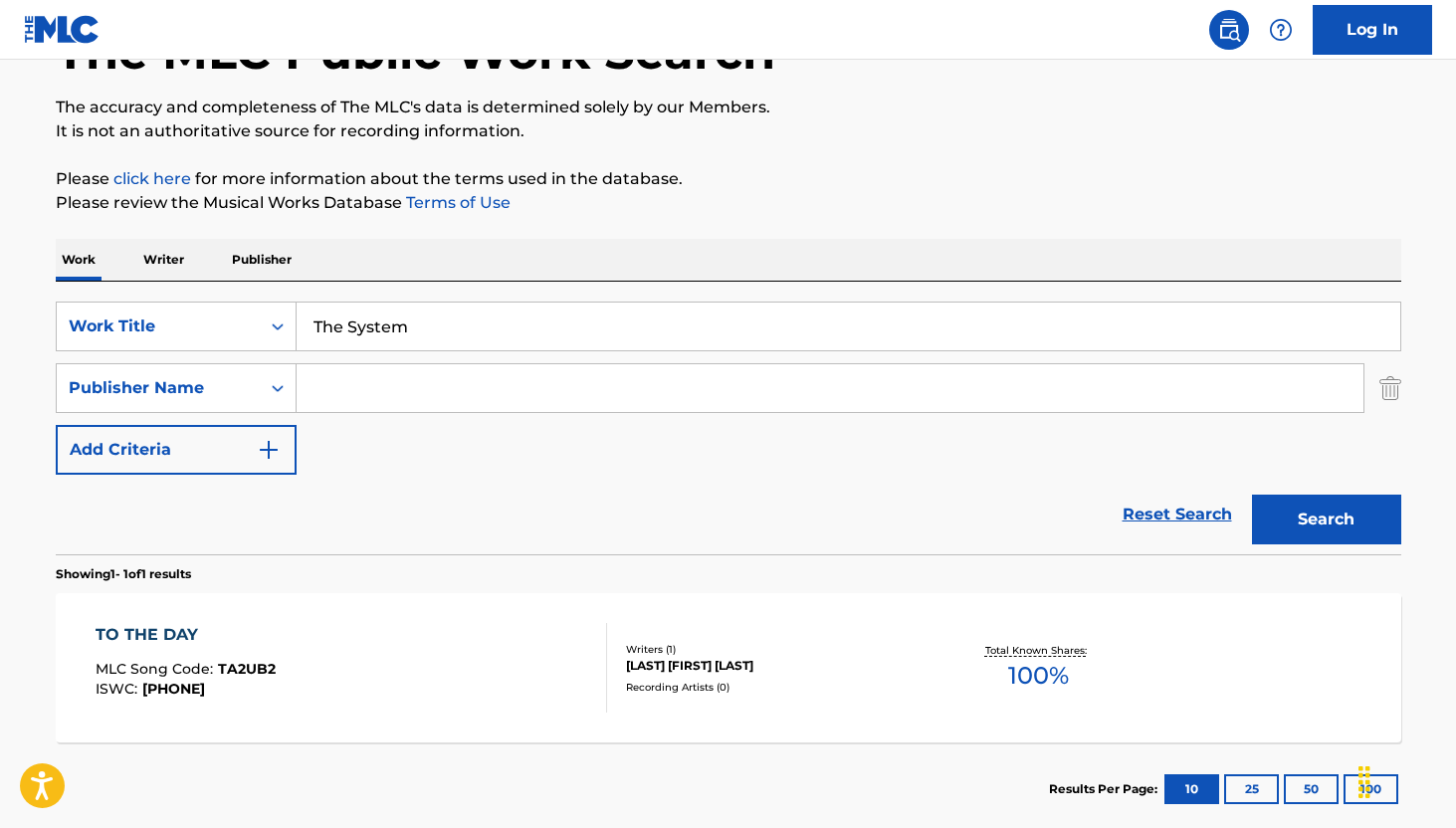 click at bounding box center [830, 388] 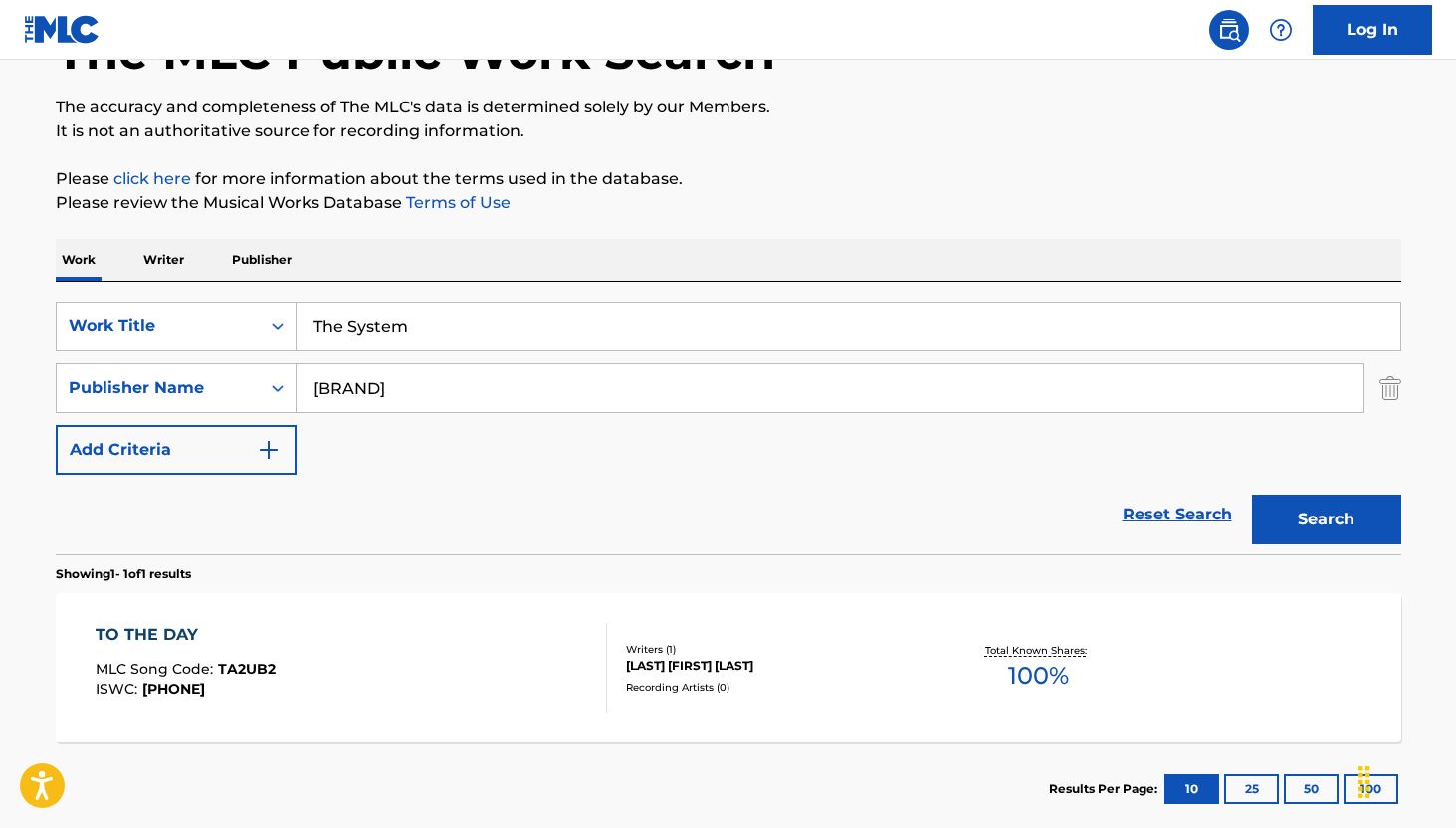 type on "[BRAND]" 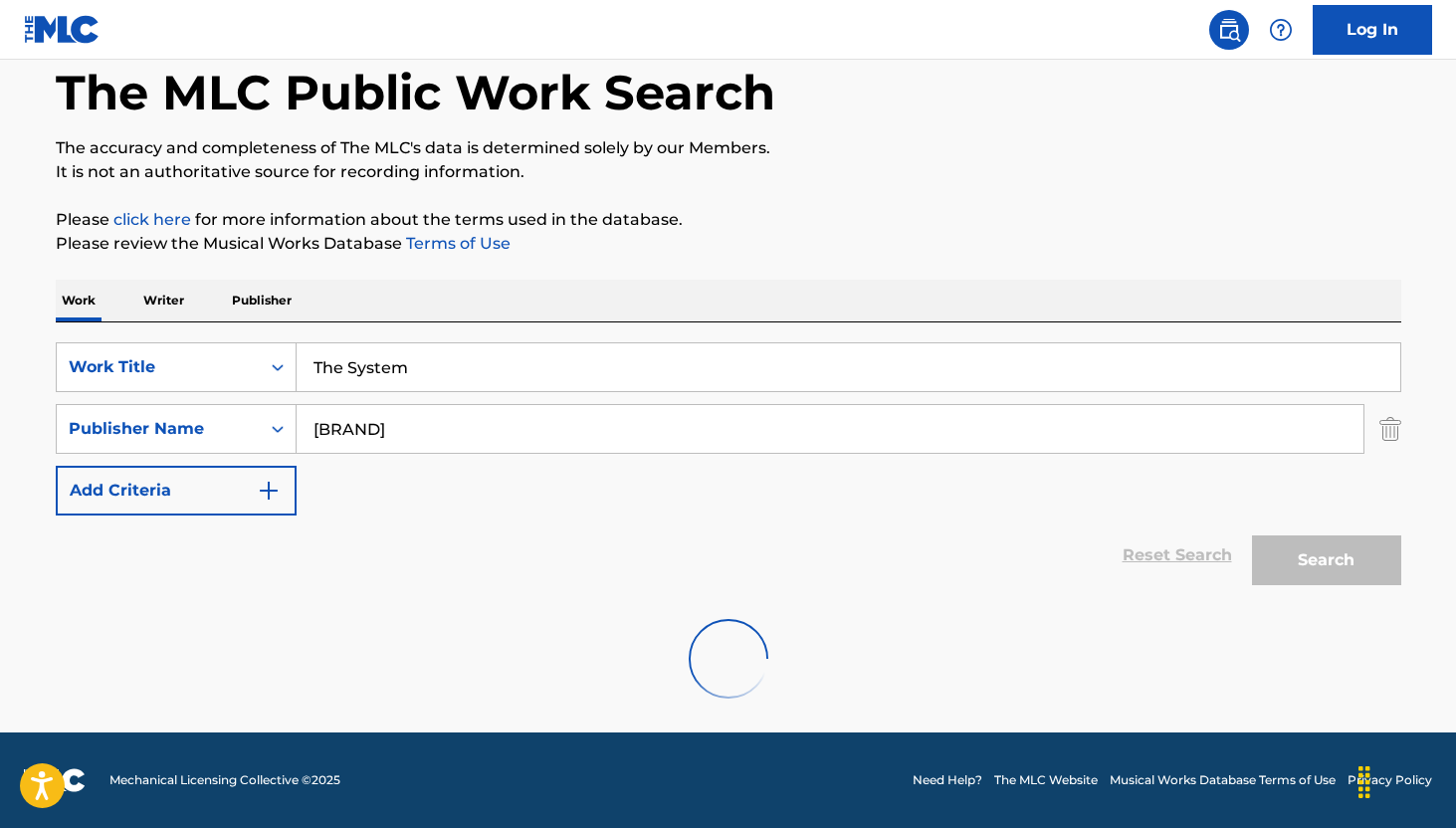 scroll, scrollTop: 36, scrollLeft: 0, axis: vertical 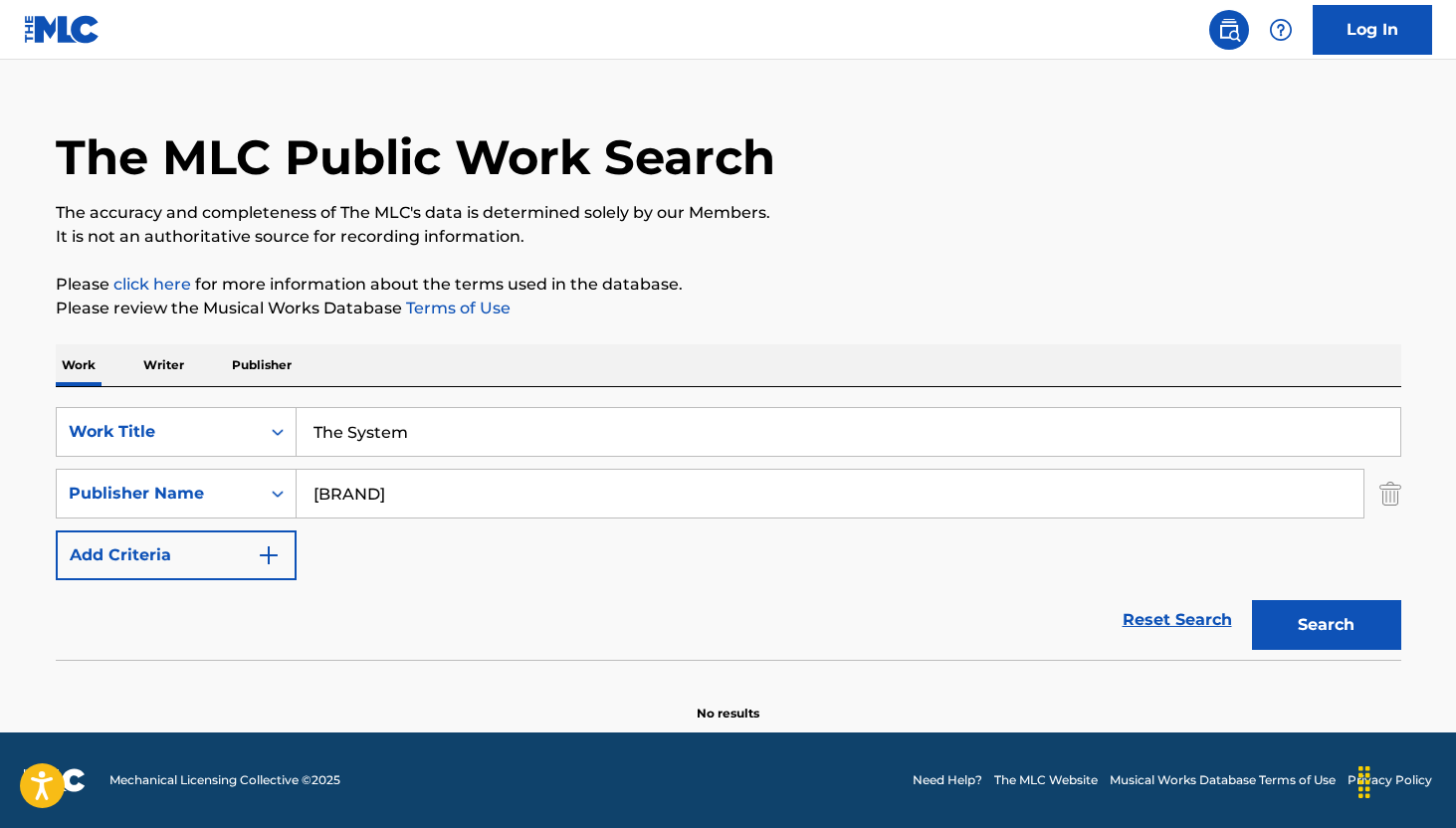click on "The System" at bounding box center (848, 432) 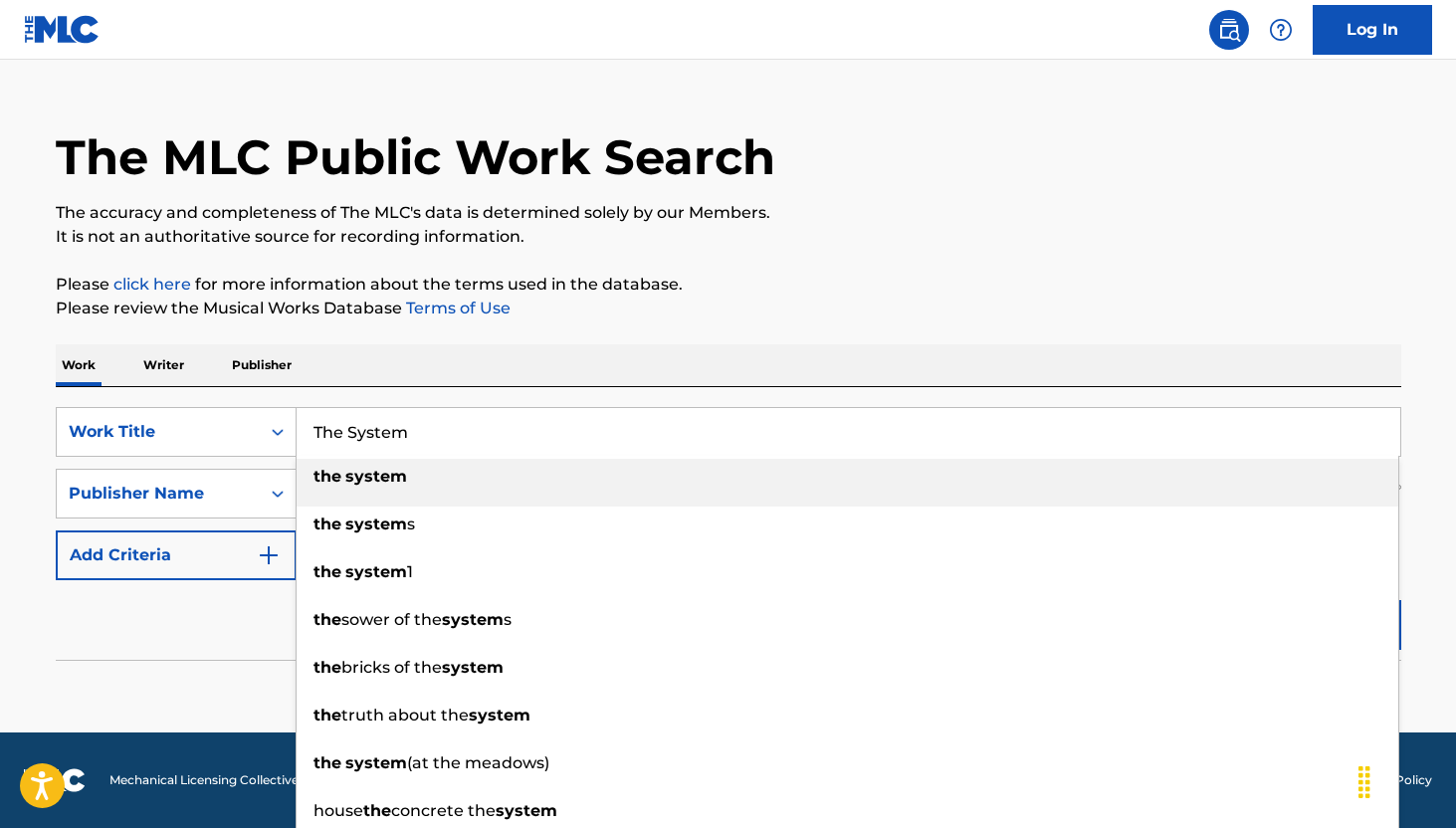 click on "The System" at bounding box center (848, 432) 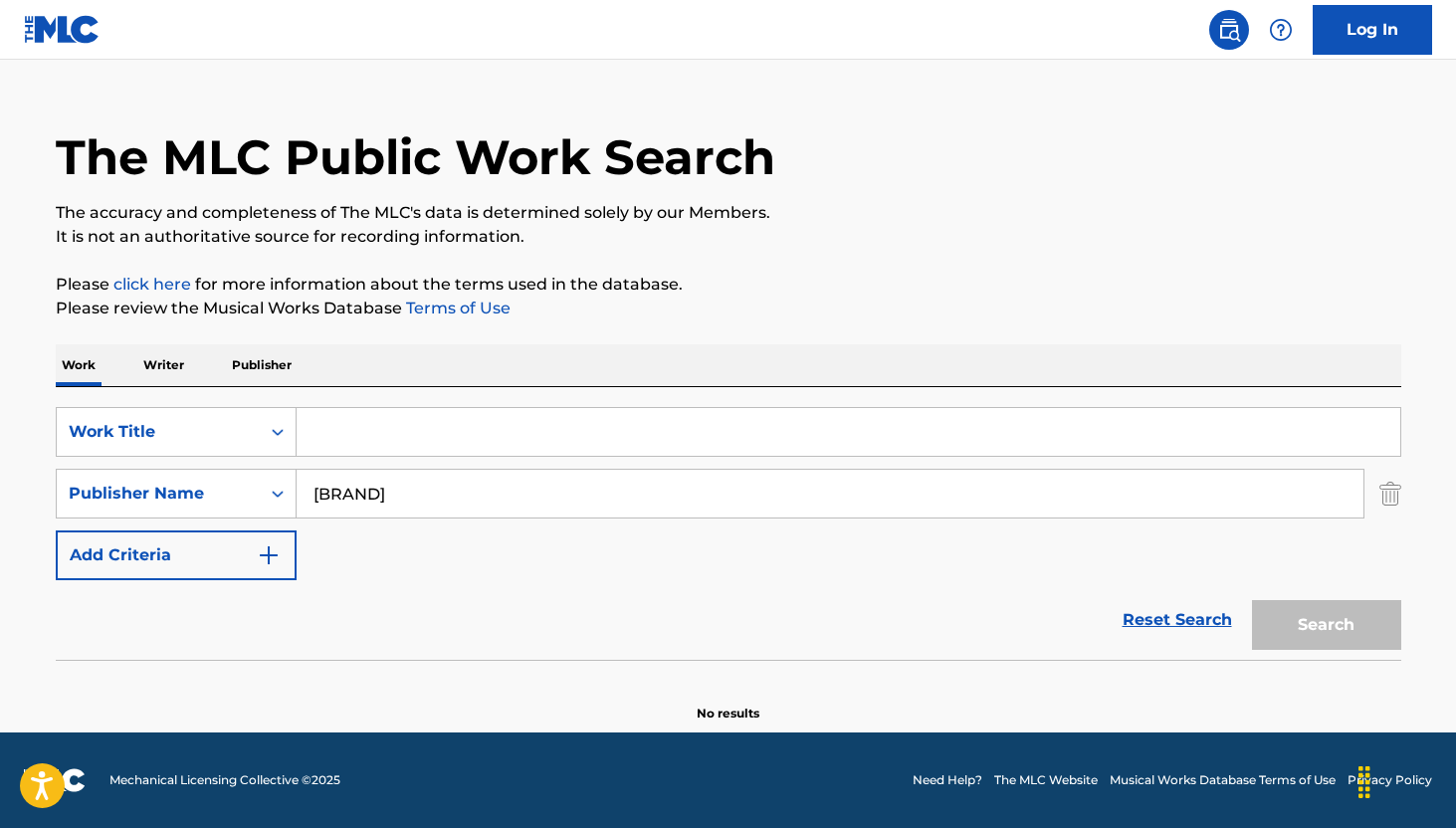 type 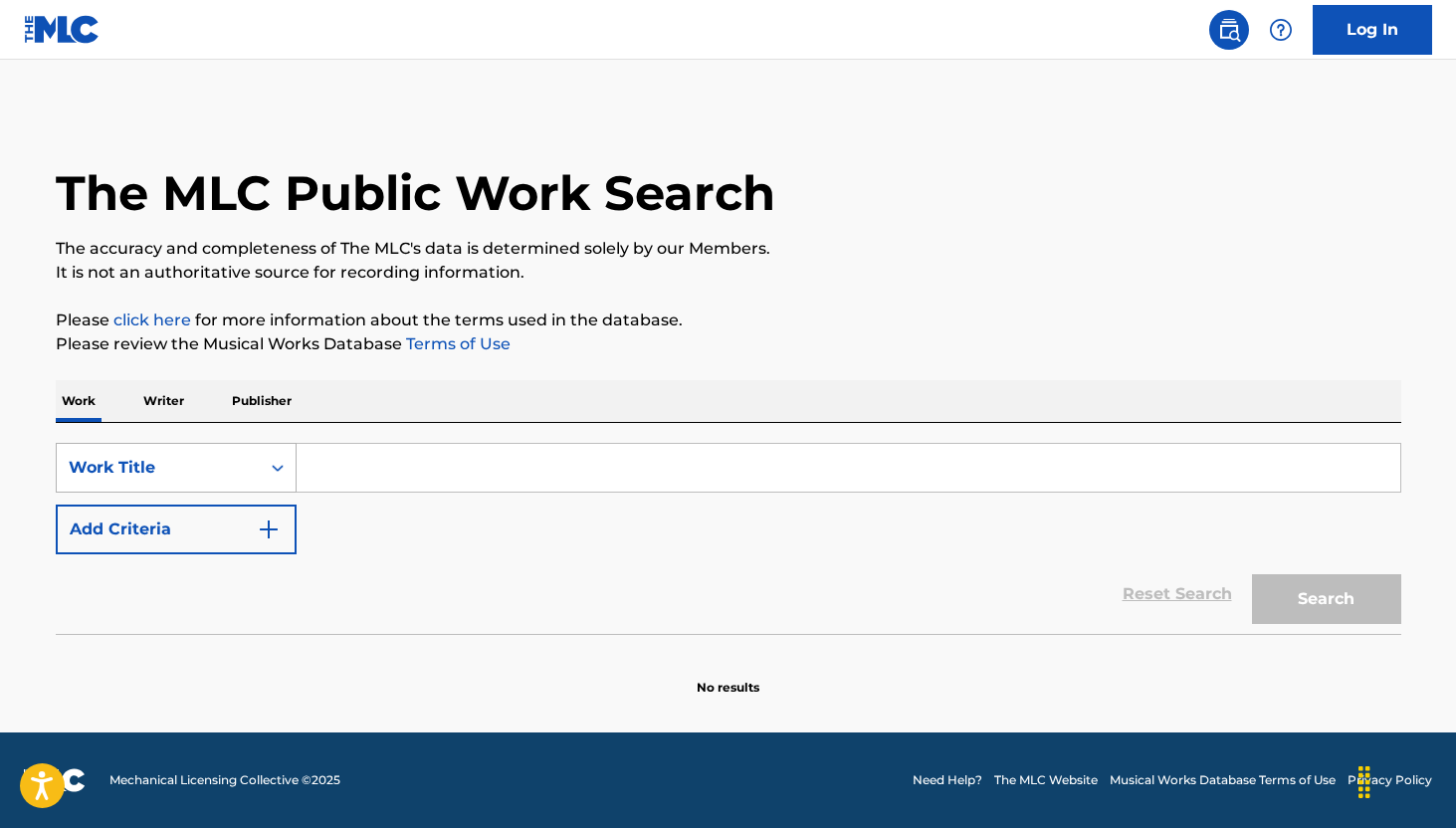click on "Work Title" at bounding box center [158, 468] 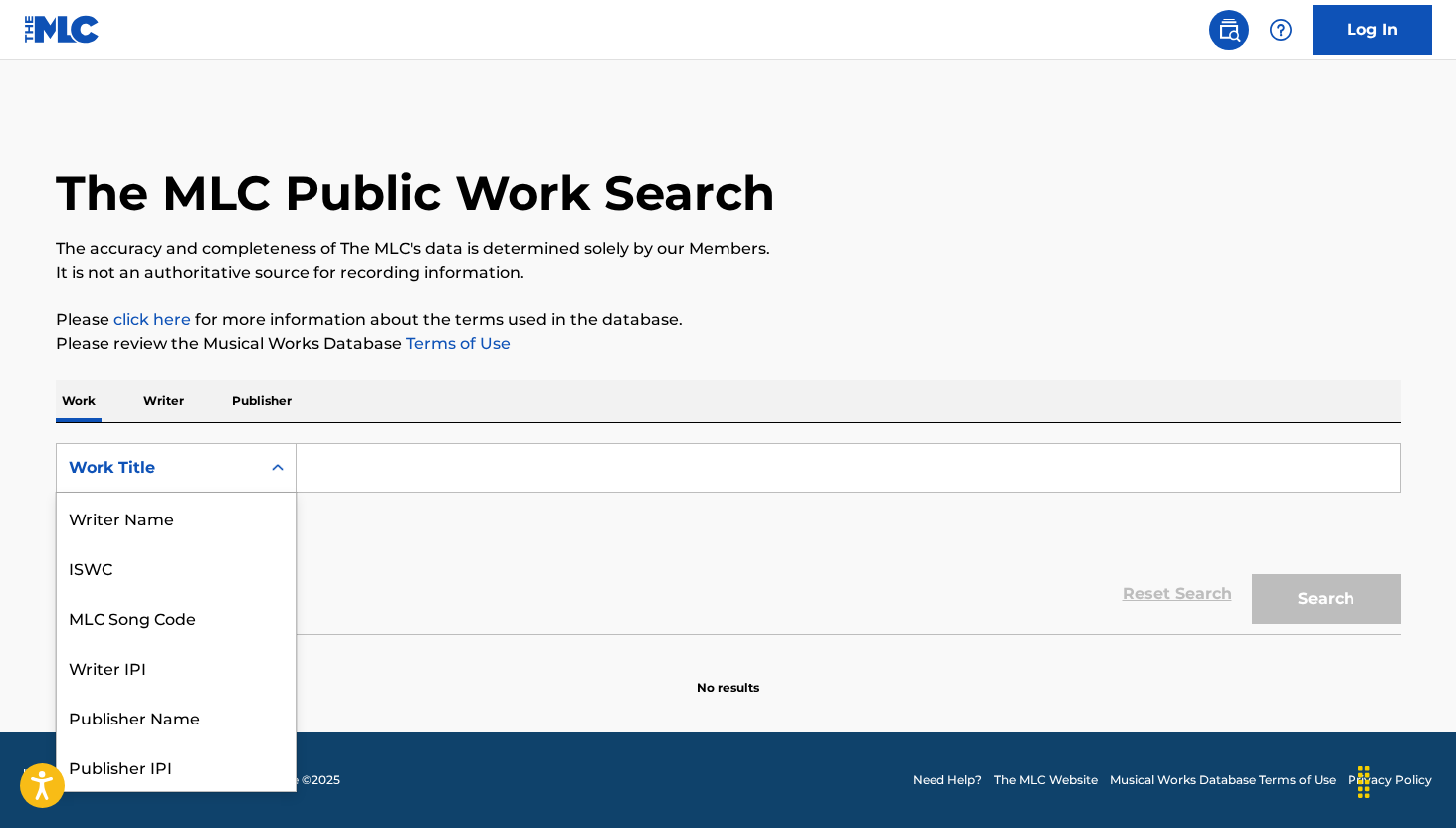 scroll, scrollTop: 100, scrollLeft: 0, axis: vertical 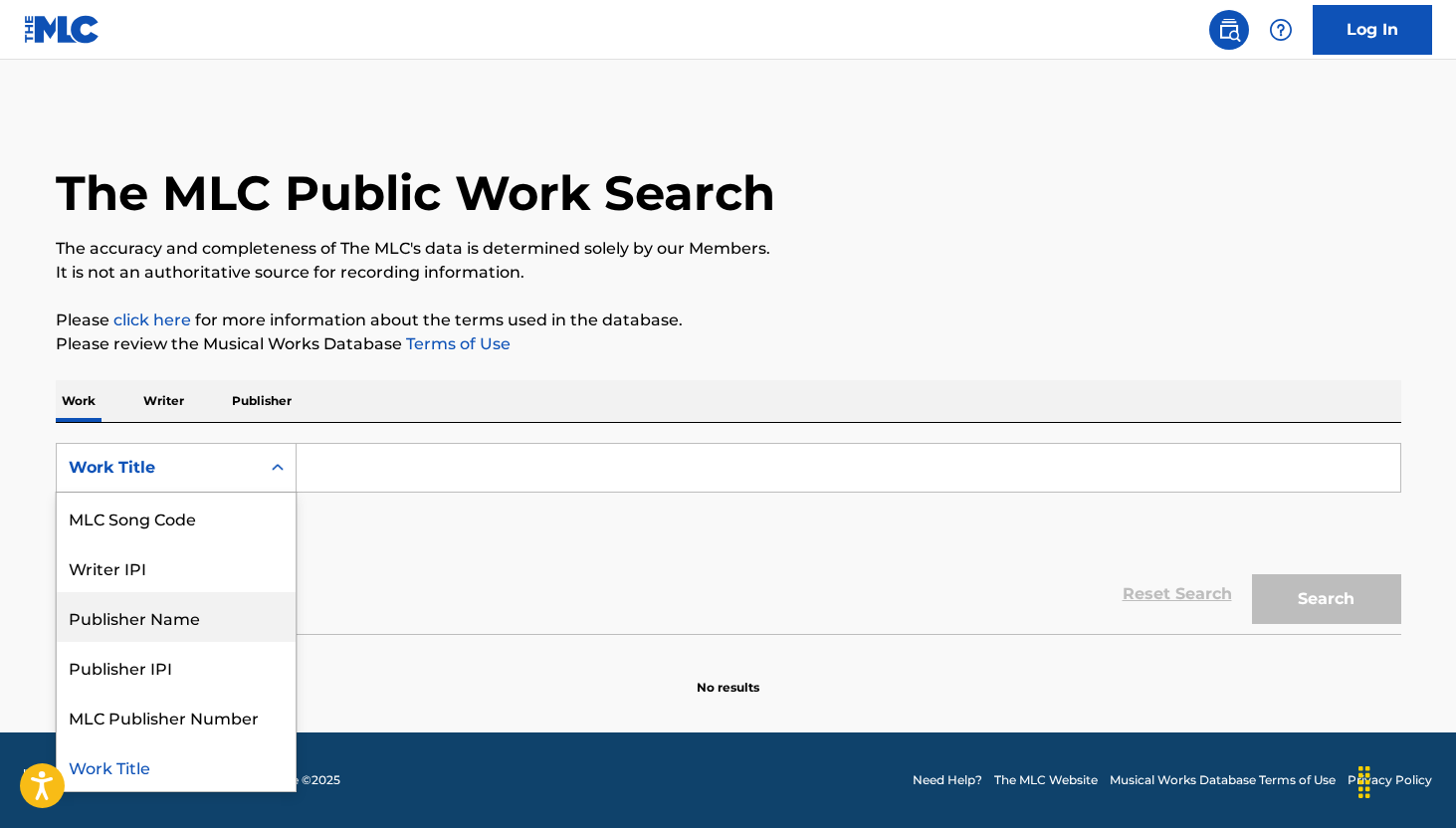 click on "Publisher Name" at bounding box center (176, 617) 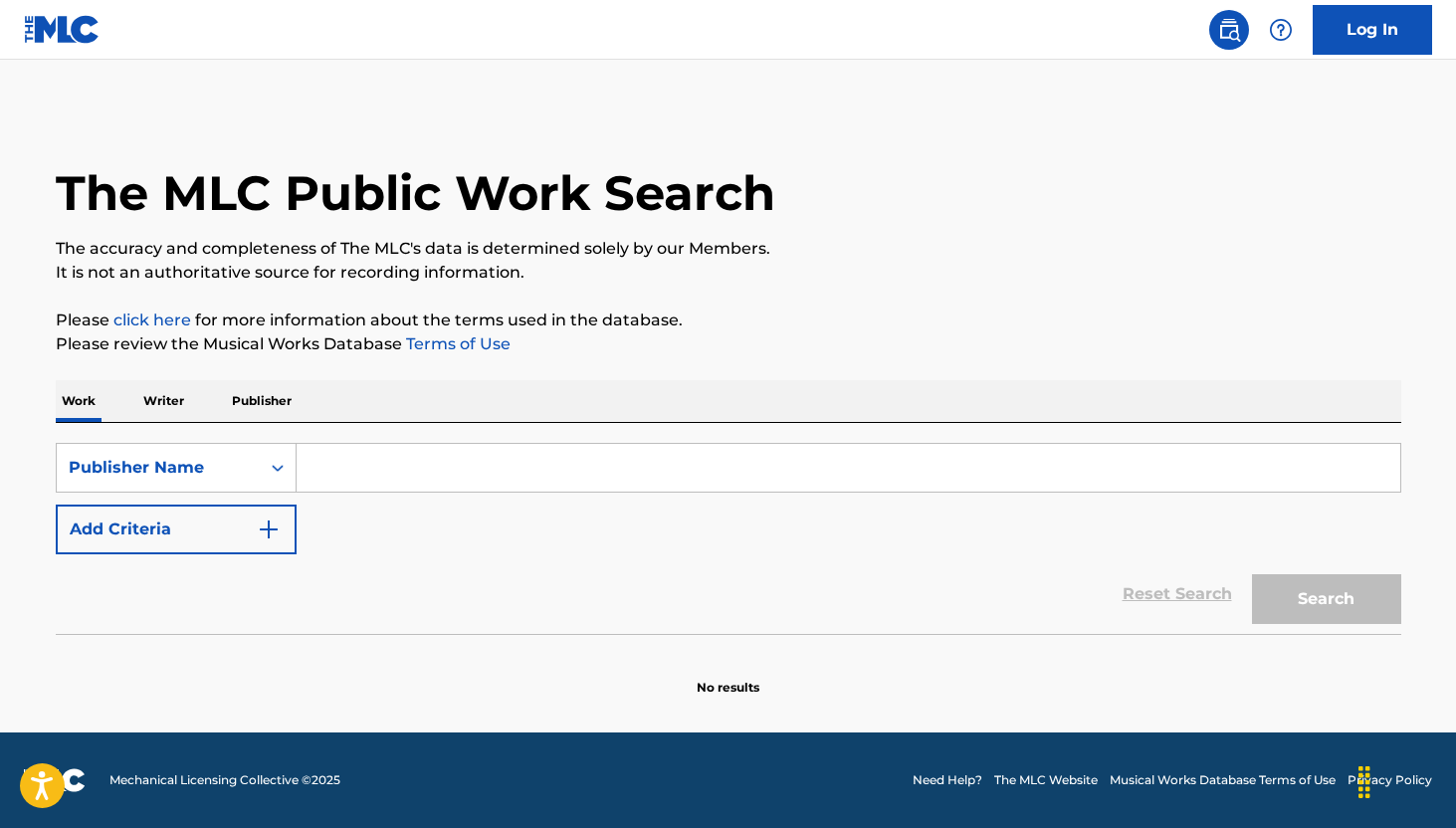 click at bounding box center (848, 468) 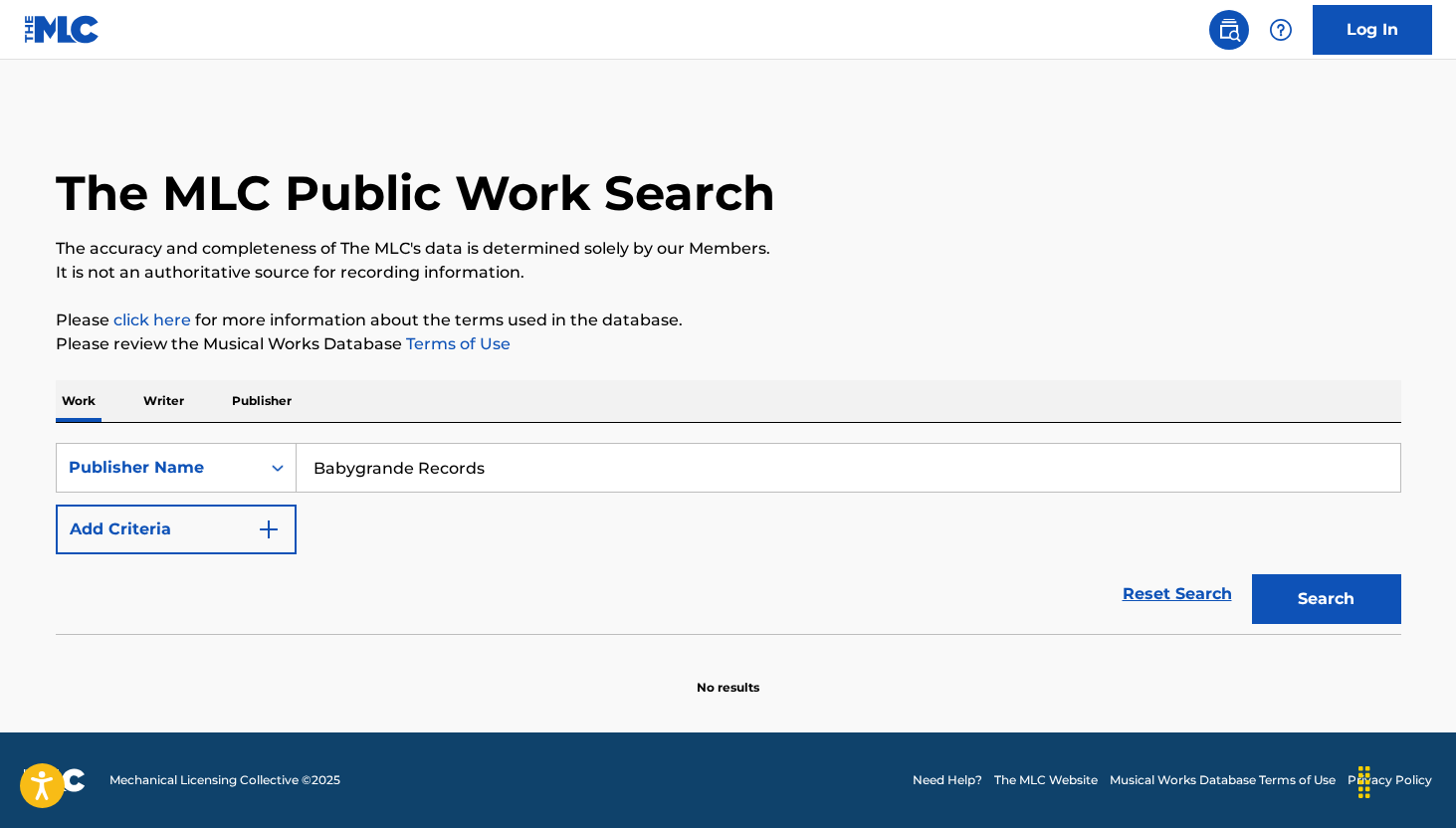 click on "Search" at bounding box center [1327, 599] 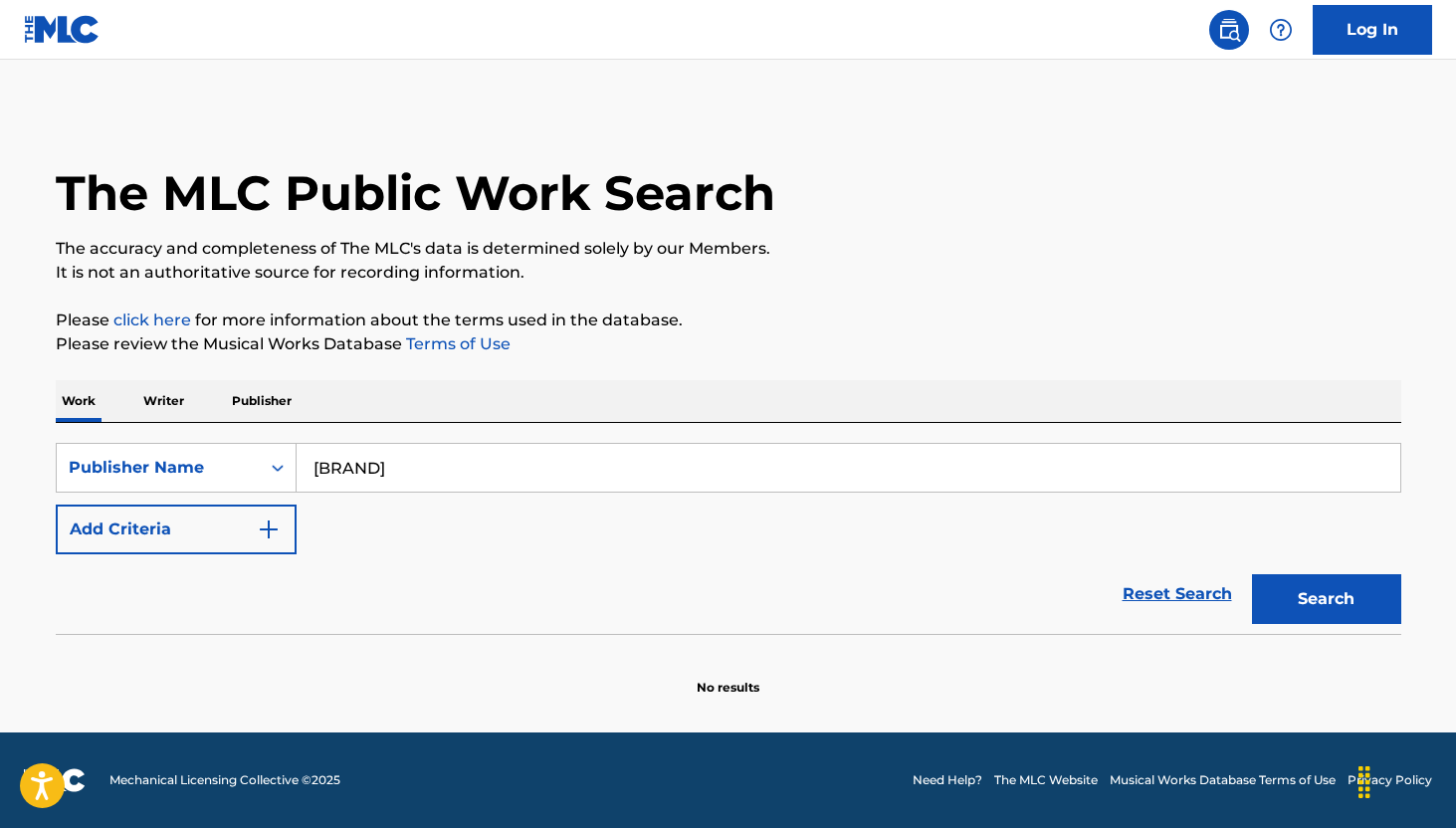 type on "[BRAND]" 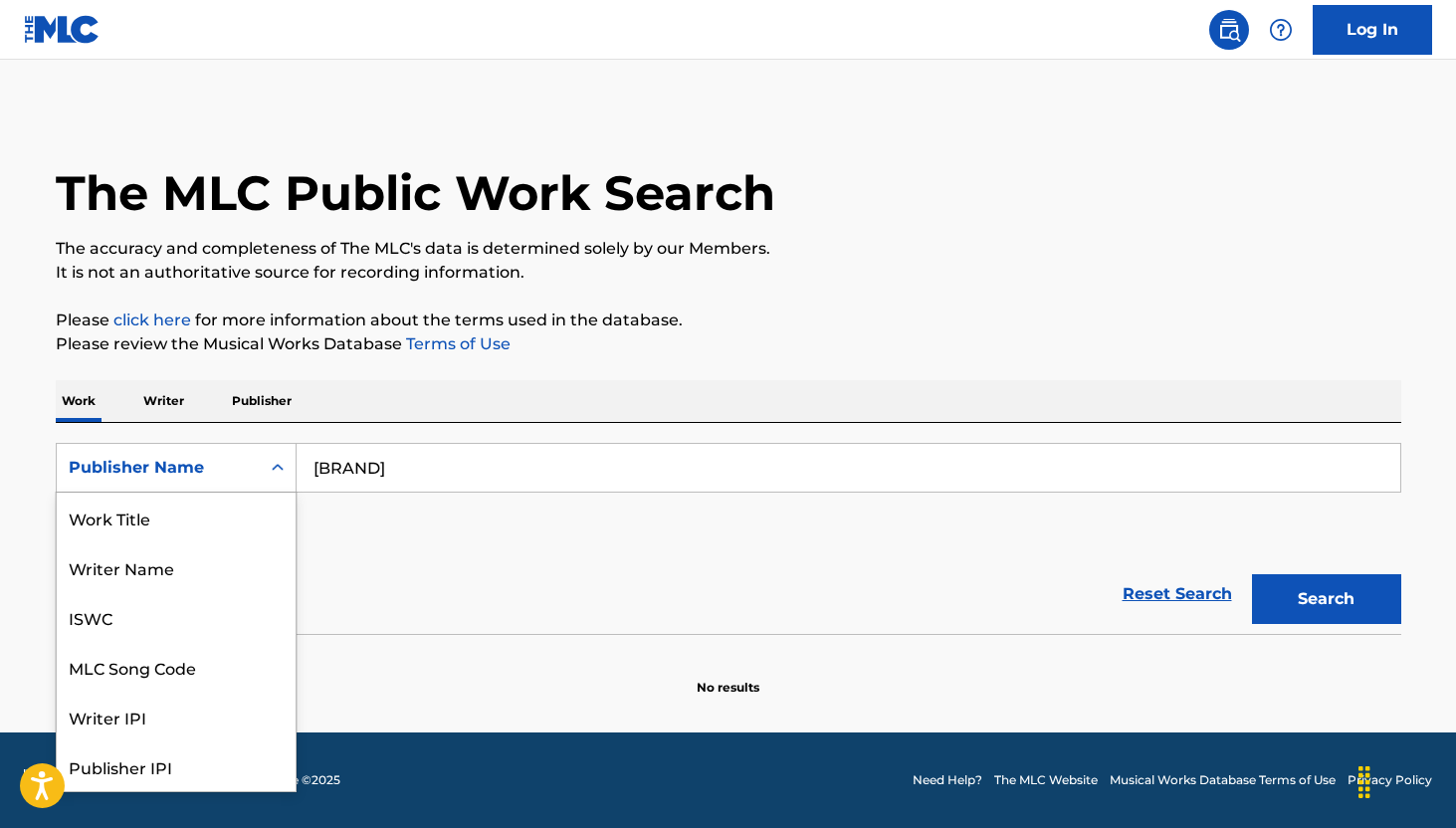 click on "Publisher Name" at bounding box center (158, 468) 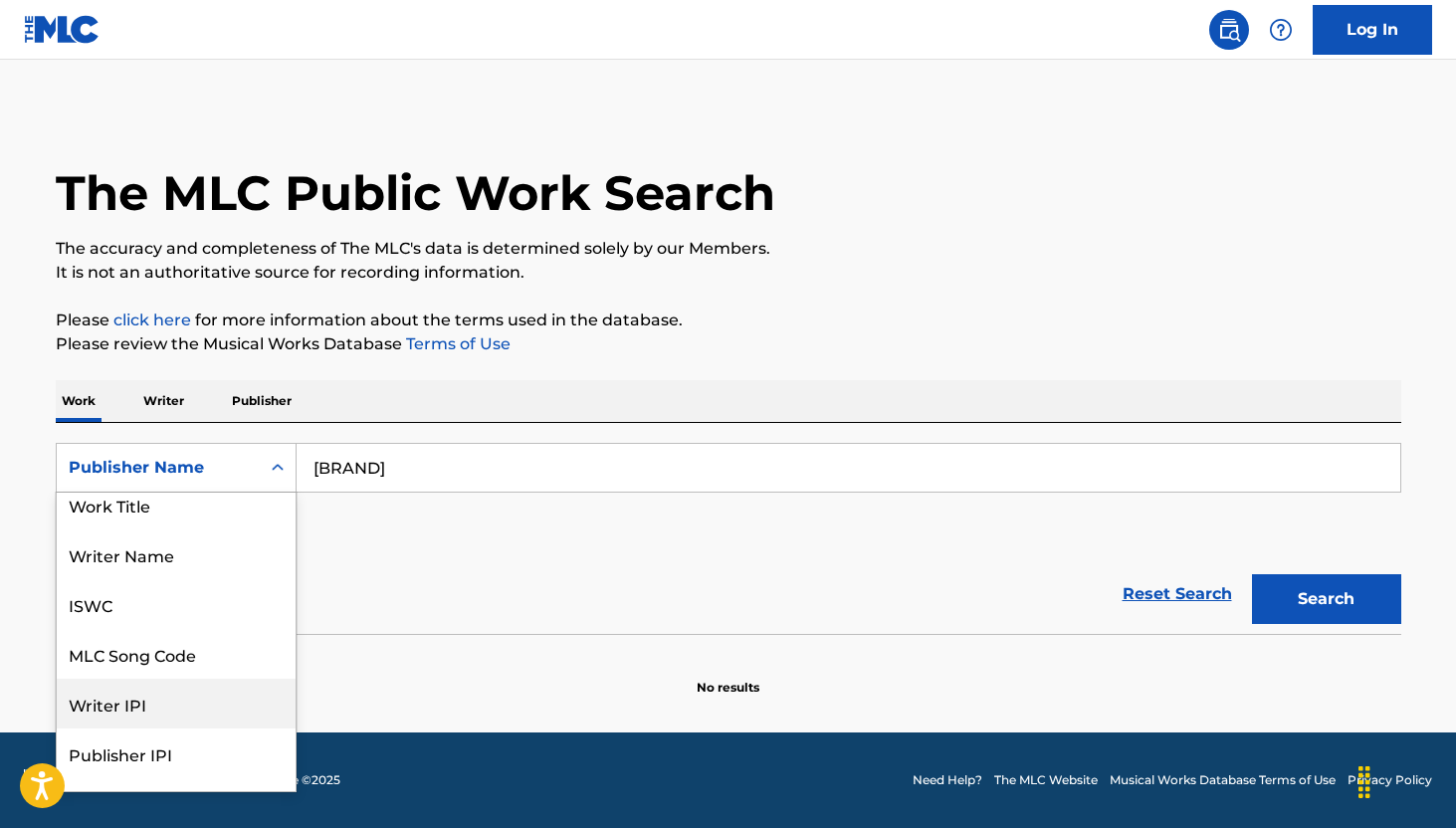 scroll, scrollTop: 0, scrollLeft: 0, axis: both 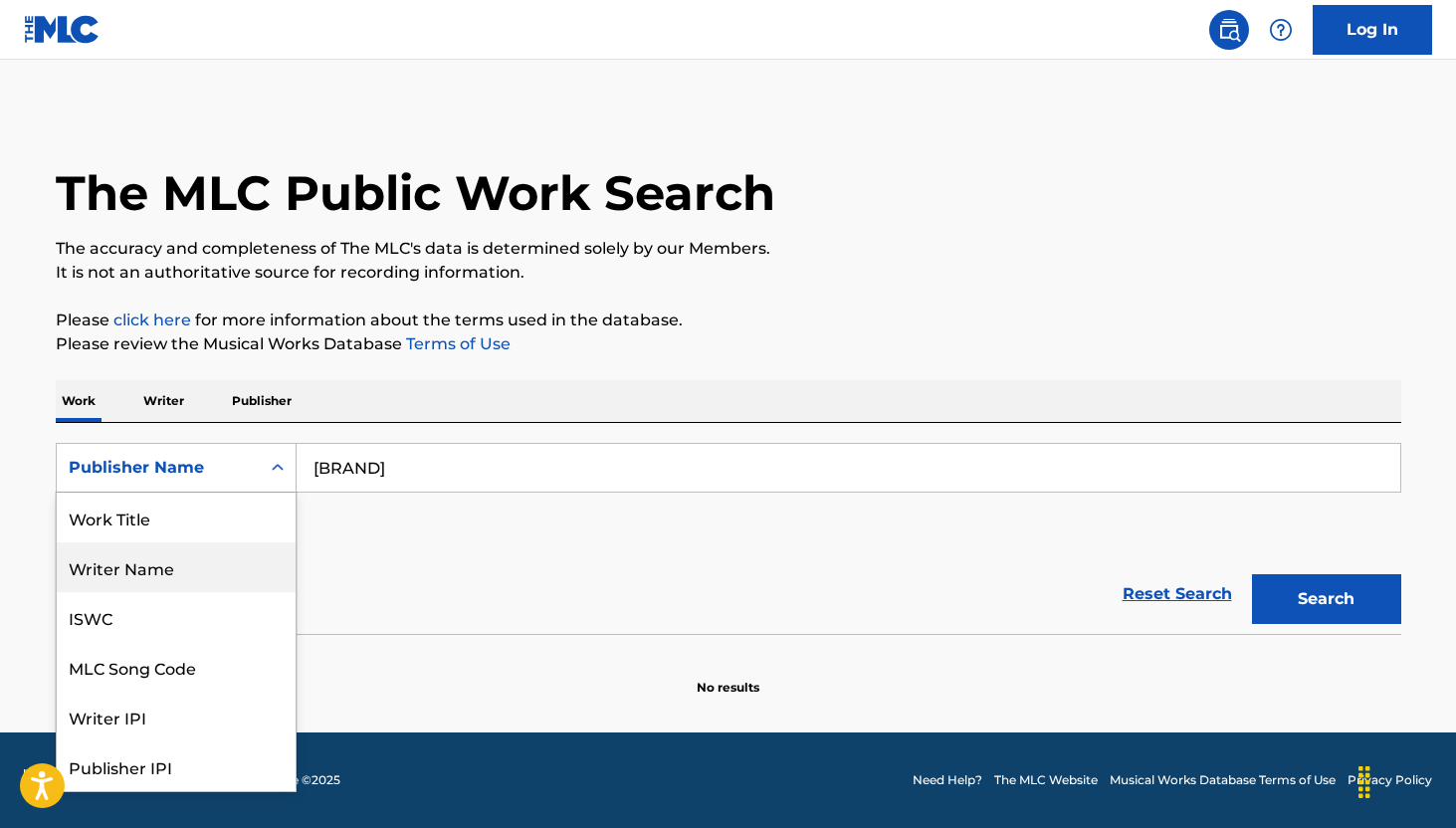 click on "Writer Name" at bounding box center (176, 567) 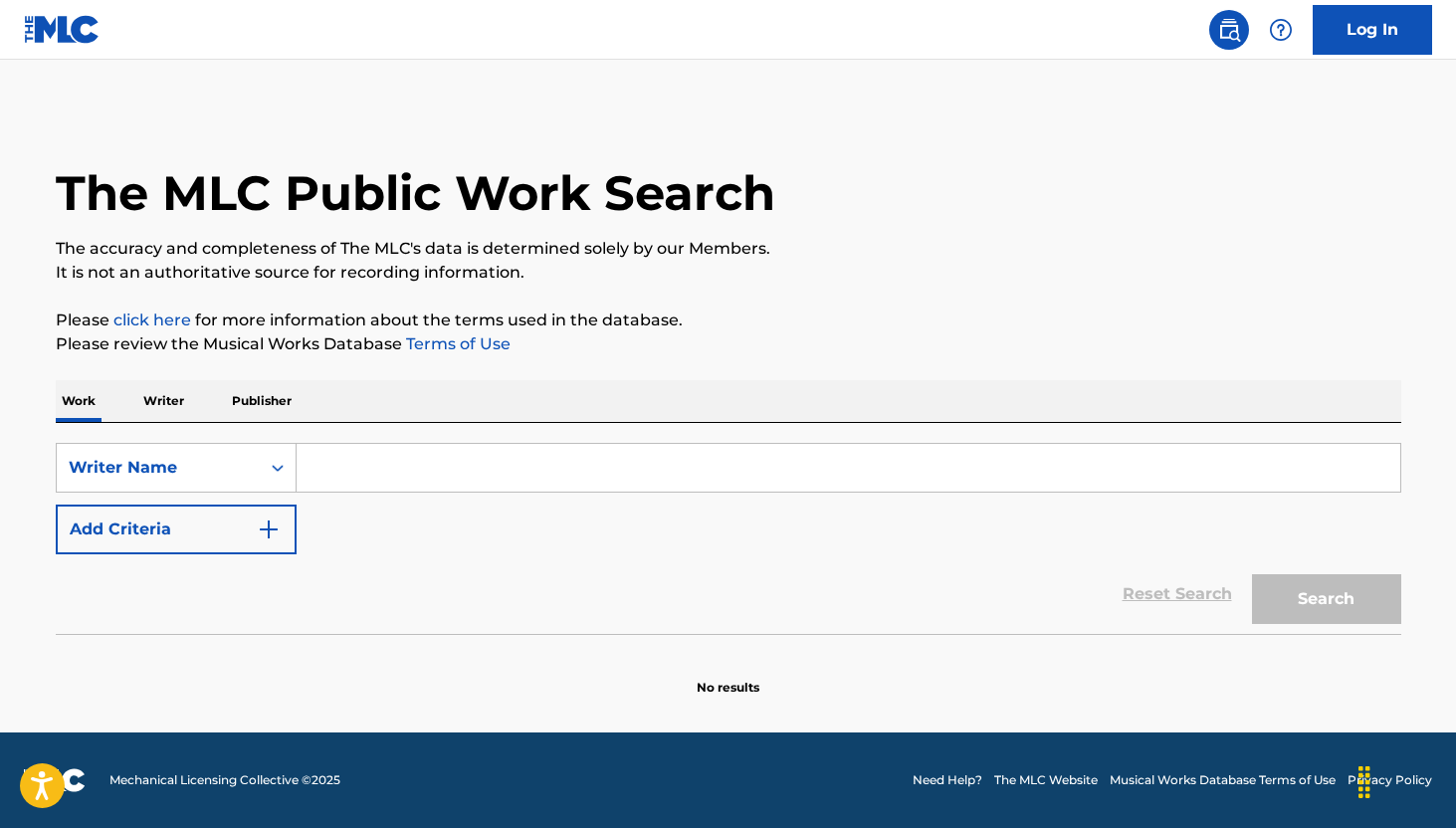 click at bounding box center [848, 468] 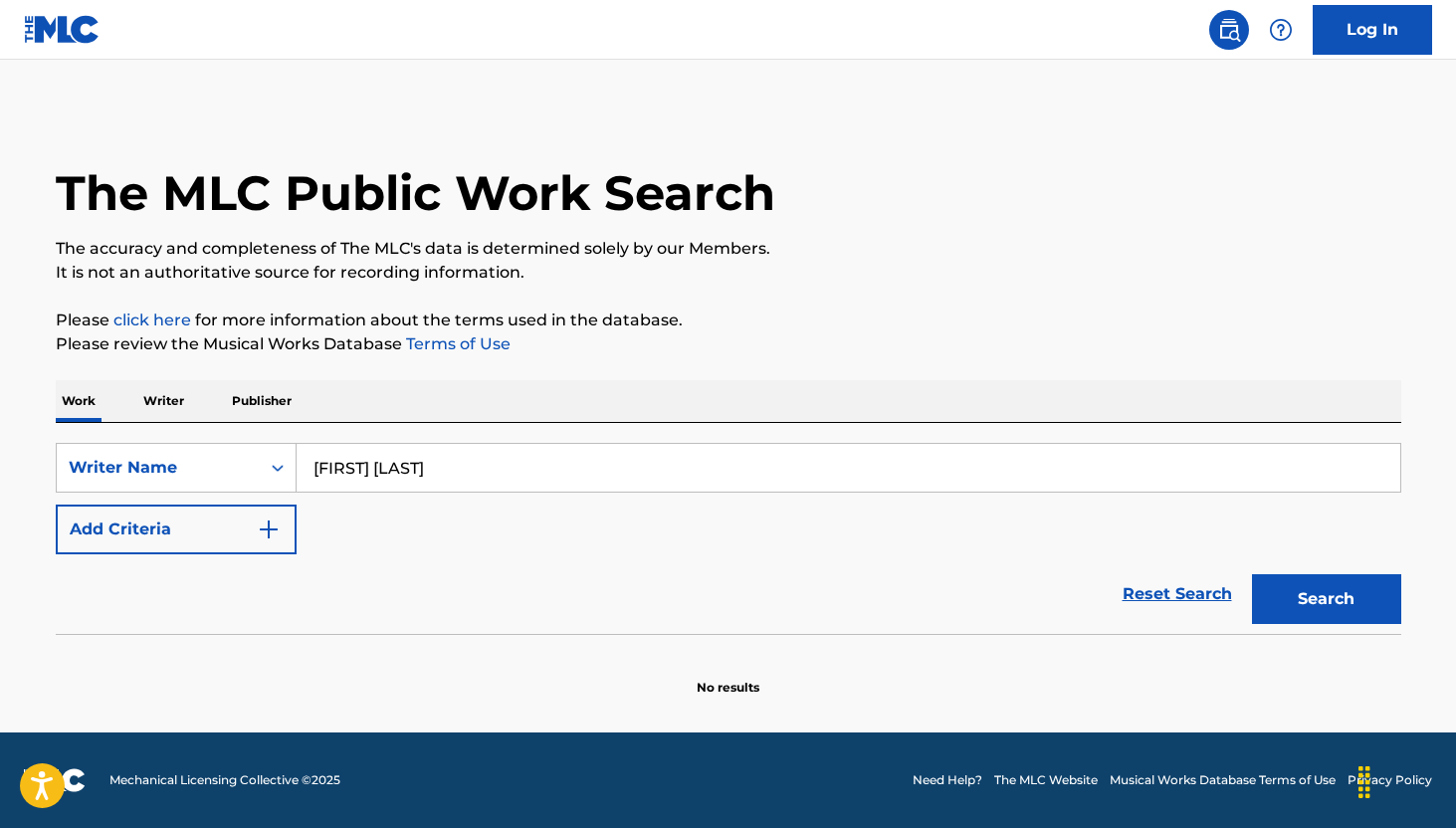type on "[FIRST] [LAST]" 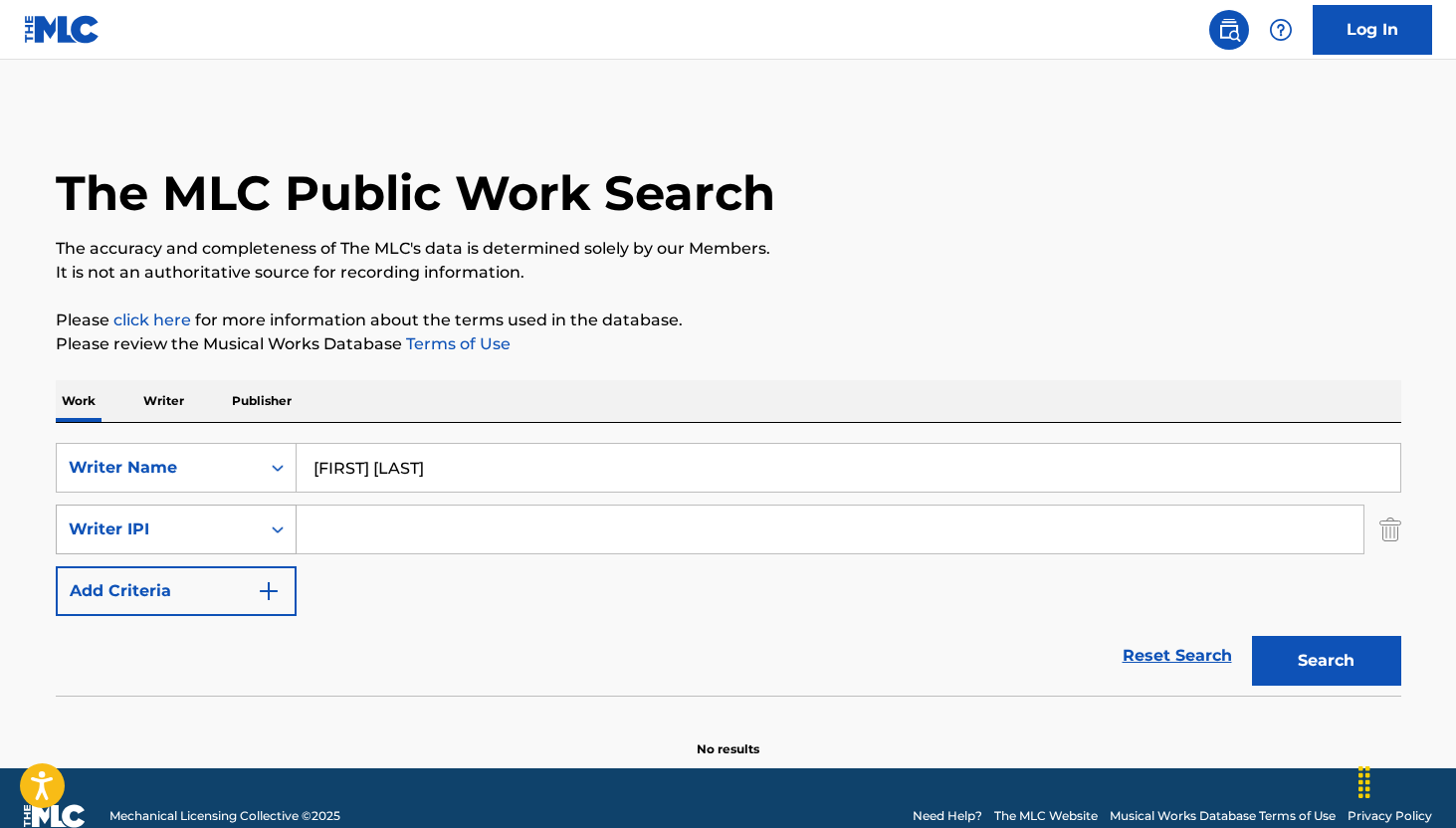 click on "Writer IPI" at bounding box center (158, 529) 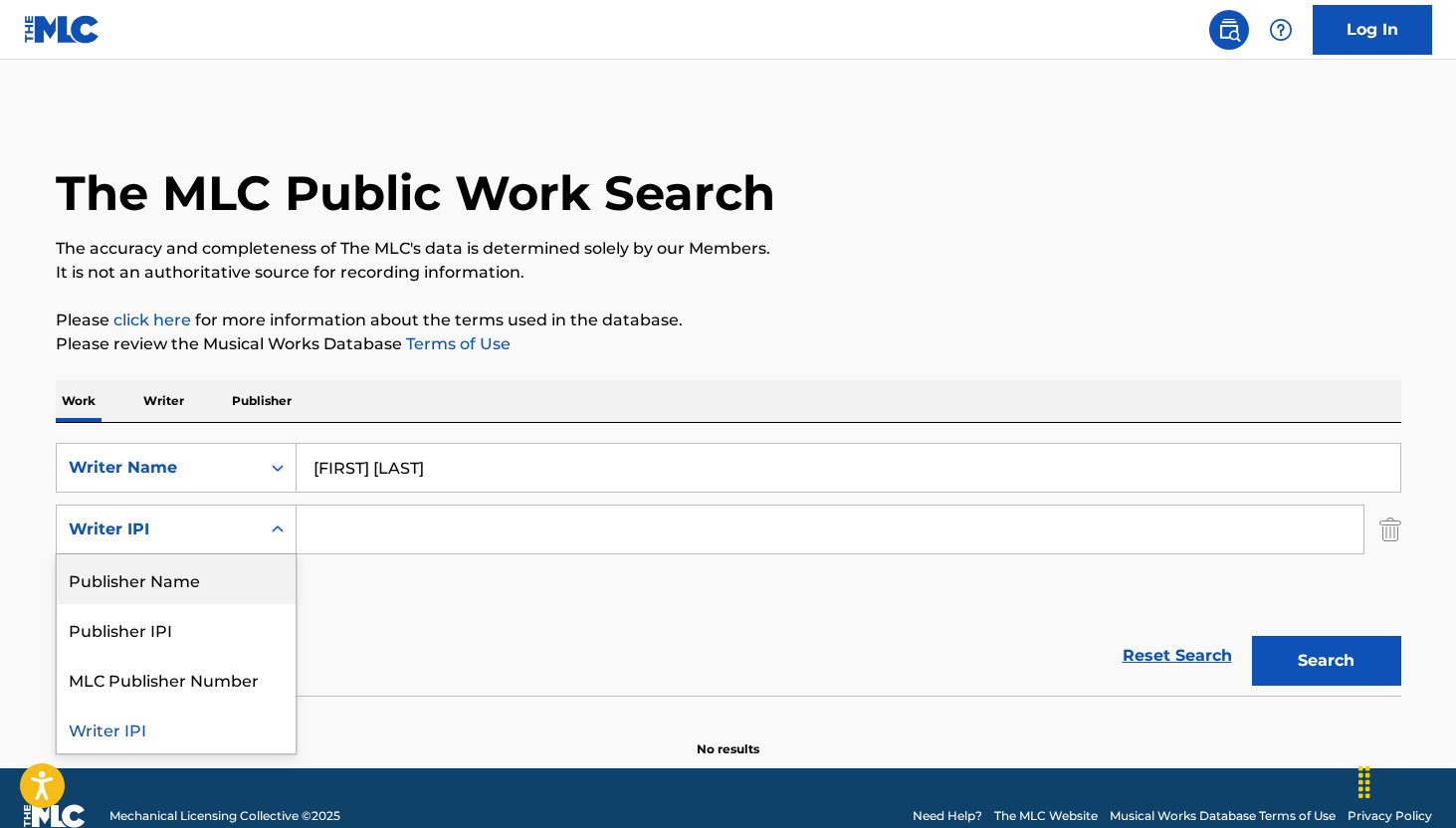 click on "SearchWithCriteriaab817003-f4e7-4927-9ebe-067905ee6e3a Writer Name [FIRST] [LAST] SearchWithCriteriaf430f7c0-9b41-4a1b-bbcc-1f58523eaba6 Publisher Name, 1 of 4. 4 results available. Use Up and Down to choose options, press Enter to select the currently focused option, press Escape to exit the menu, press Tab to select the option and exit the menu. Writer IPI Publisher Name Publisher IPI MLC Publisher Number Writer IPI Add Criteria" at bounding box center (728, 529) 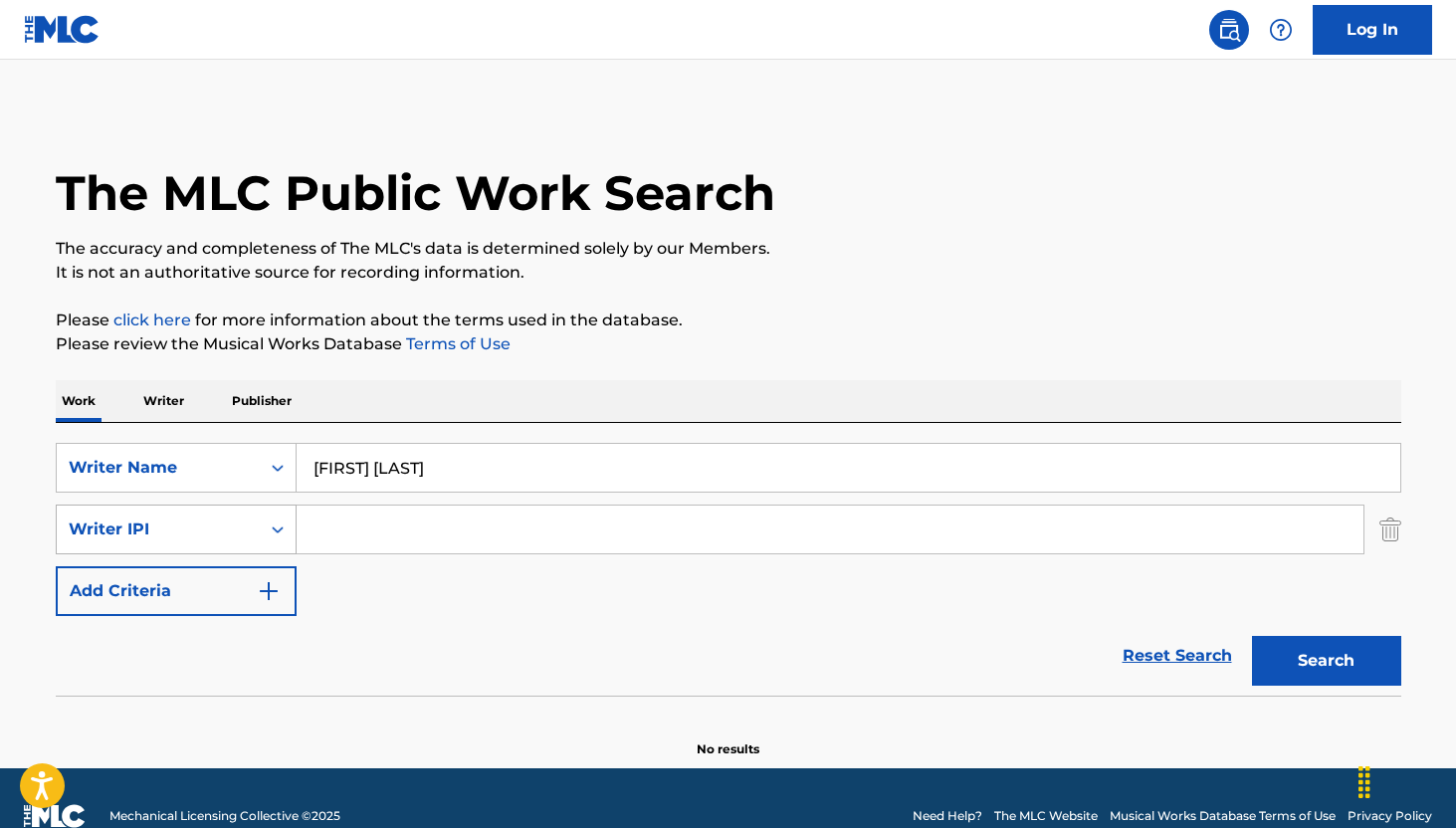 click at bounding box center [278, 529] 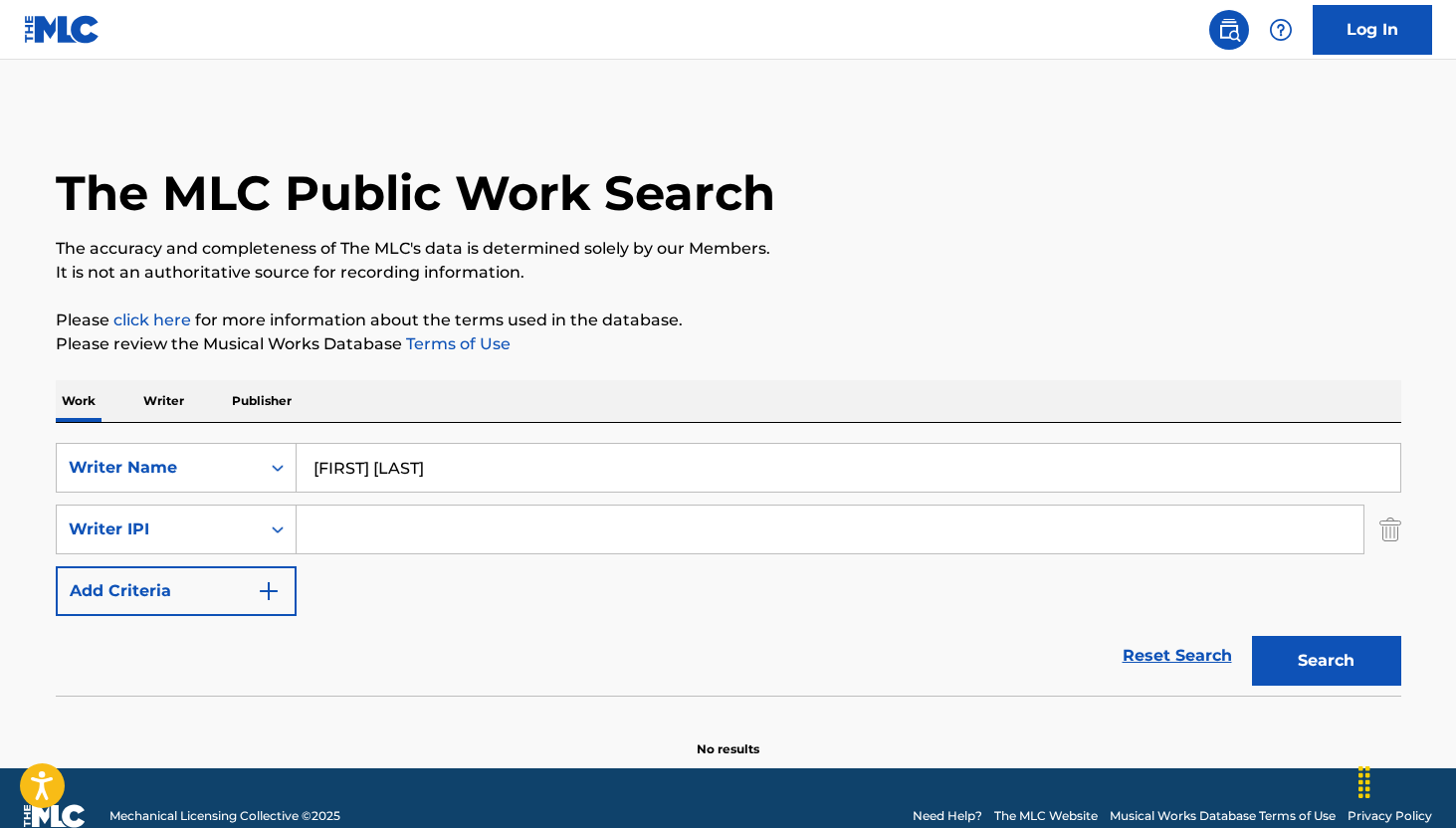 click on "Reset Search Search" at bounding box center (728, 656) 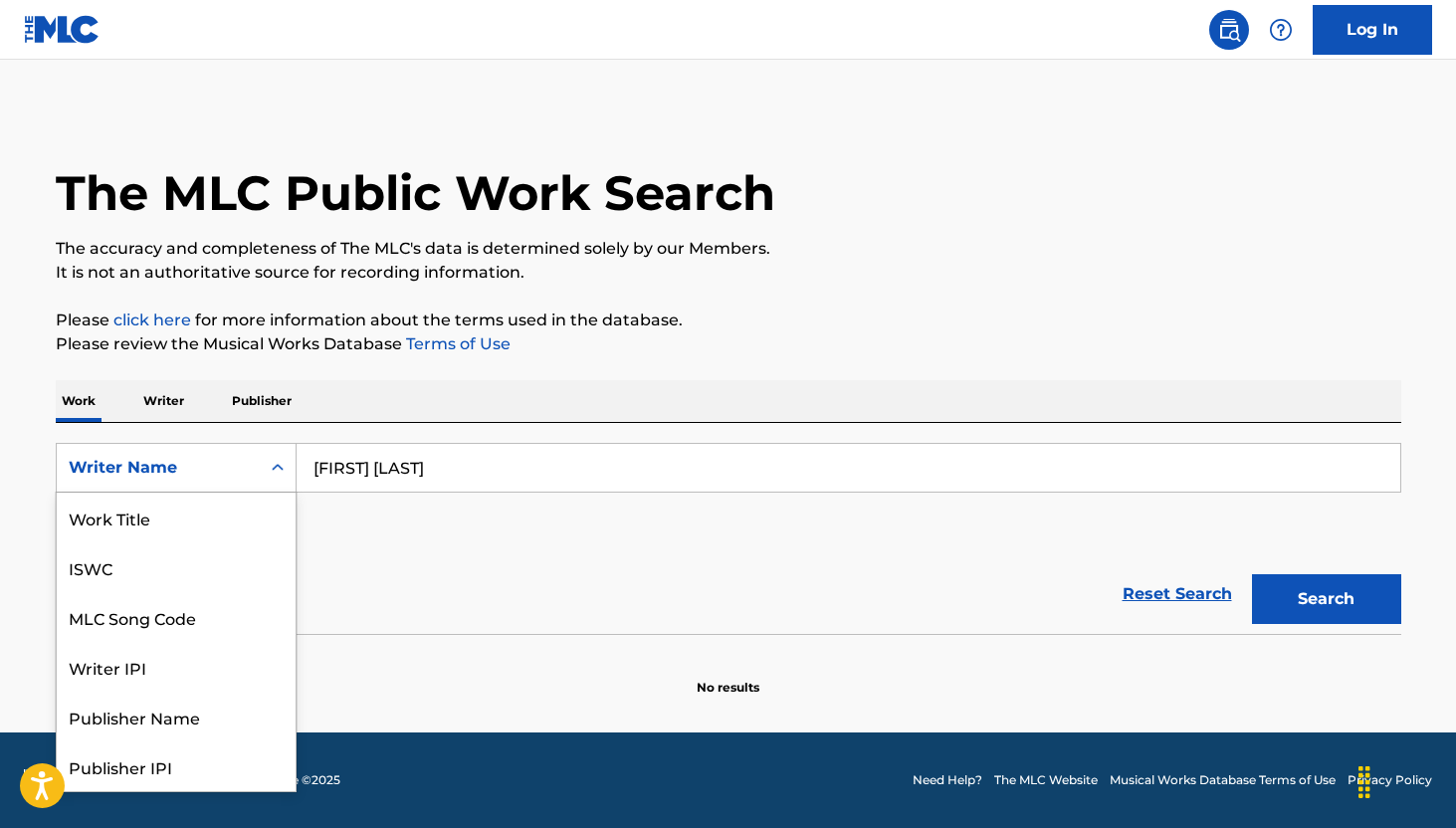 click on "Writer Name" at bounding box center (158, 468) 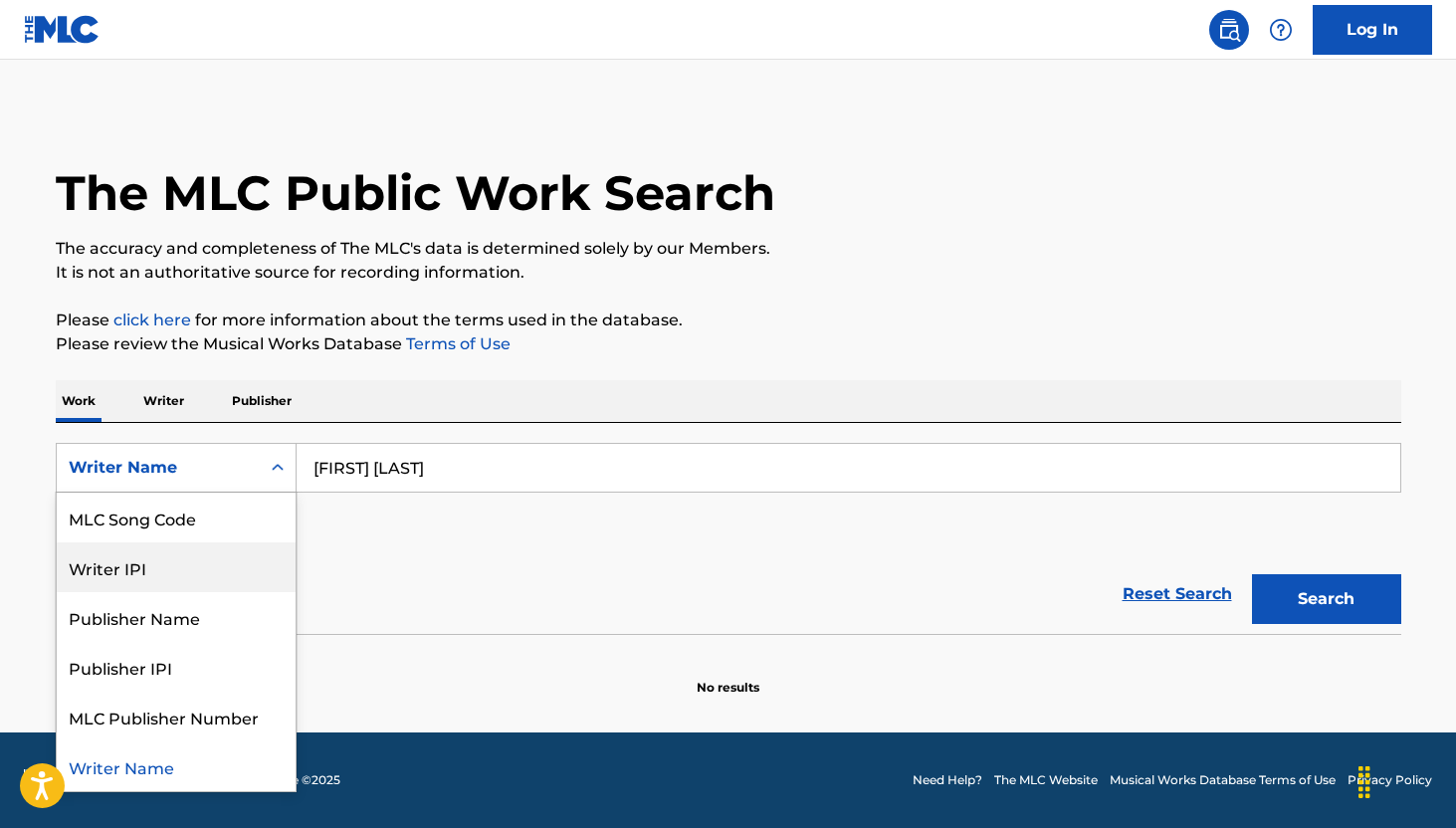 scroll, scrollTop: 0, scrollLeft: 0, axis: both 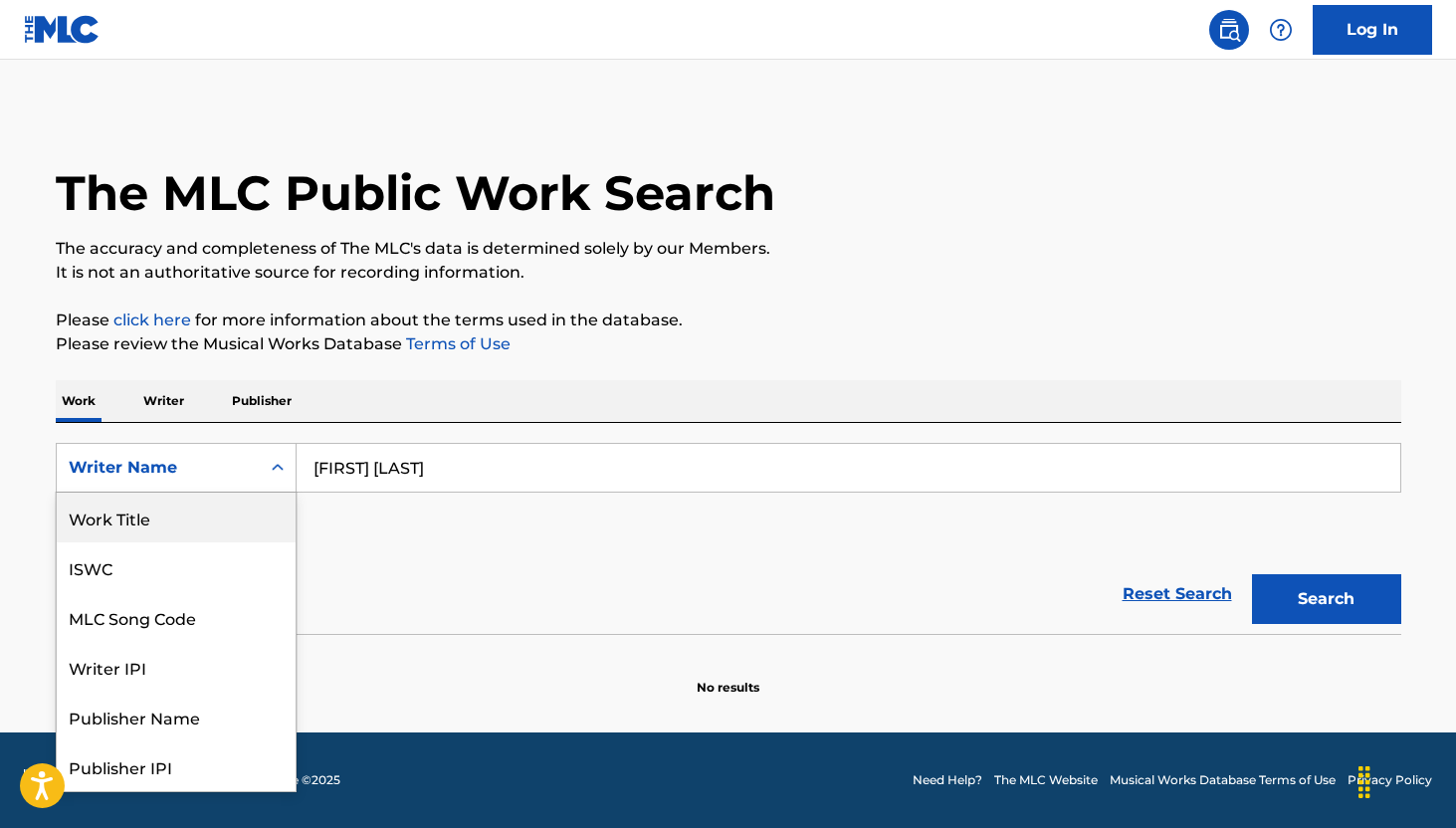 click on "Work Title" at bounding box center (176, 518) 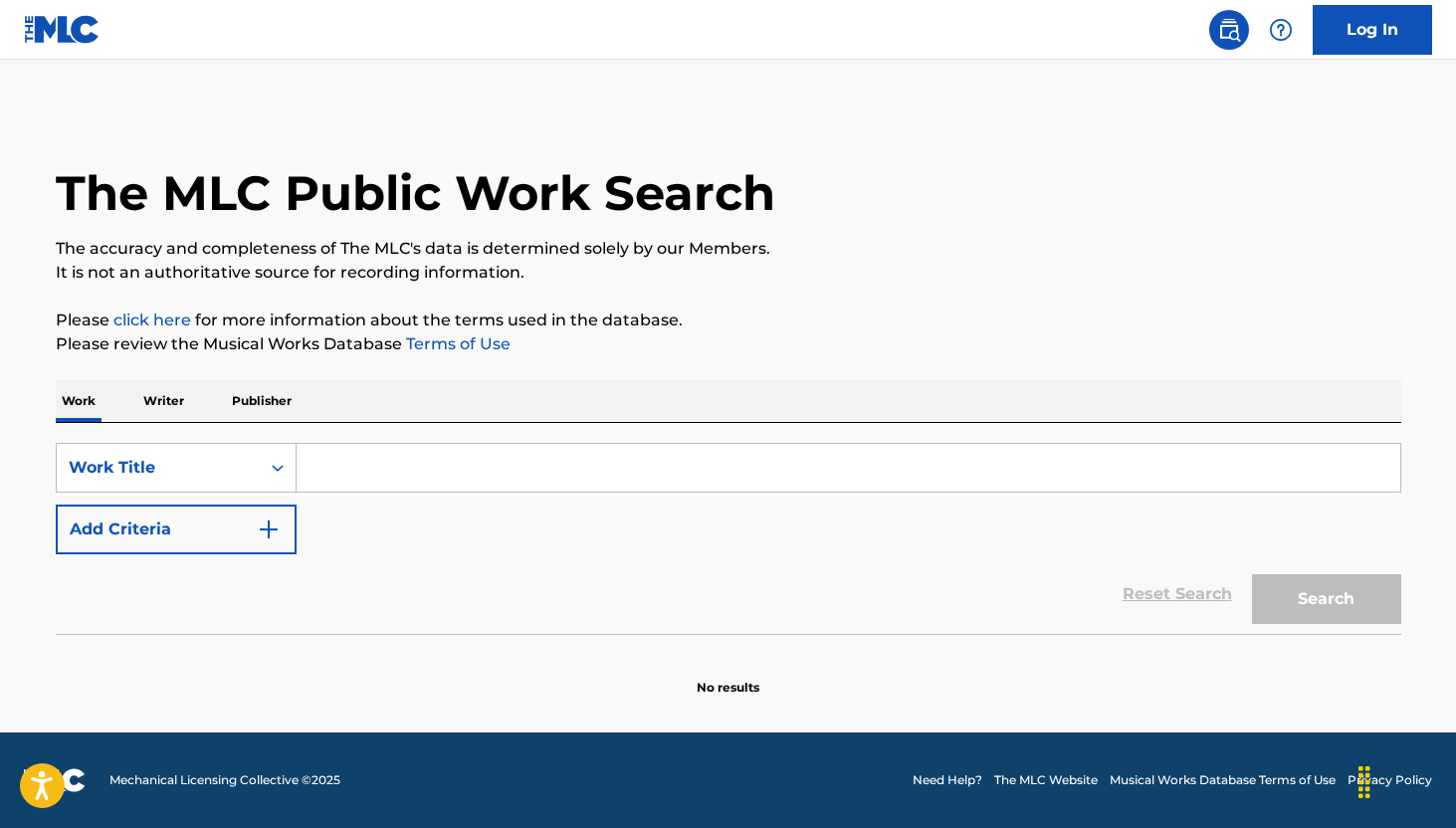 click at bounding box center (848, 468) 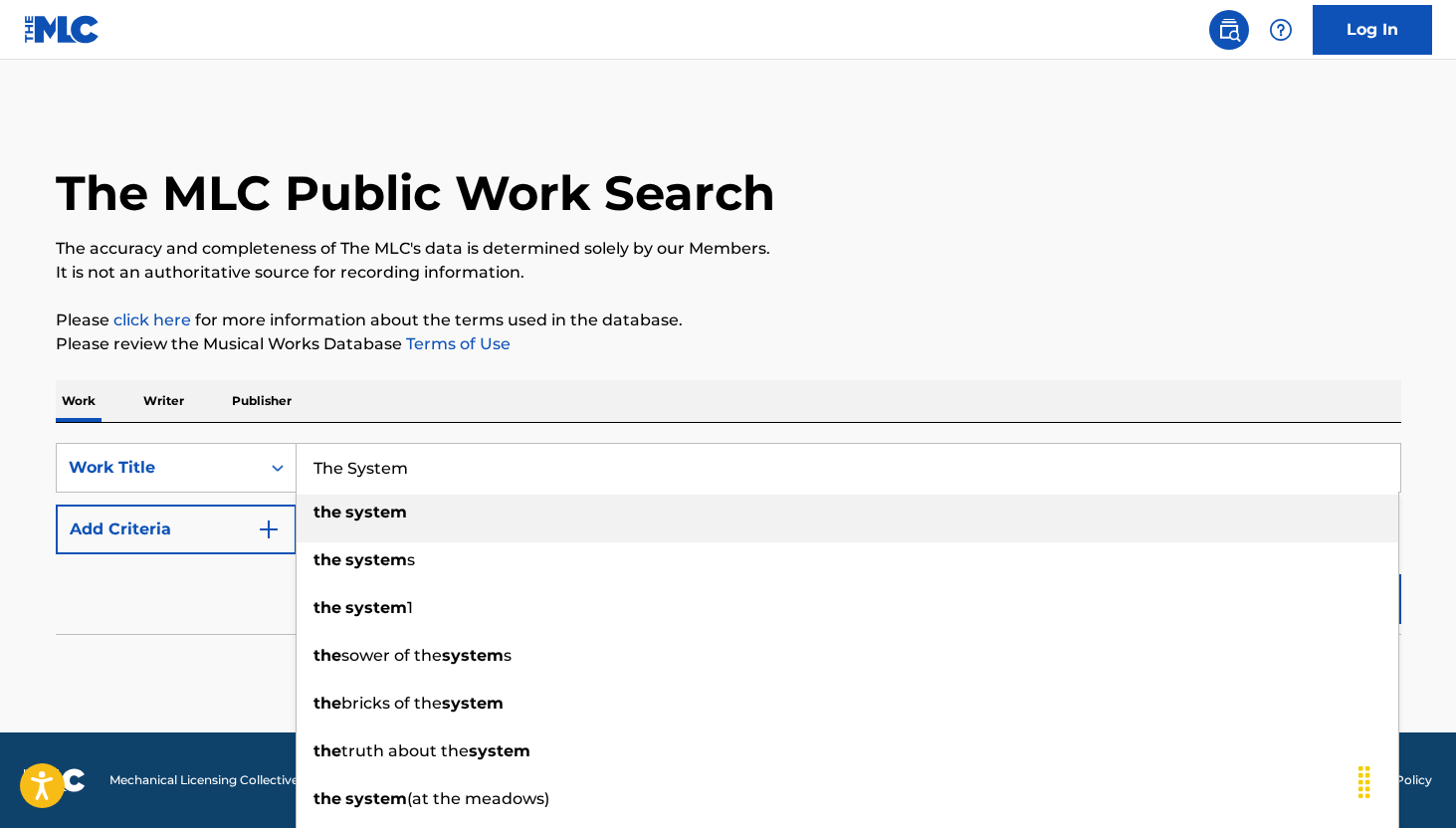 click on "system" at bounding box center [376, 512] 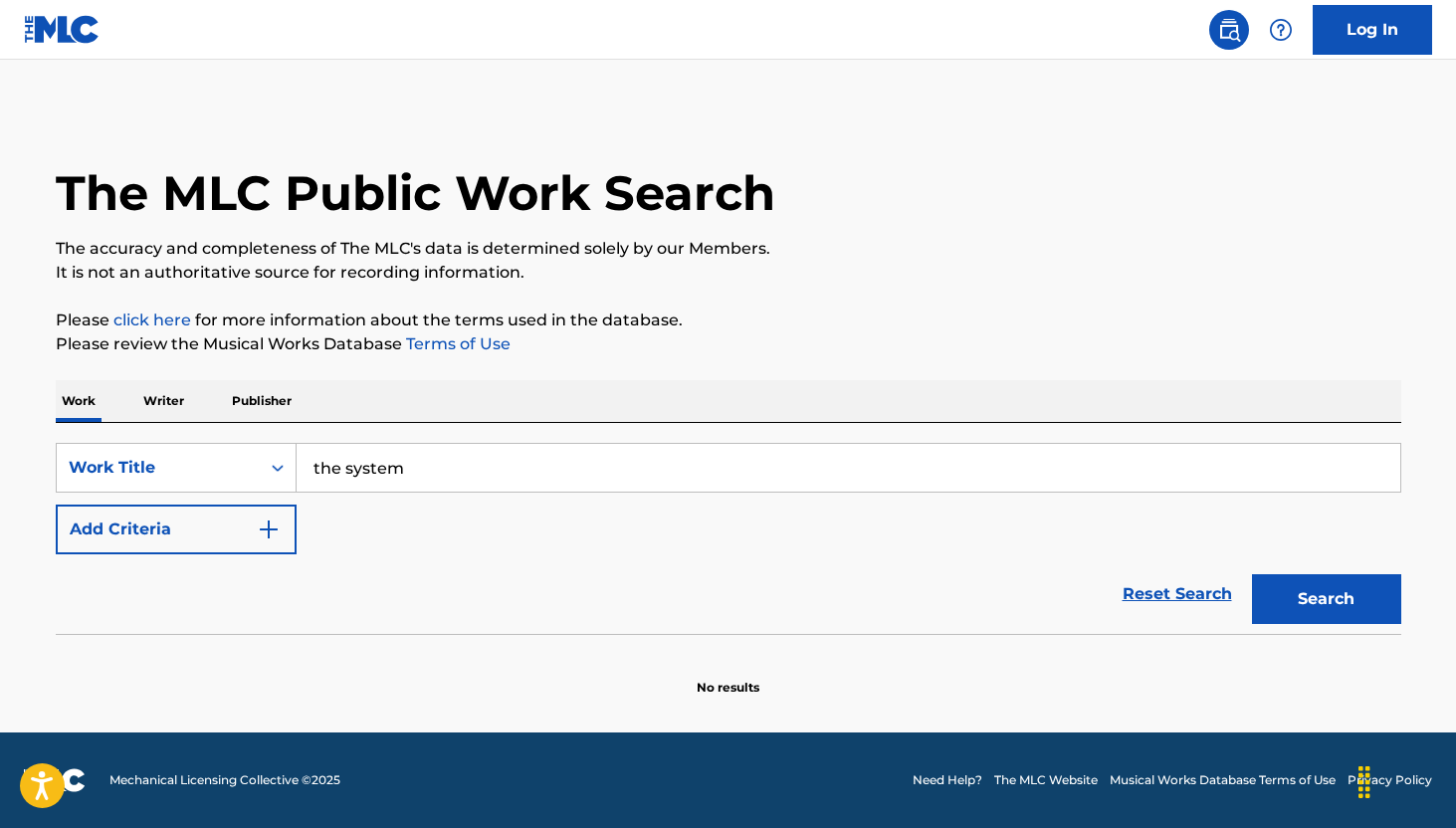 click on "Add Criteria" at bounding box center [176, 529] 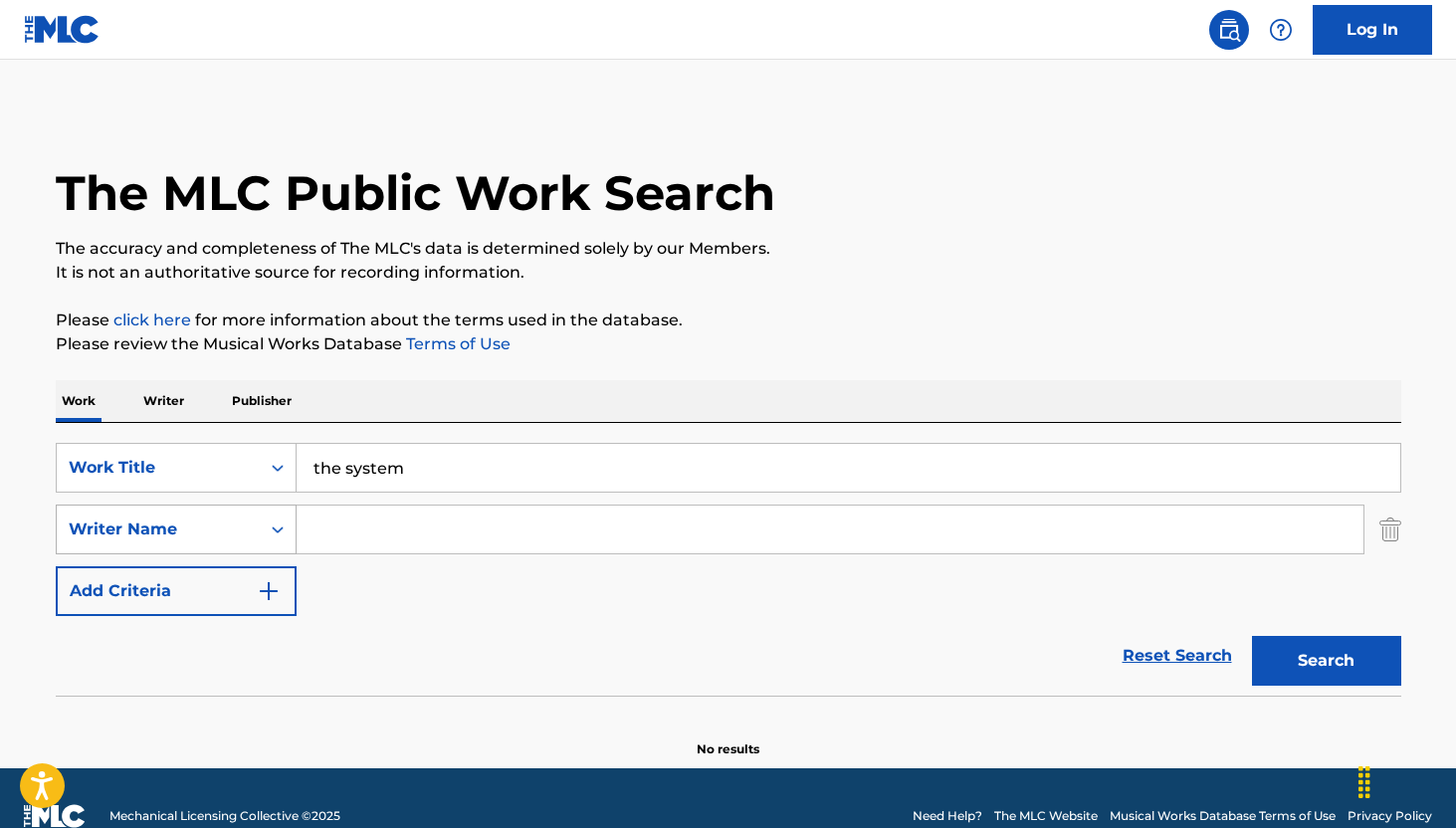 click on "Writer Name" at bounding box center (158, 529) 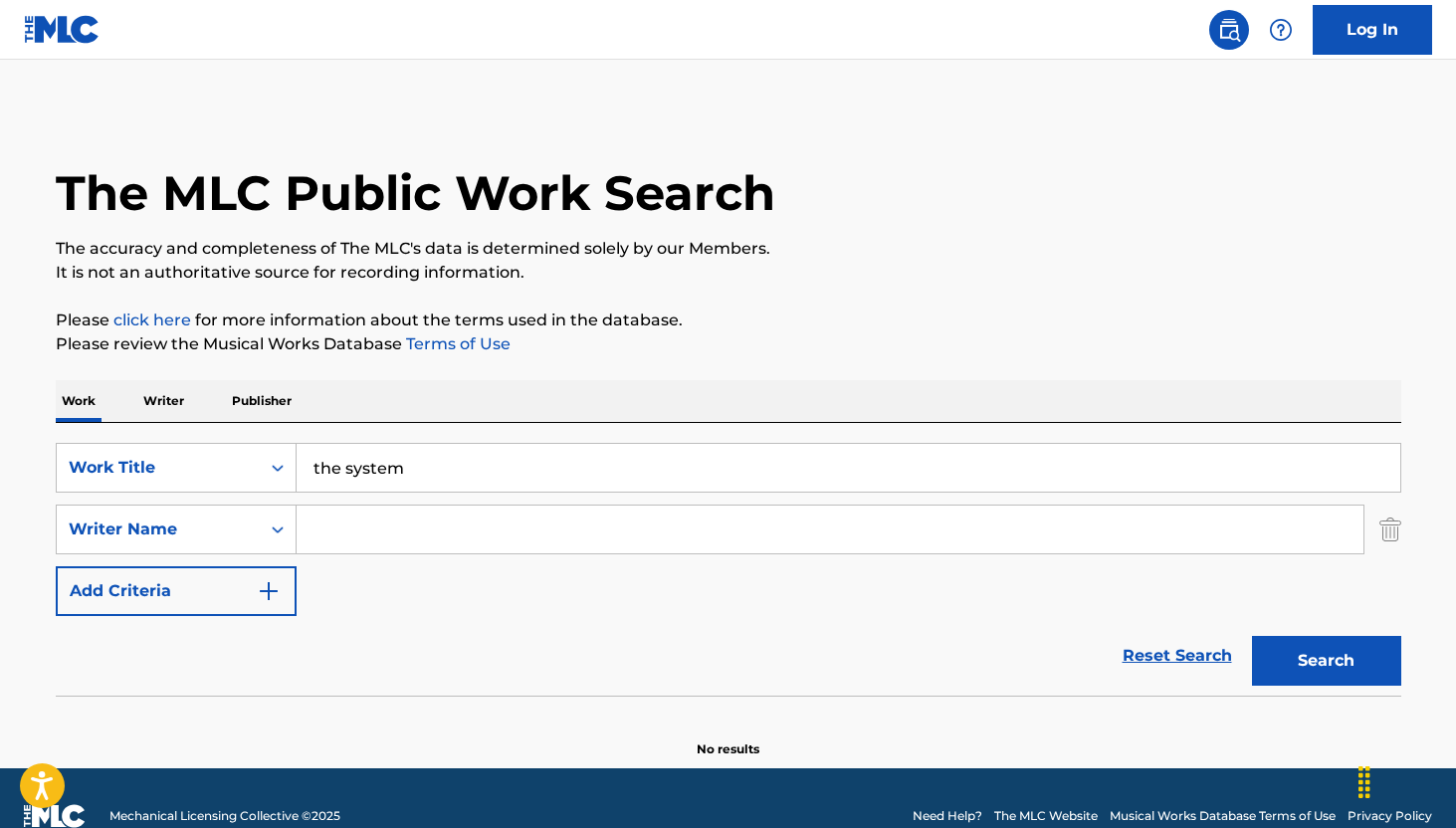 click at bounding box center [830, 529] 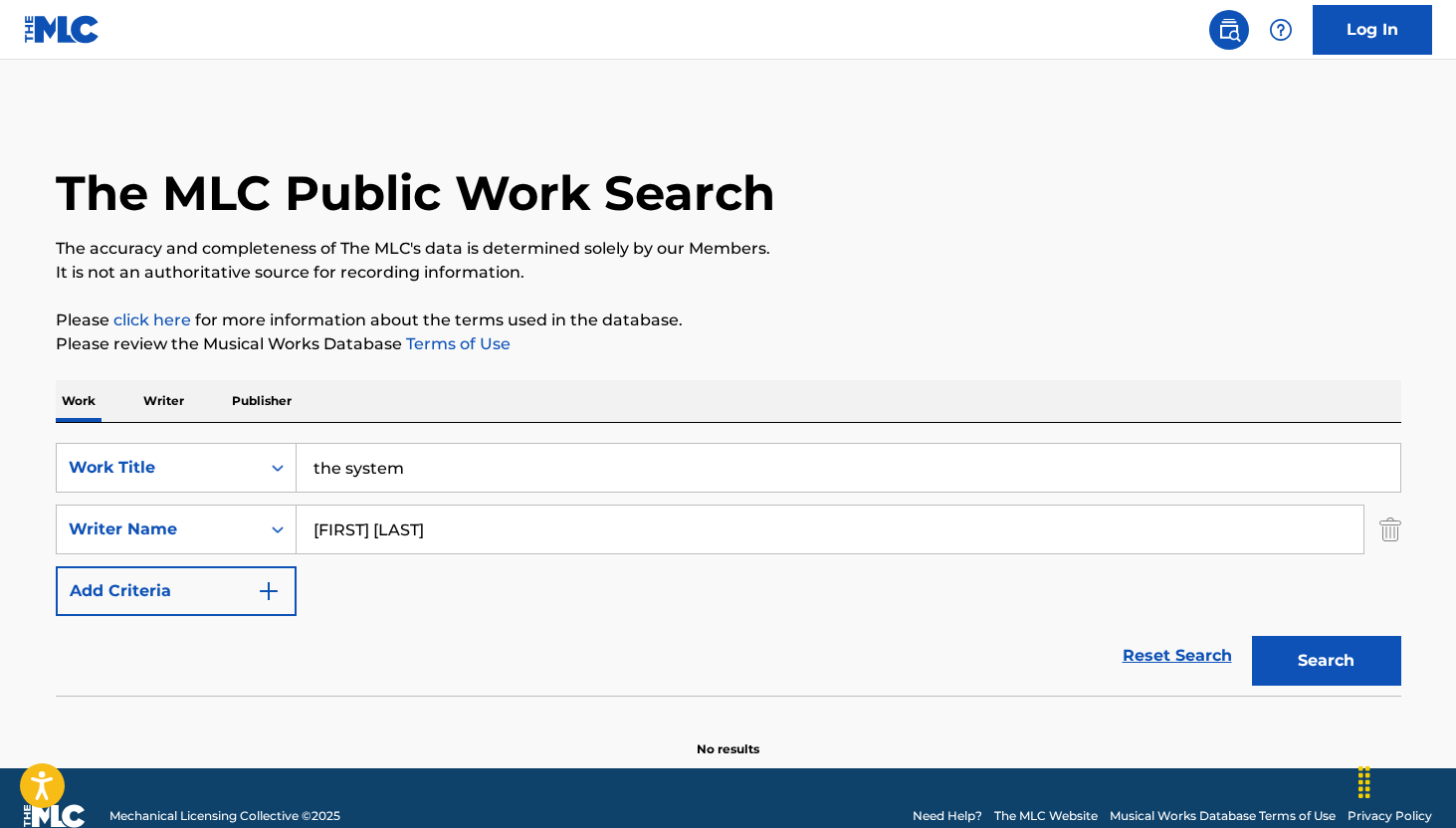 type on "[FIRST] [LAST]" 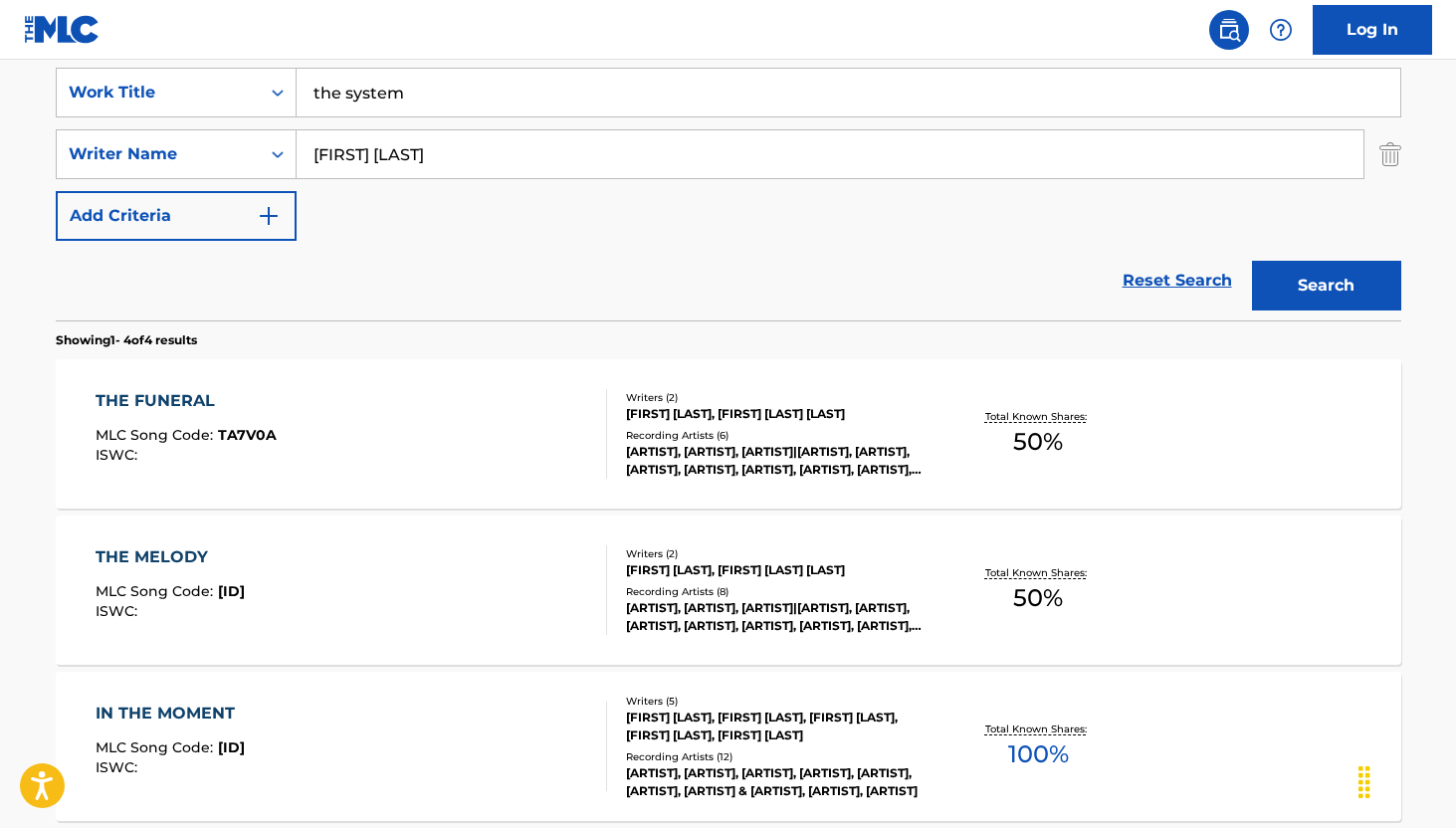 scroll, scrollTop: 0, scrollLeft: 0, axis: both 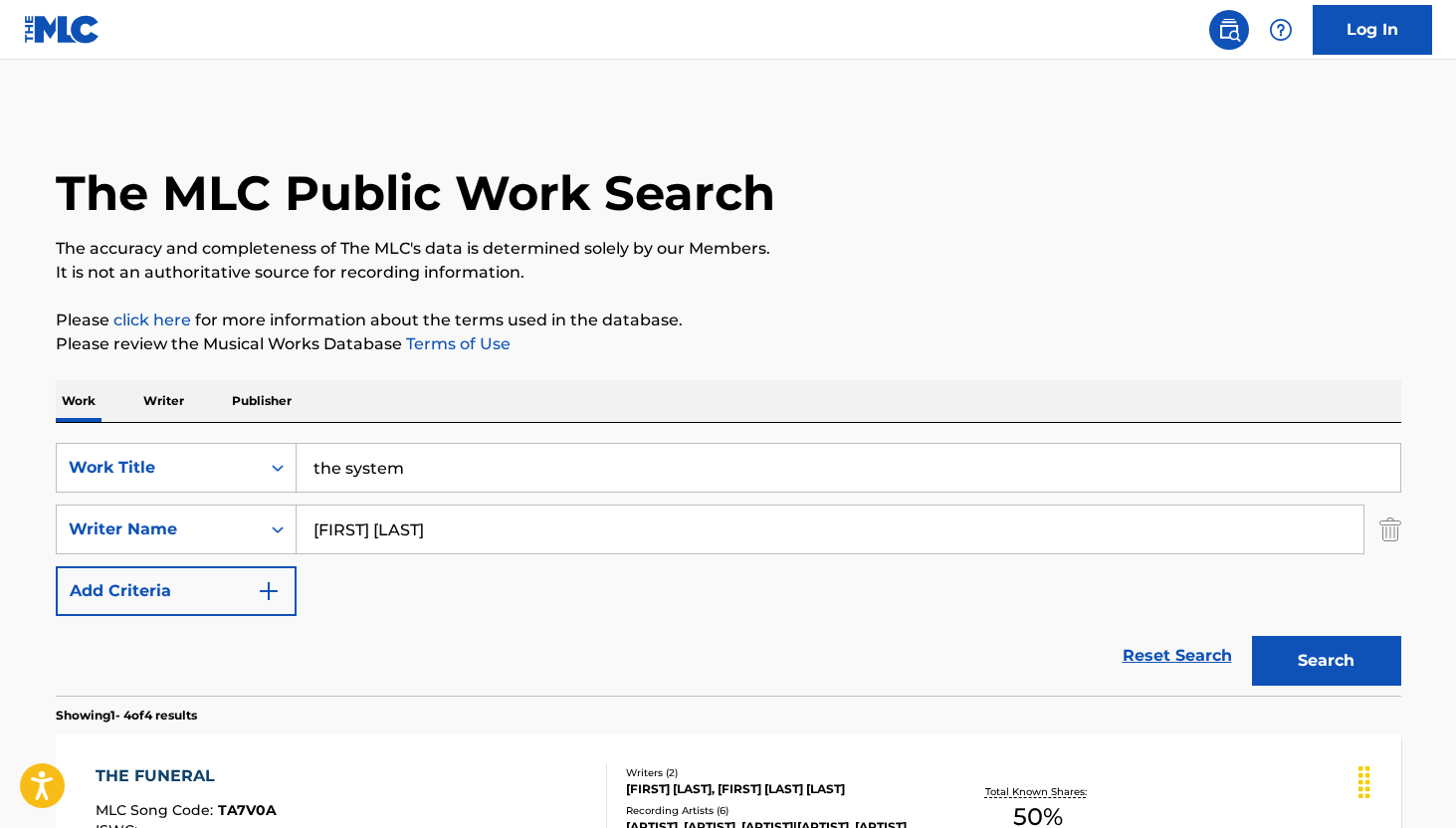 click on "Search" at bounding box center [1327, 661] 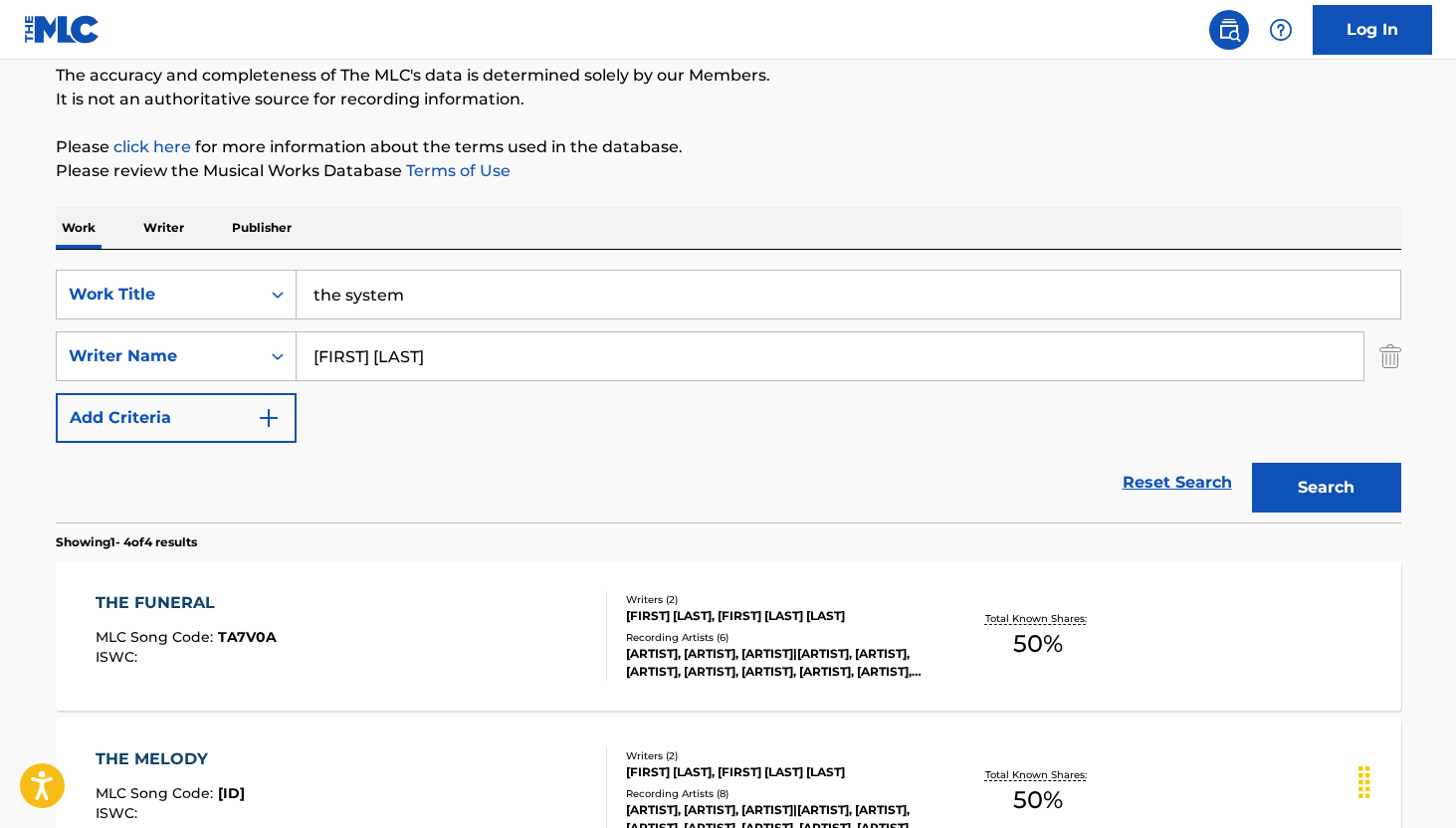 scroll, scrollTop: 180, scrollLeft: 0, axis: vertical 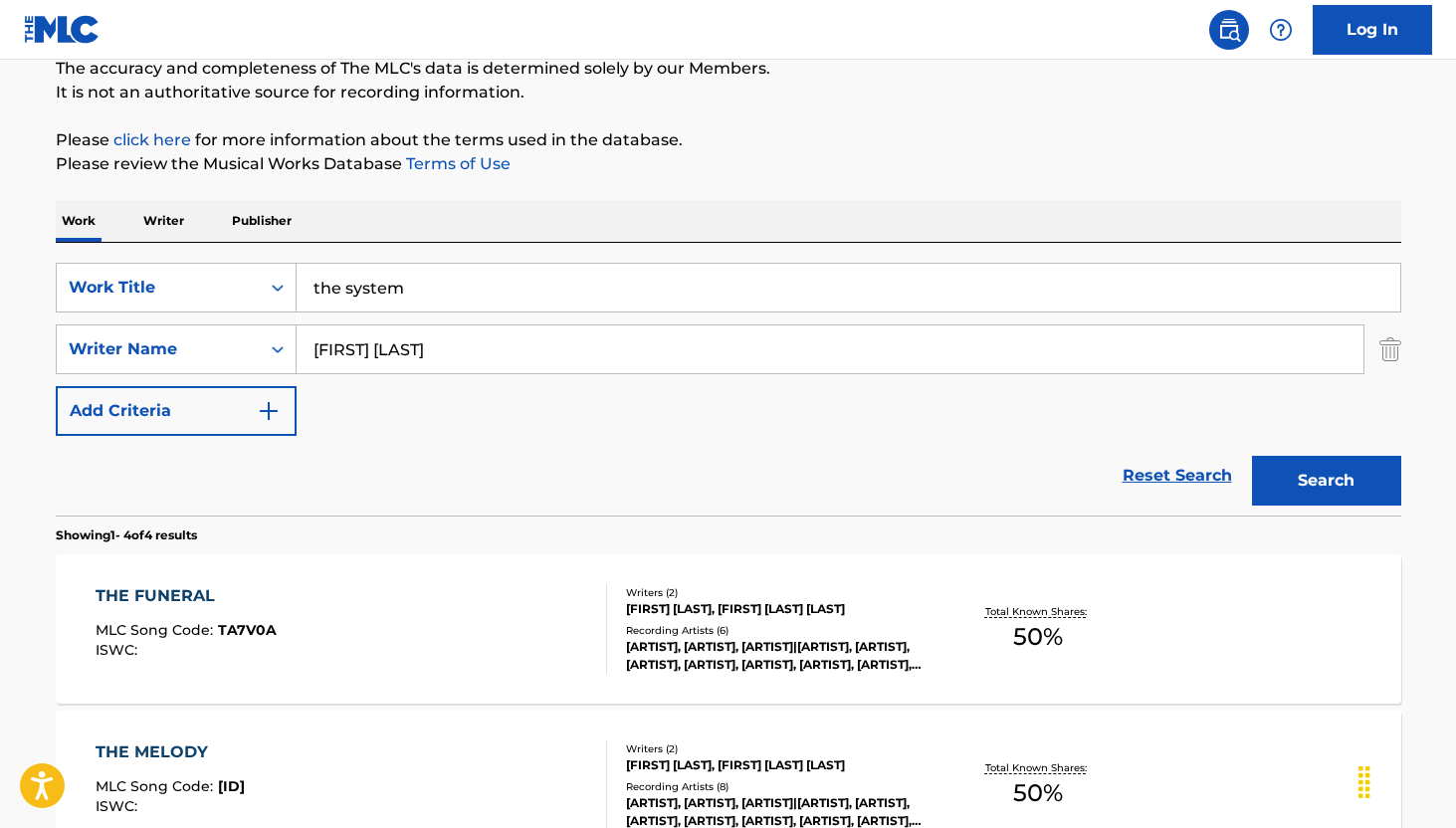 click on "THE FUNERAL" at bounding box center (186, 596) 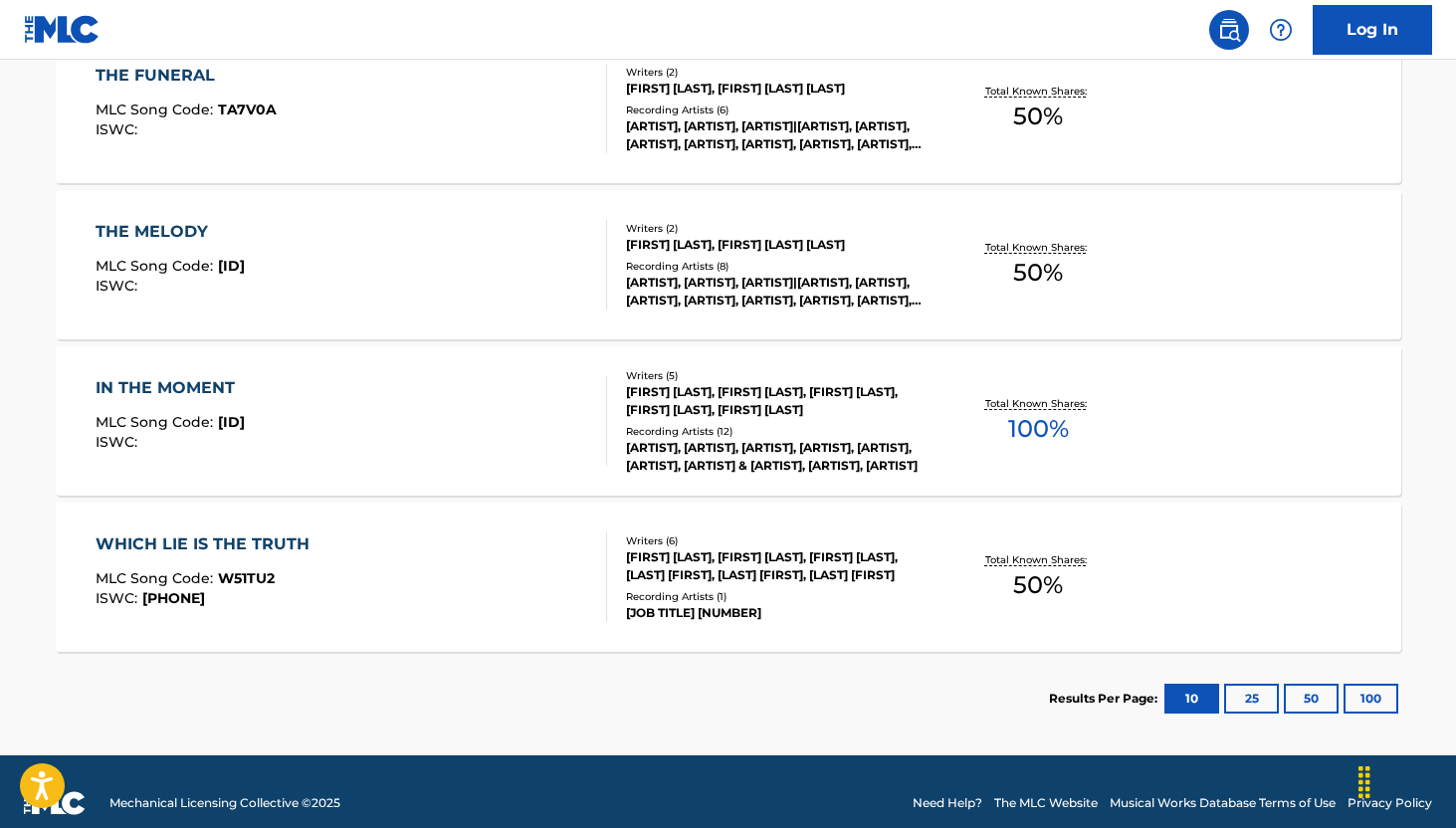 scroll, scrollTop: 724, scrollLeft: 0, axis: vertical 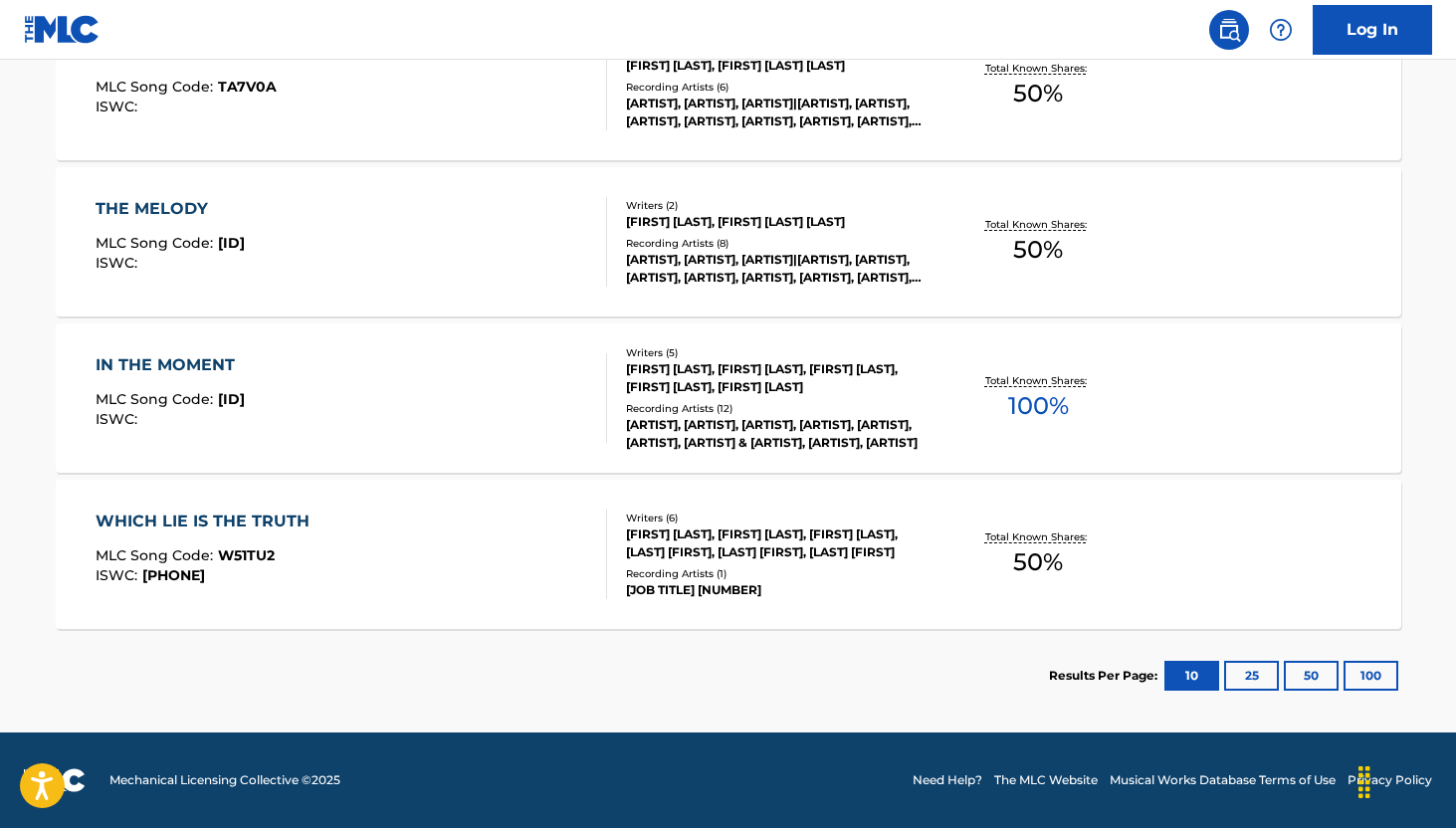 click on "WHICH LIE IS THE TRUTH" at bounding box center [207, 521] 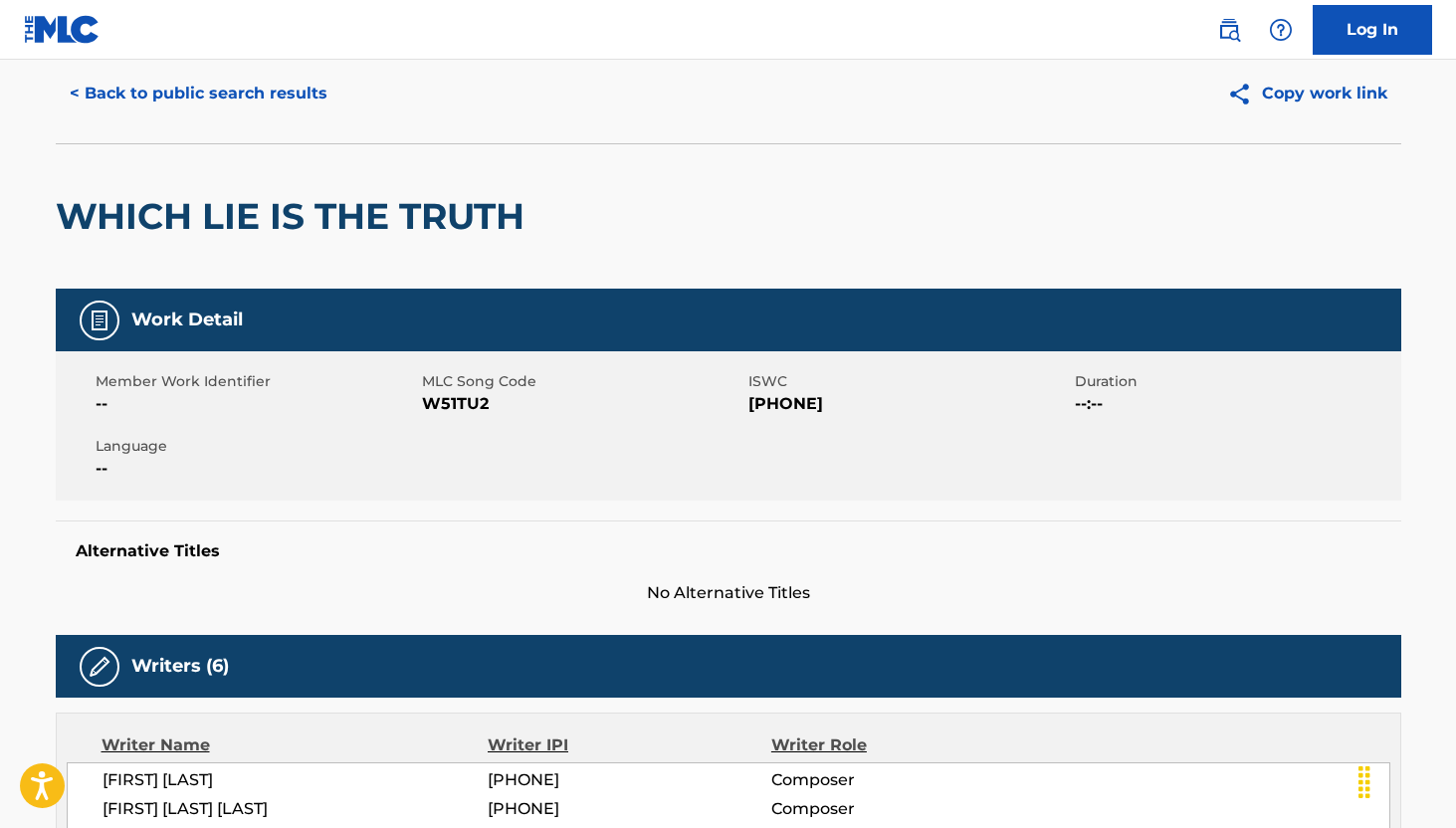 scroll, scrollTop: 0, scrollLeft: 0, axis: both 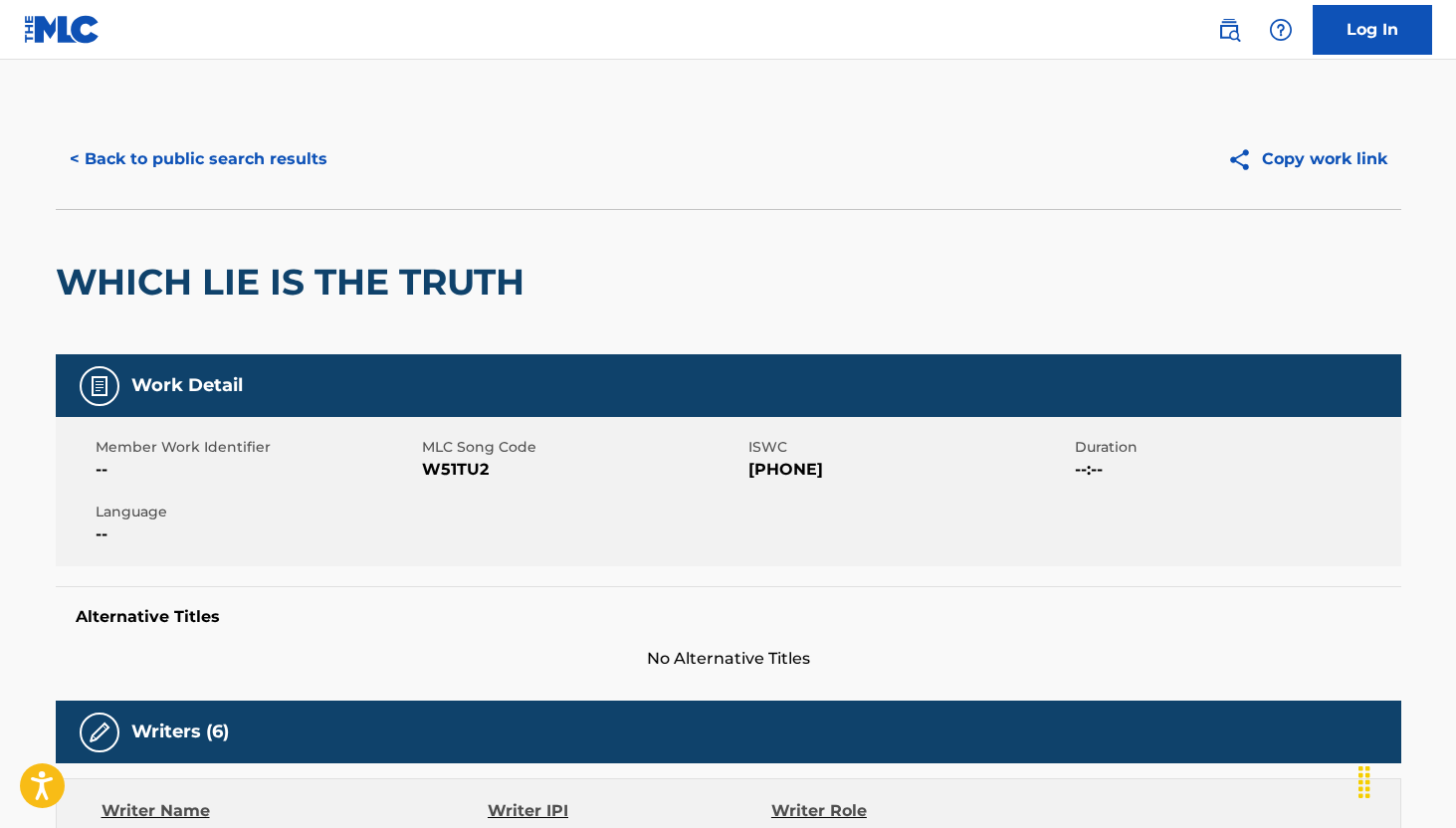 click on "WHICH LIE IS THE TRUTH" at bounding box center [295, 282] 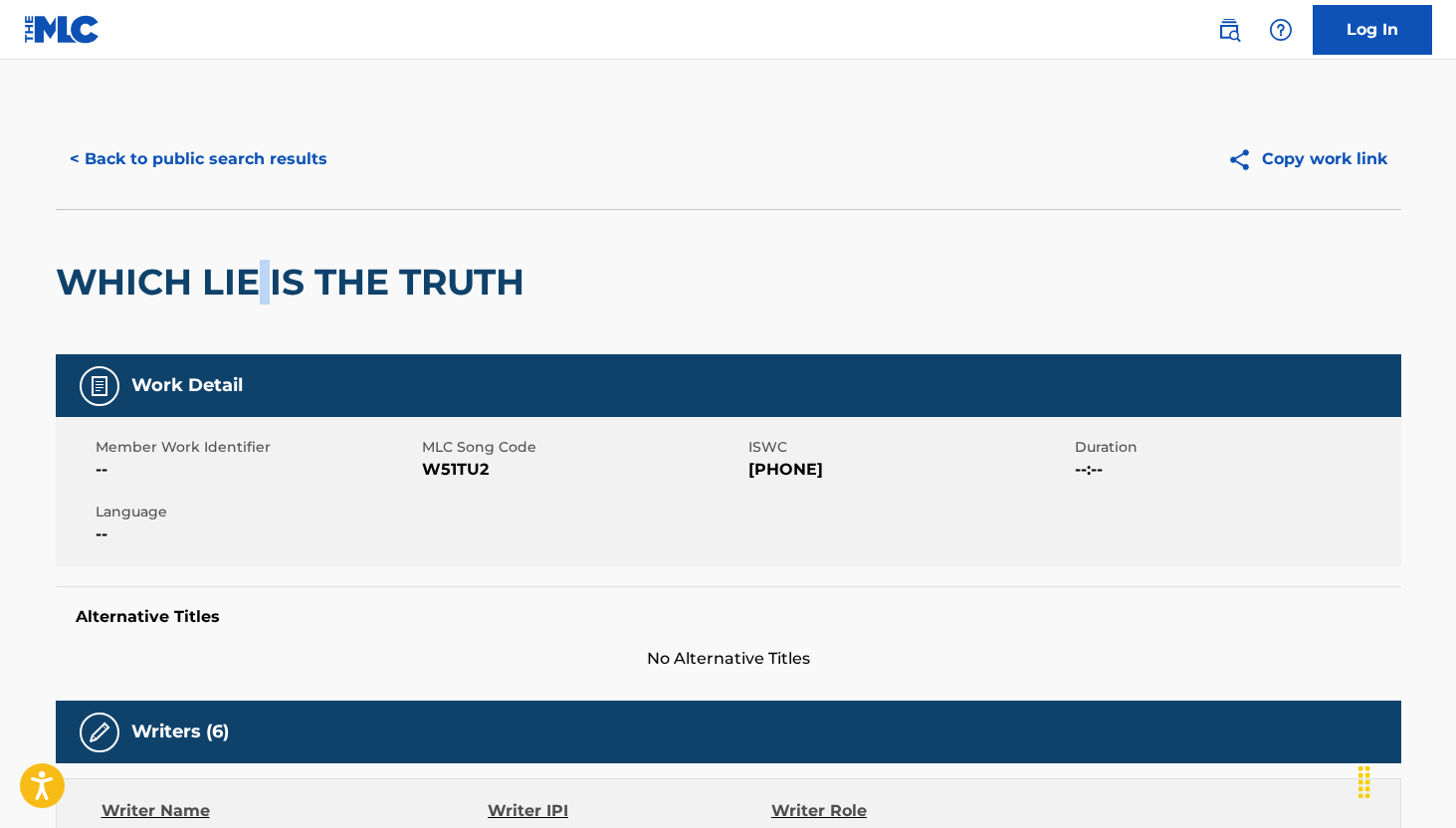 click on "WHICH LIE IS THE TRUTH" at bounding box center (295, 282) 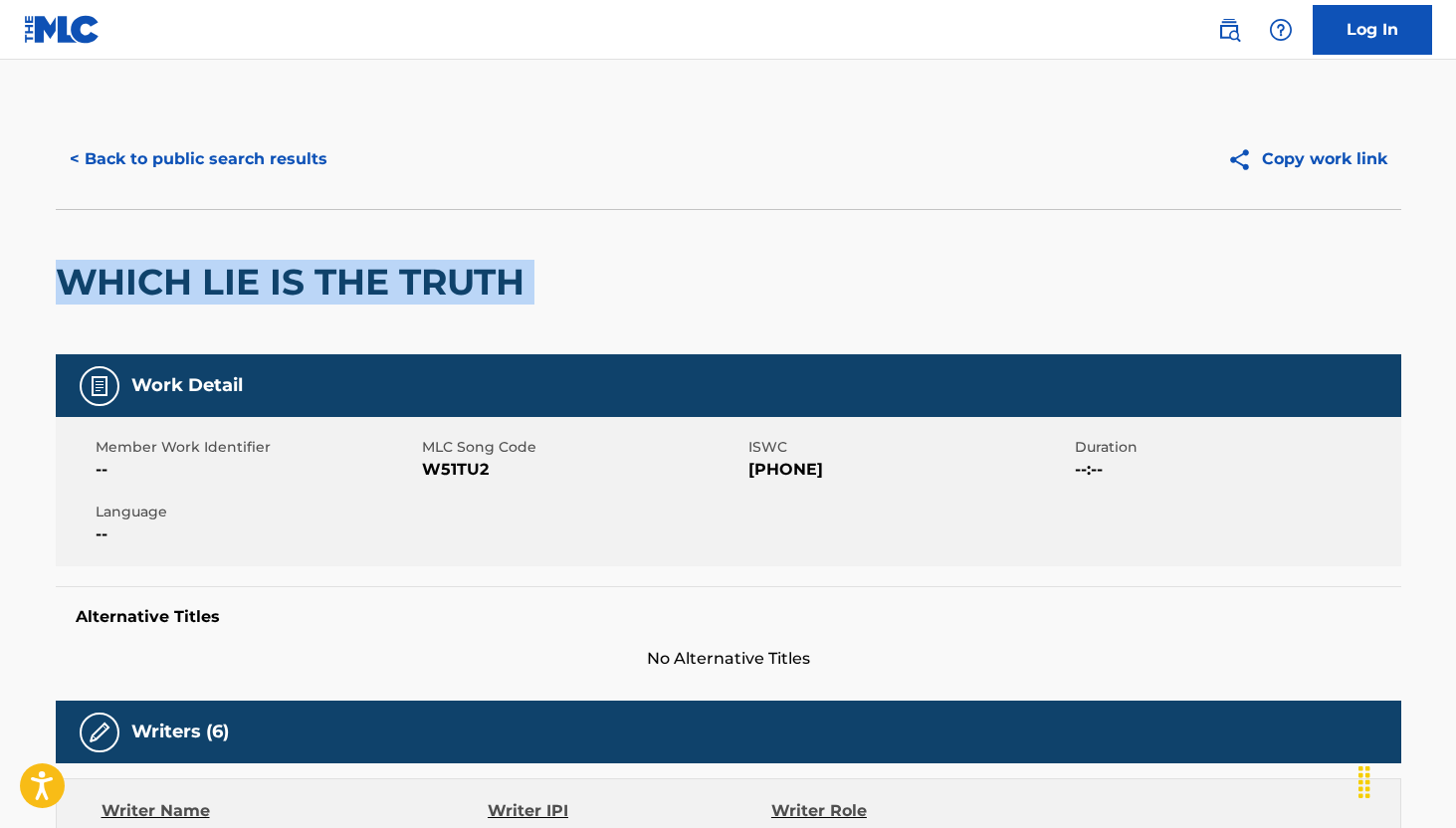 click on "WHICH LIE IS THE TRUTH" at bounding box center (295, 282) 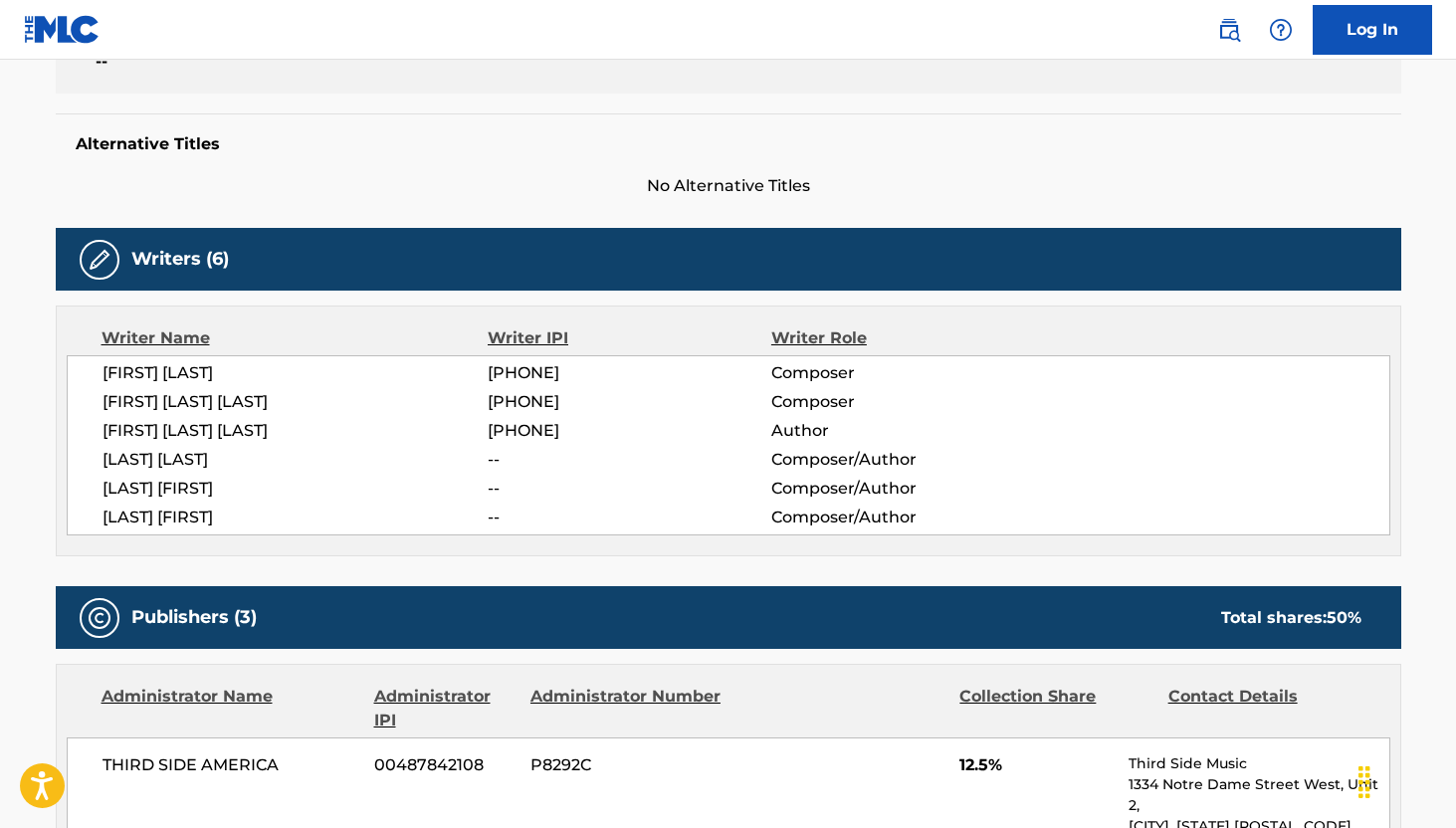 scroll, scrollTop: 475, scrollLeft: 0, axis: vertical 